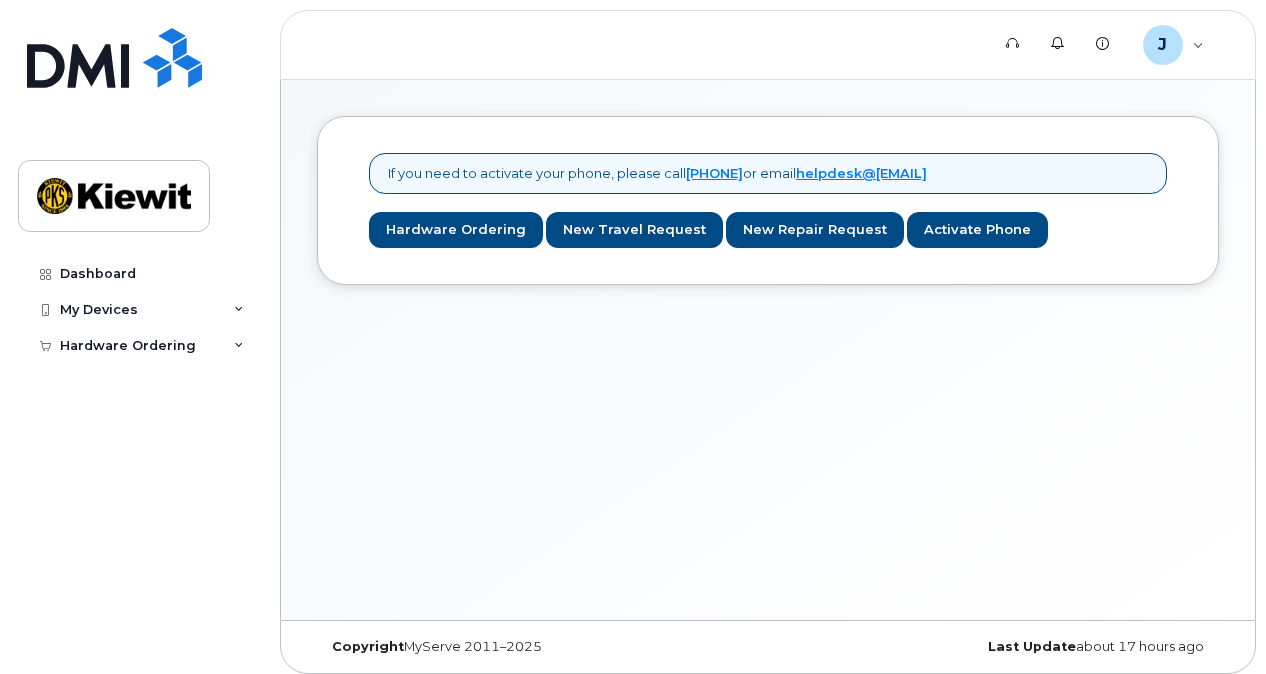 scroll, scrollTop: 0, scrollLeft: 0, axis: both 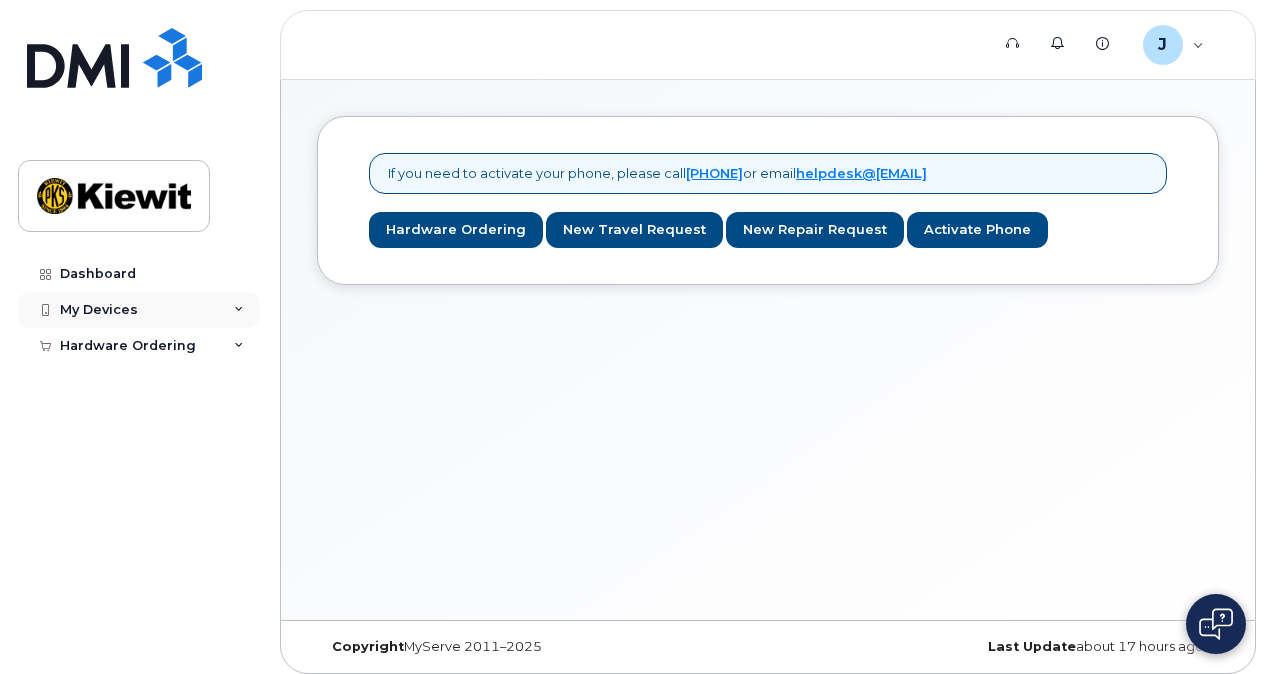 click on "My Devices" 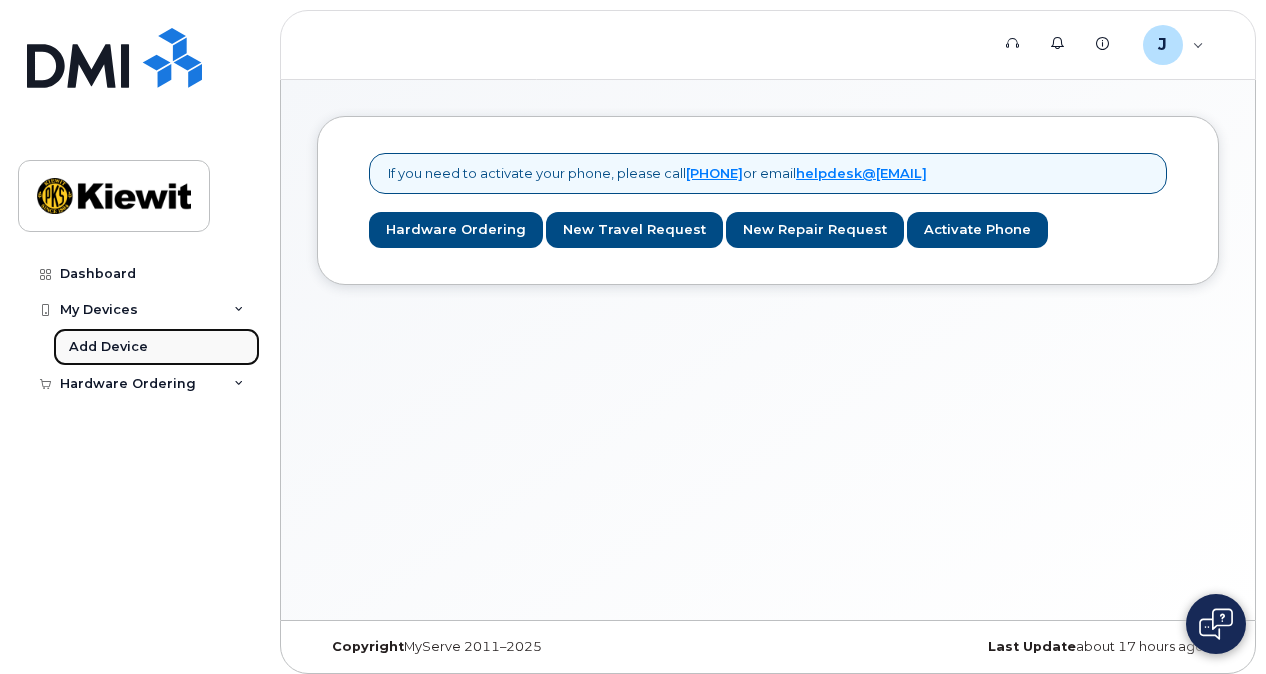 click on "Add Device" 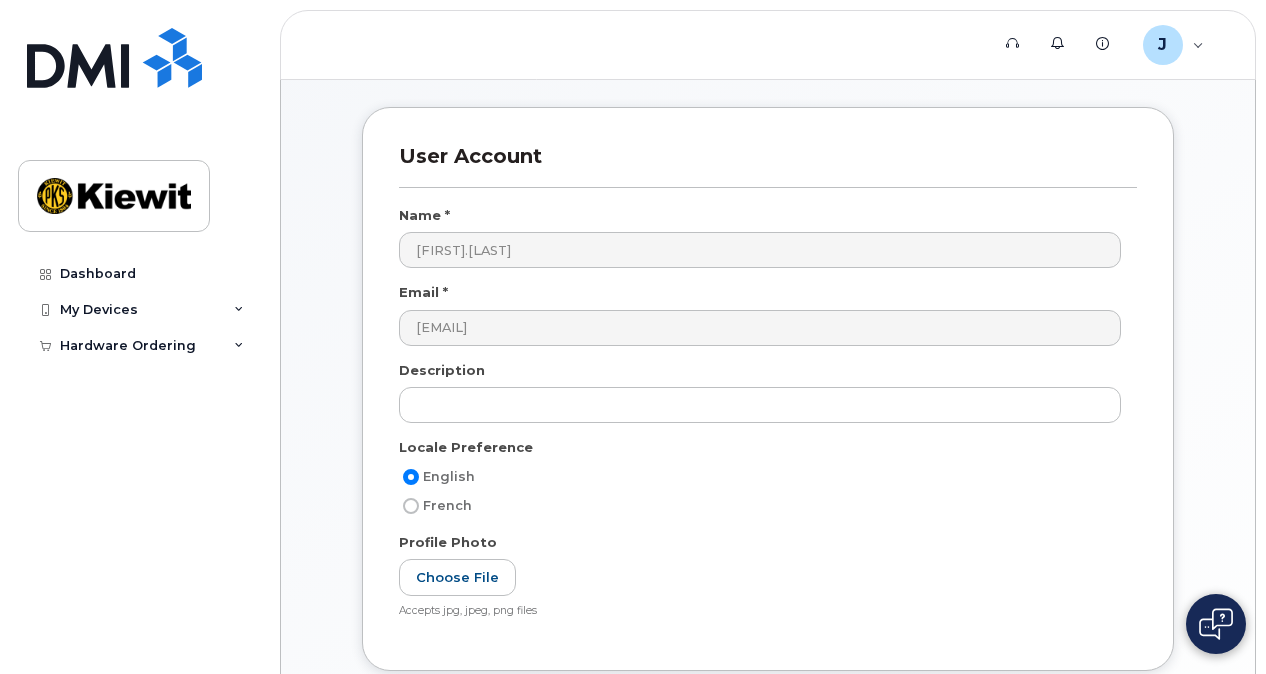 scroll, scrollTop: 78, scrollLeft: 0, axis: vertical 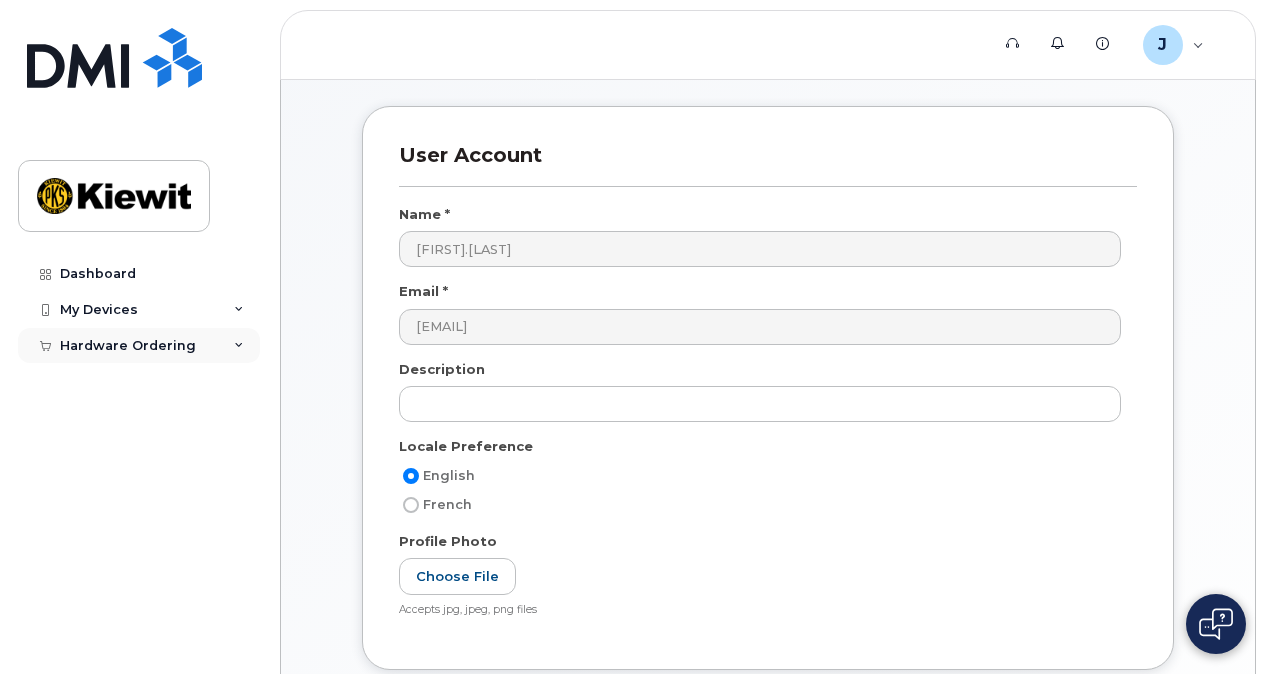 click on "Hardware Ordering" 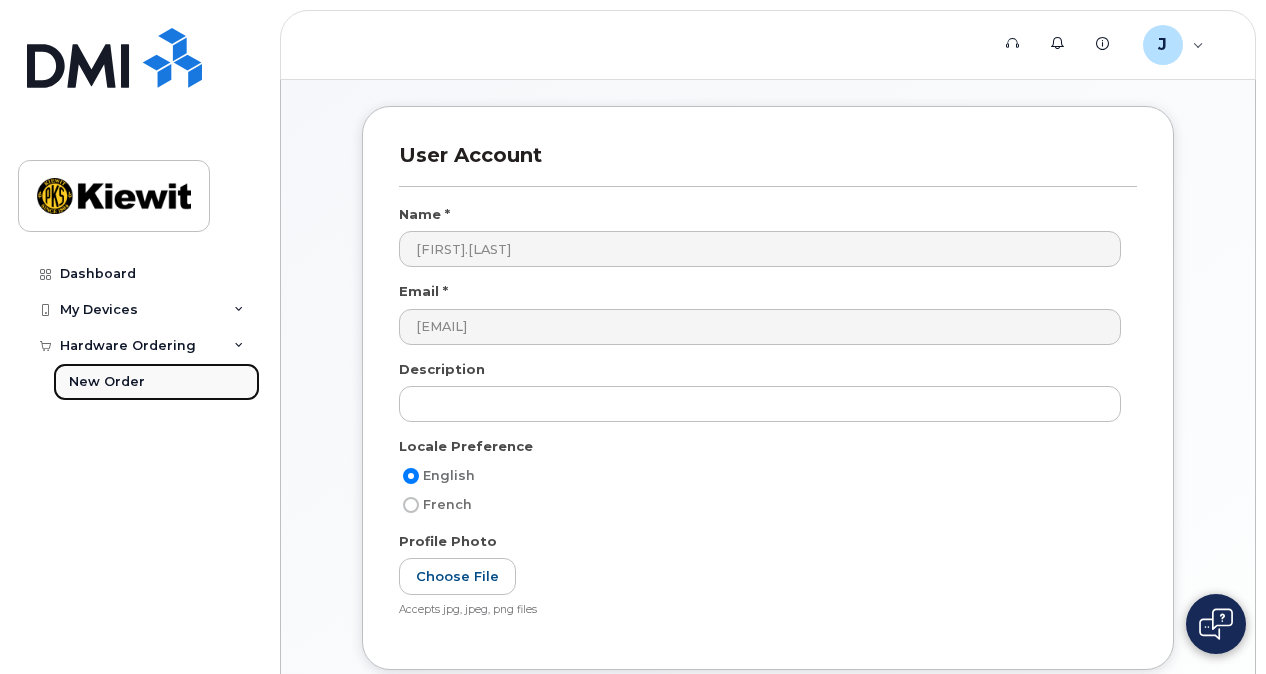 click on "New Order" 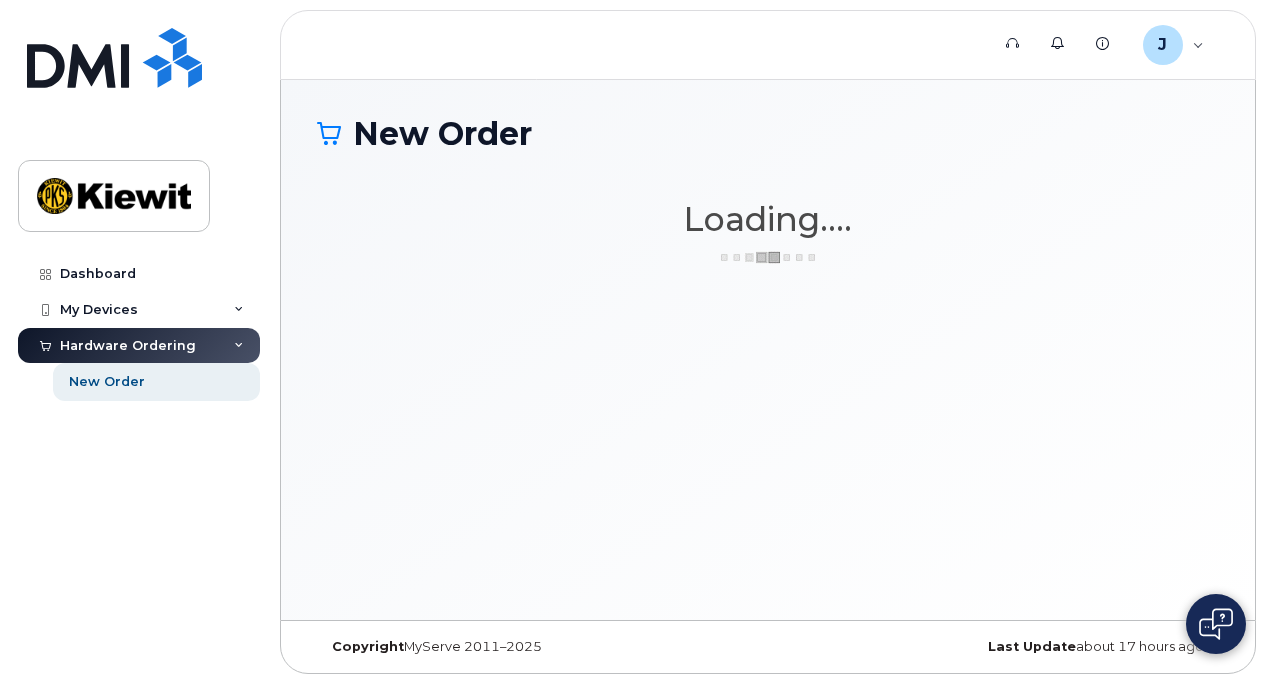 scroll, scrollTop: 0, scrollLeft: 0, axis: both 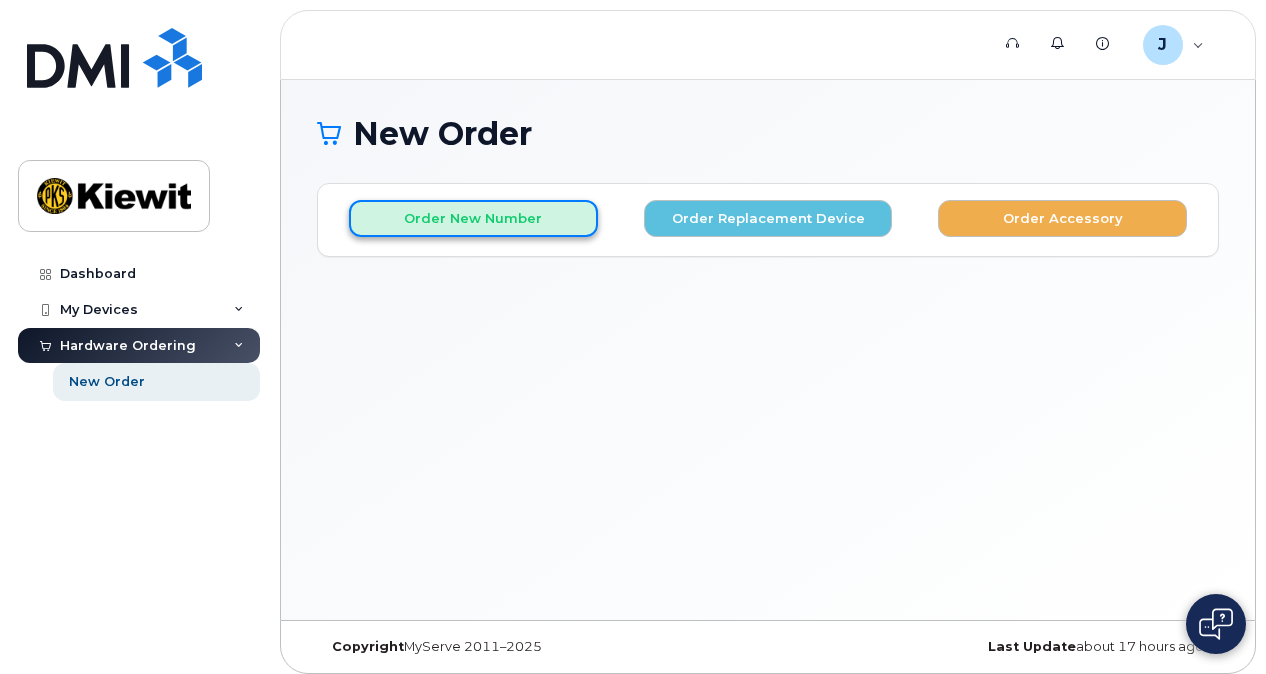 click on "Order New Number" 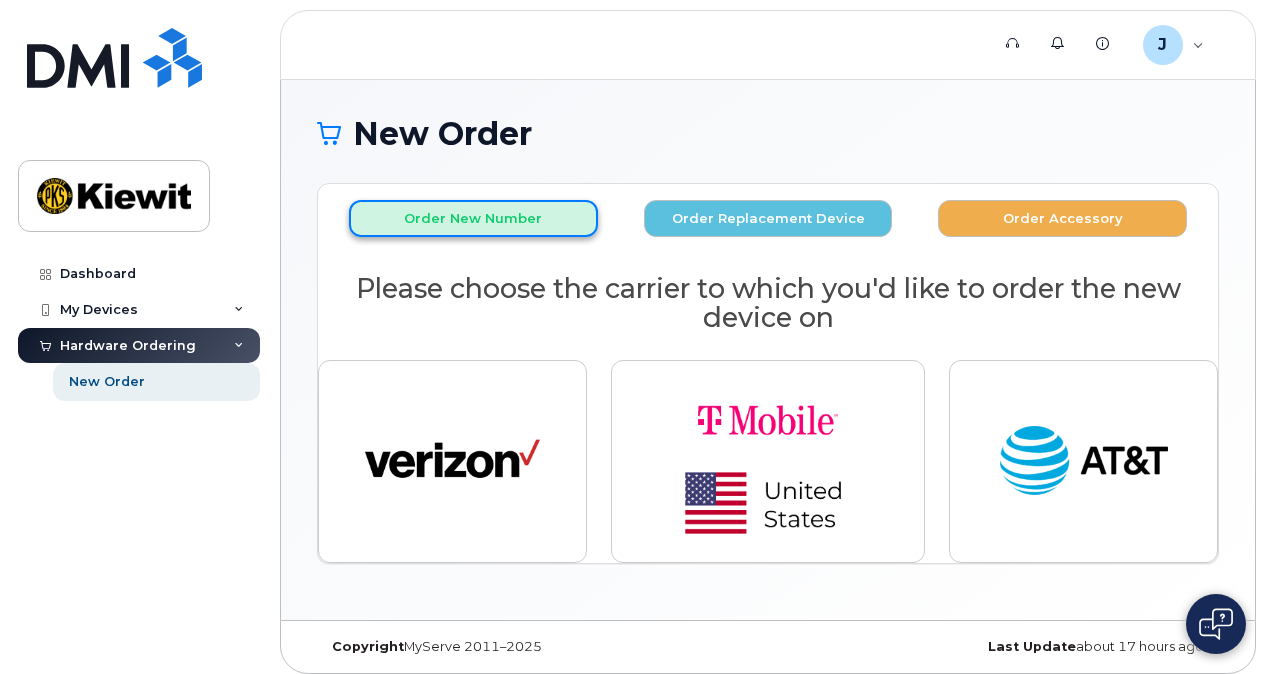 click on "Order New Number" 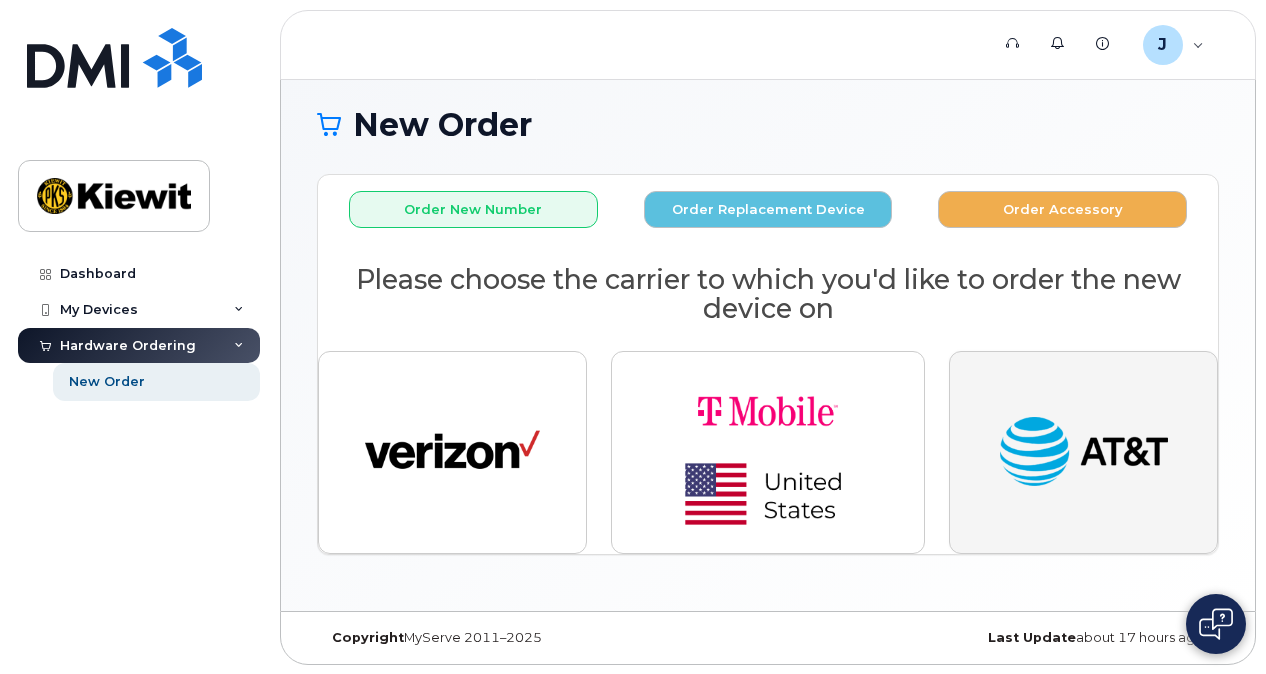 click 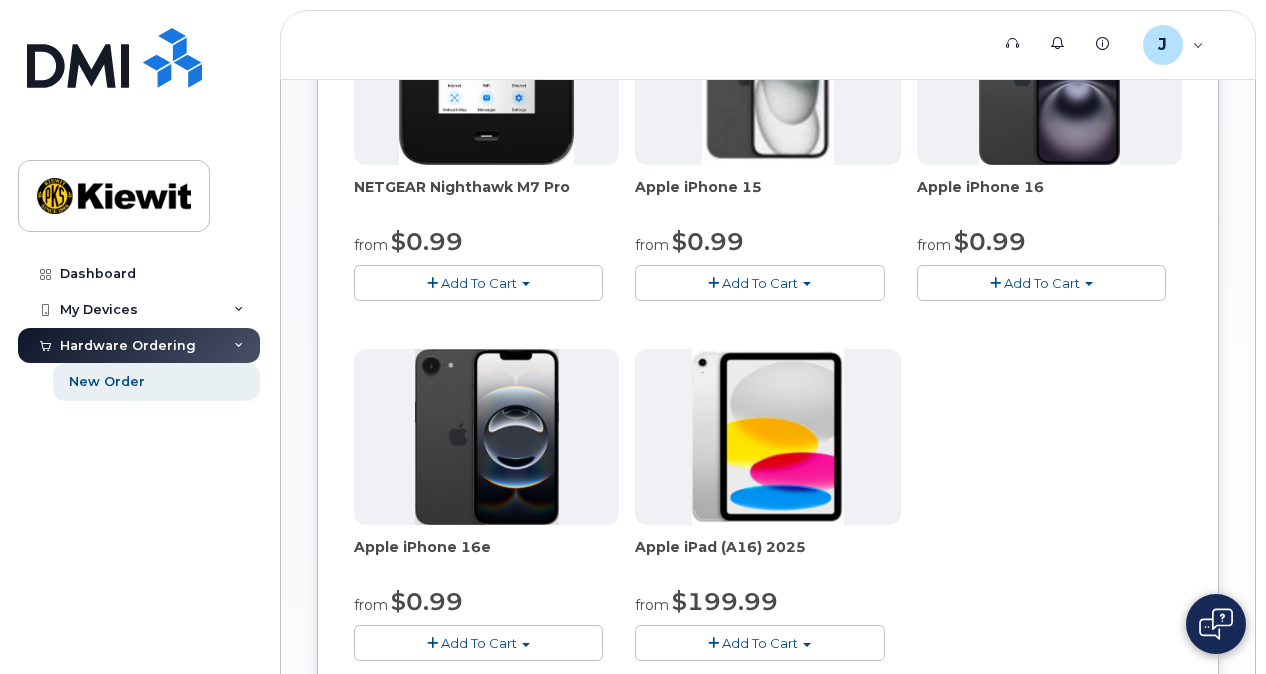 scroll, scrollTop: 418, scrollLeft: 0, axis: vertical 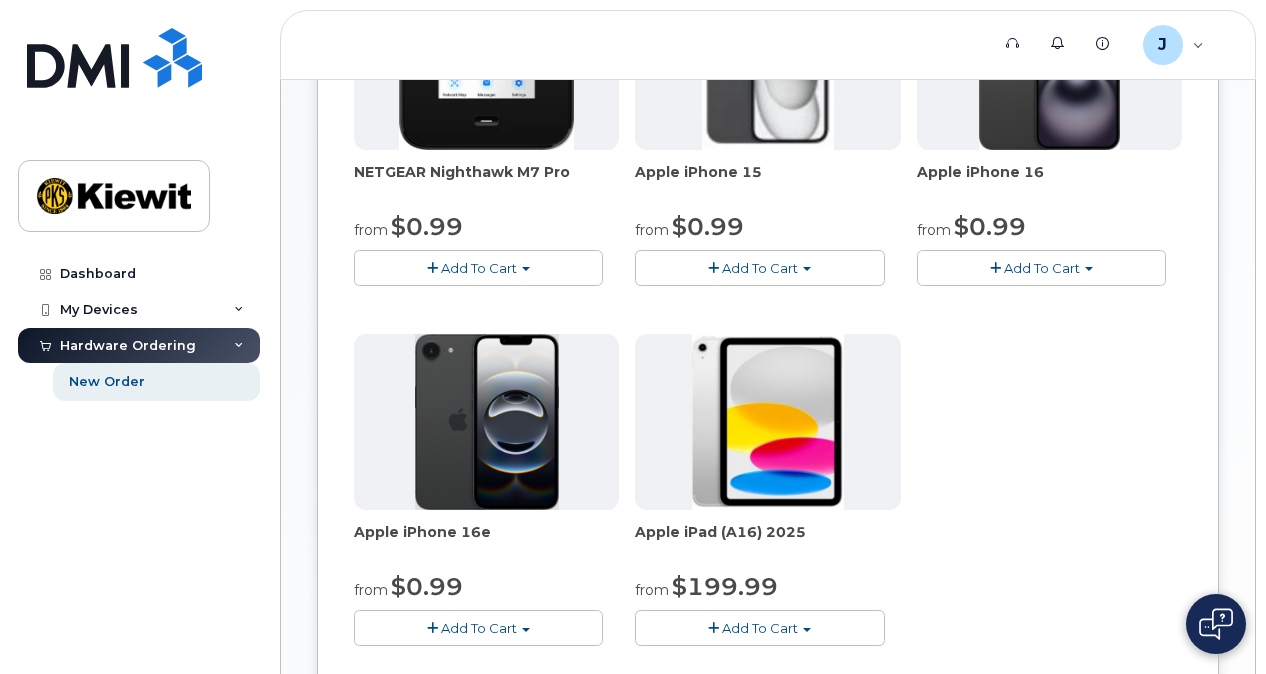click on "Add To Cart" 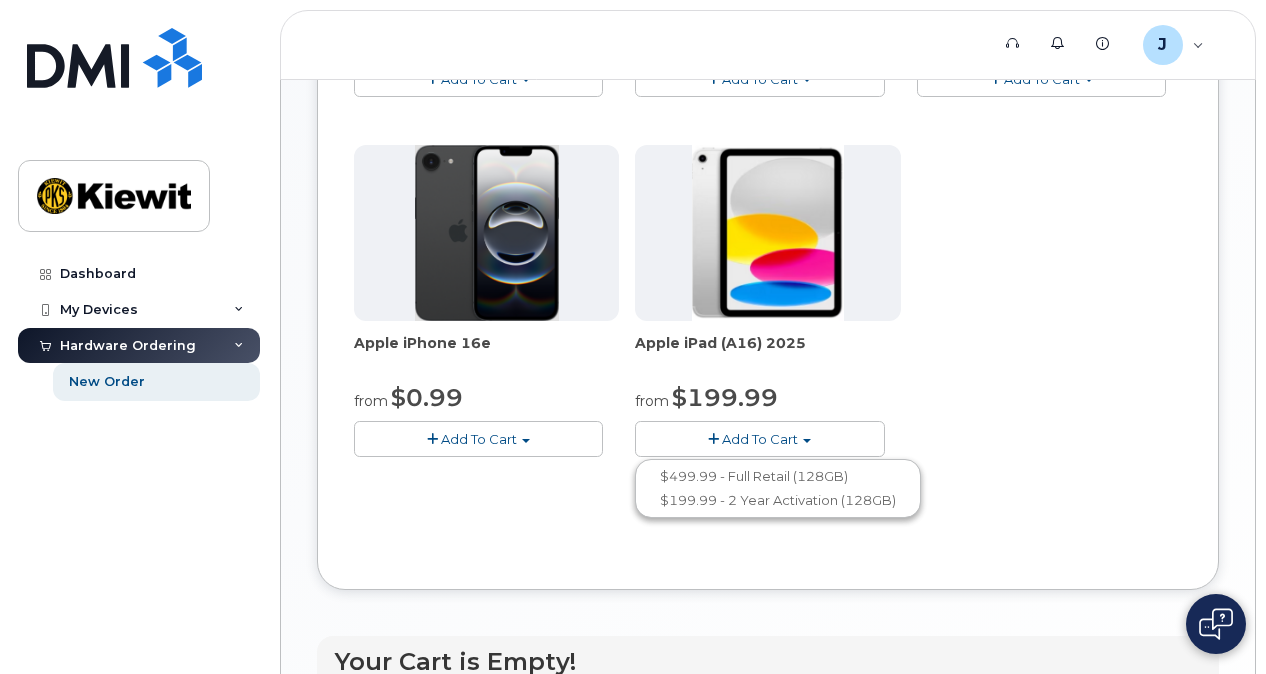 scroll, scrollTop: 694, scrollLeft: 0, axis: vertical 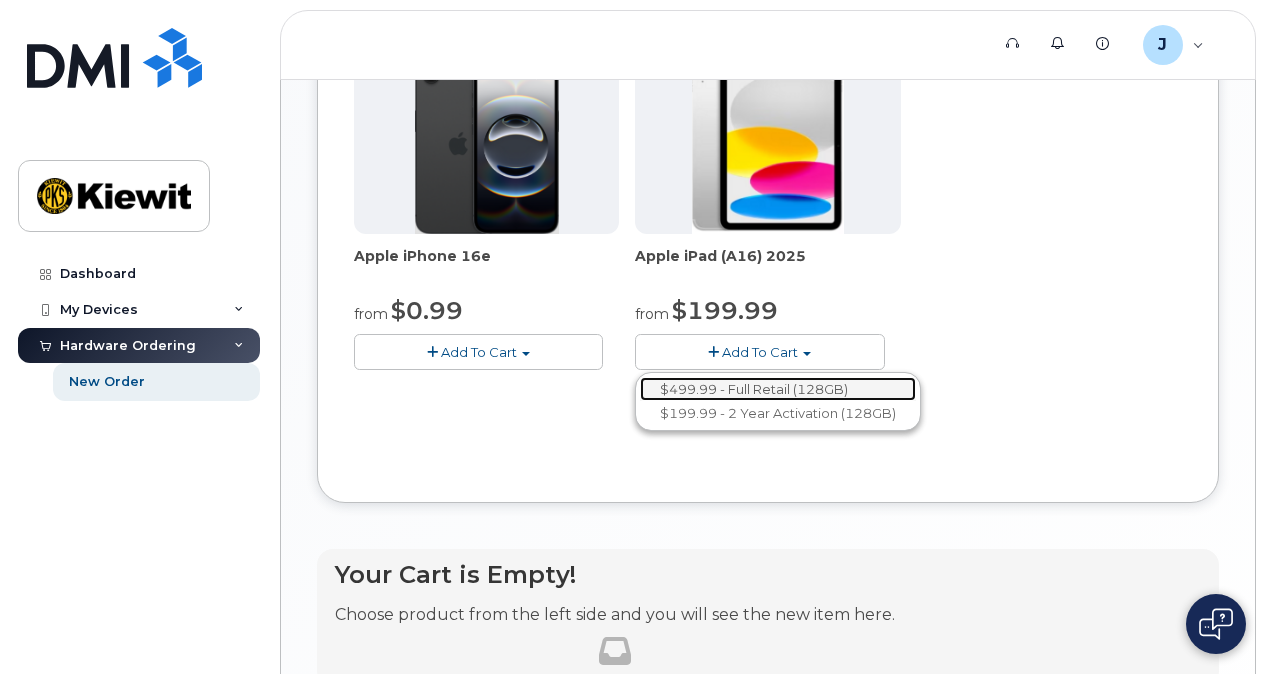 click on "$499.99 - Full Retail (128GB)" 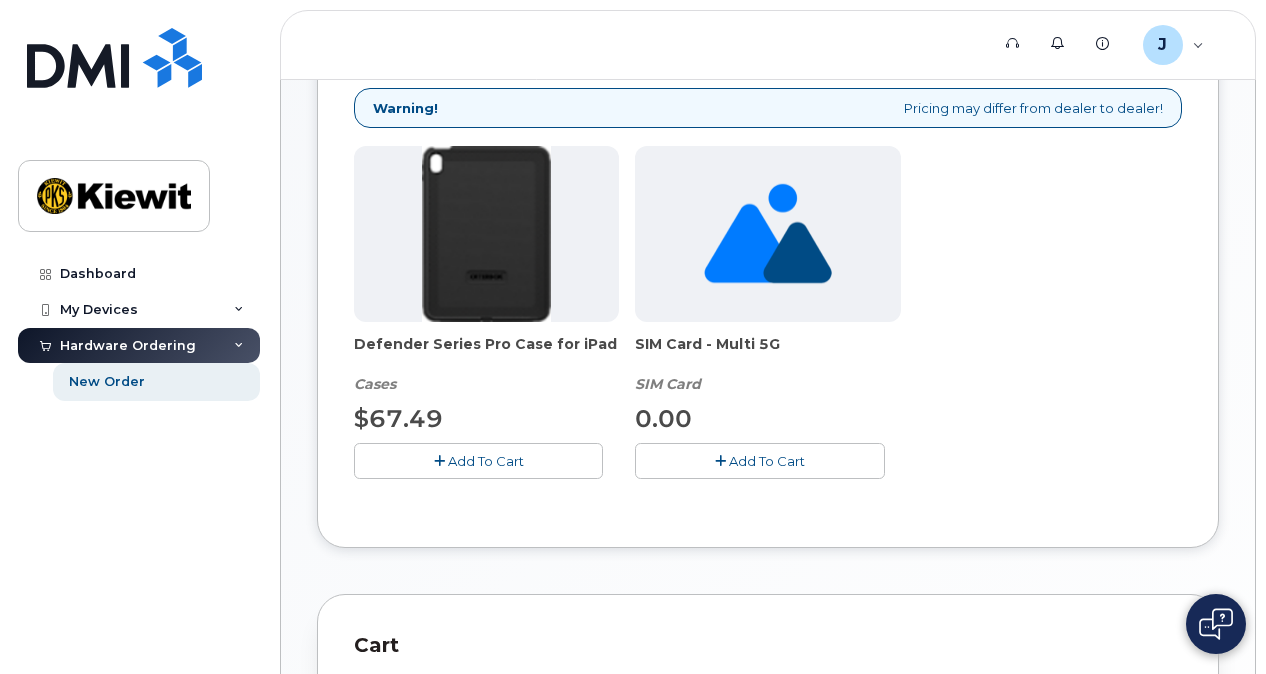 scroll, scrollTop: 737, scrollLeft: 0, axis: vertical 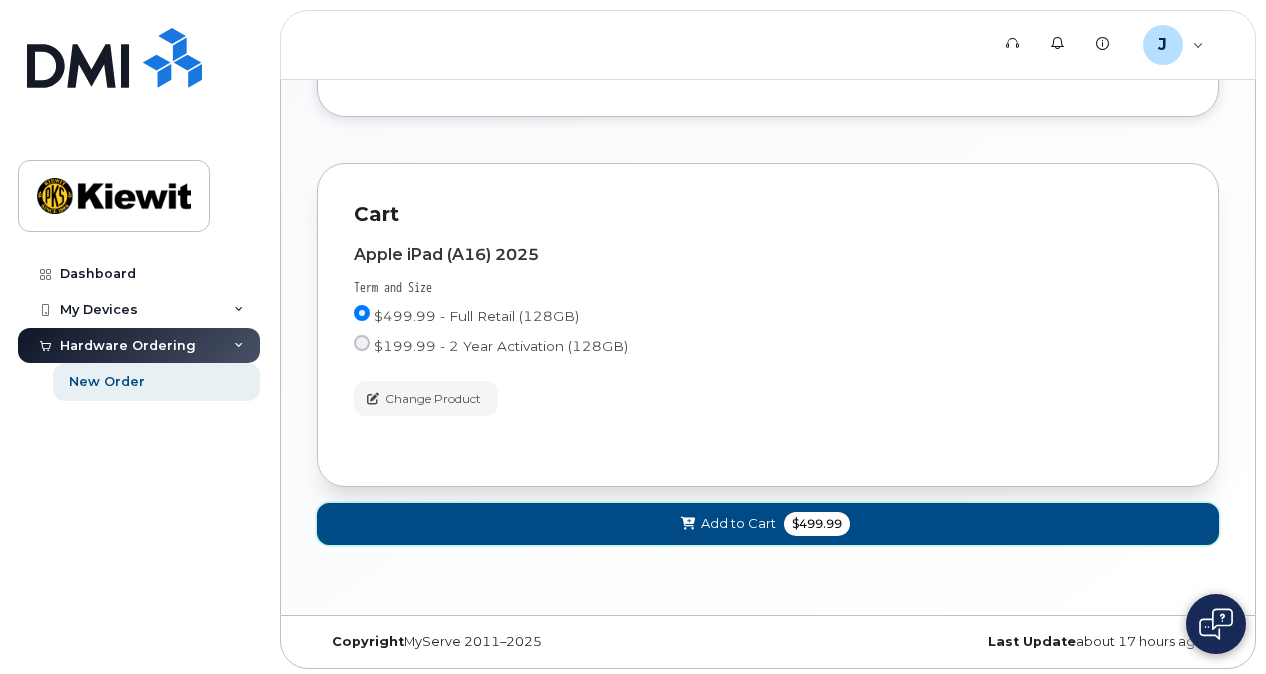 click on "$499.99" 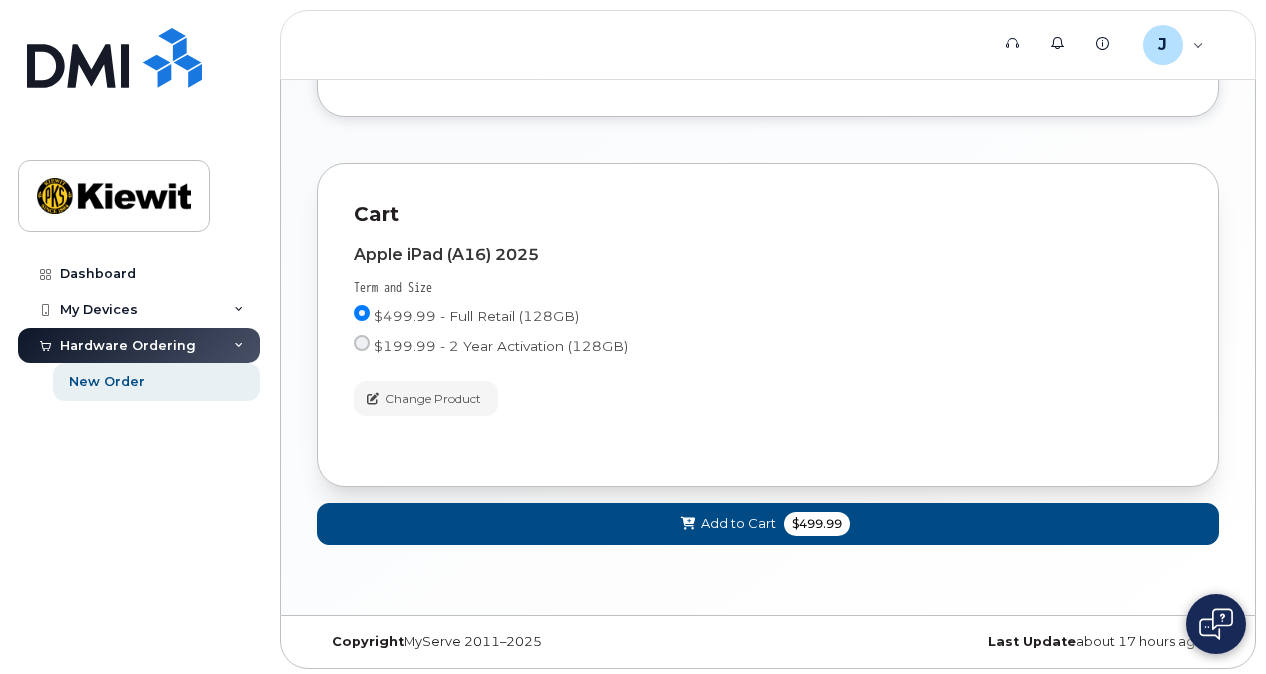 scroll, scrollTop: 1075, scrollLeft: 0, axis: vertical 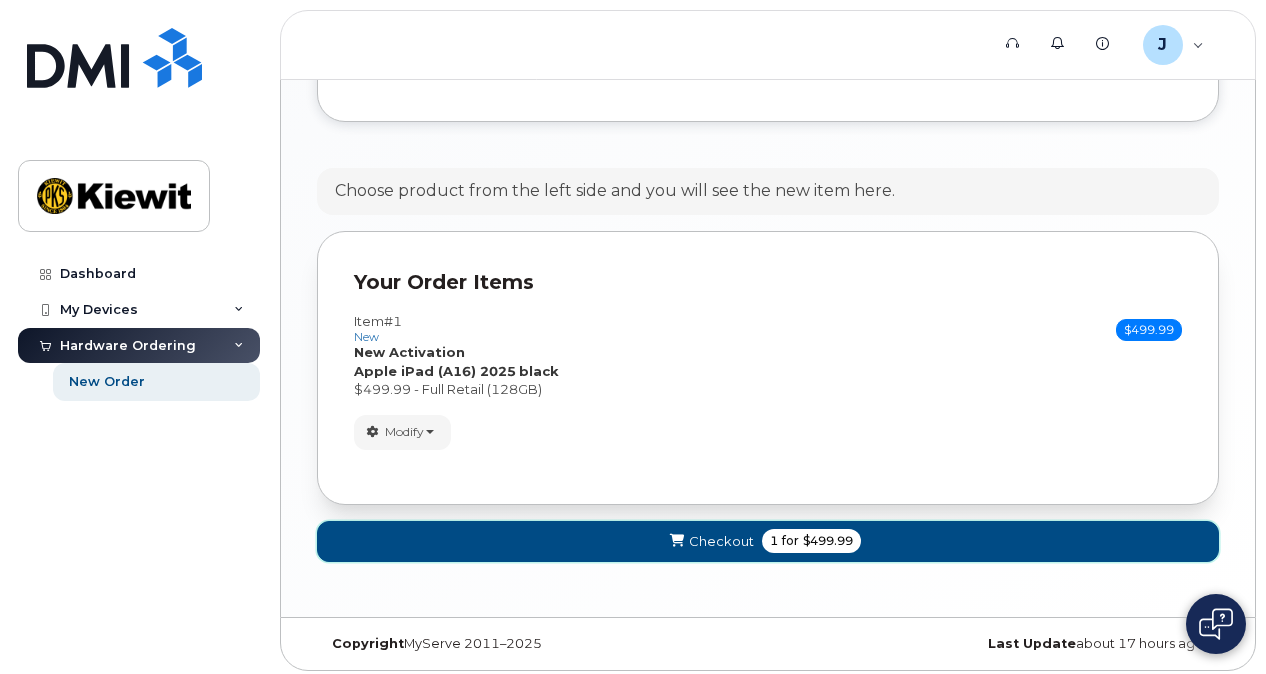click on "Checkout
1
for
$499.99" 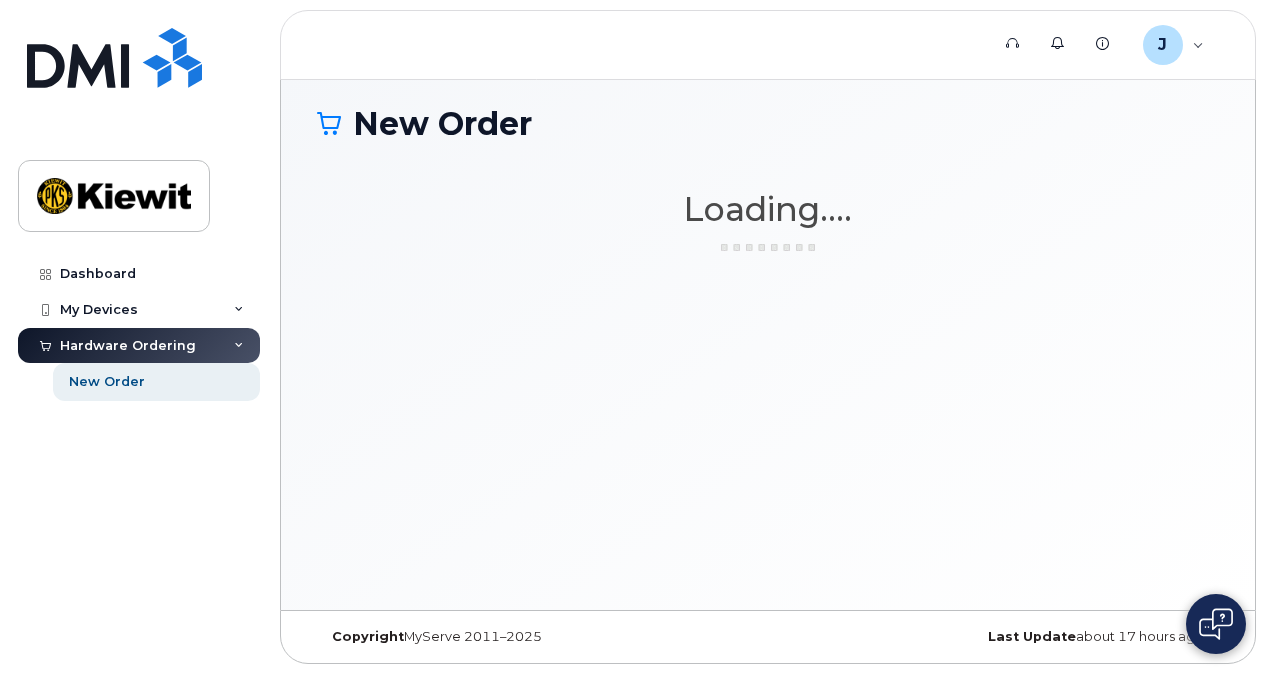 scroll, scrollTop: 9, scrollLeft: 0, axis: vertical 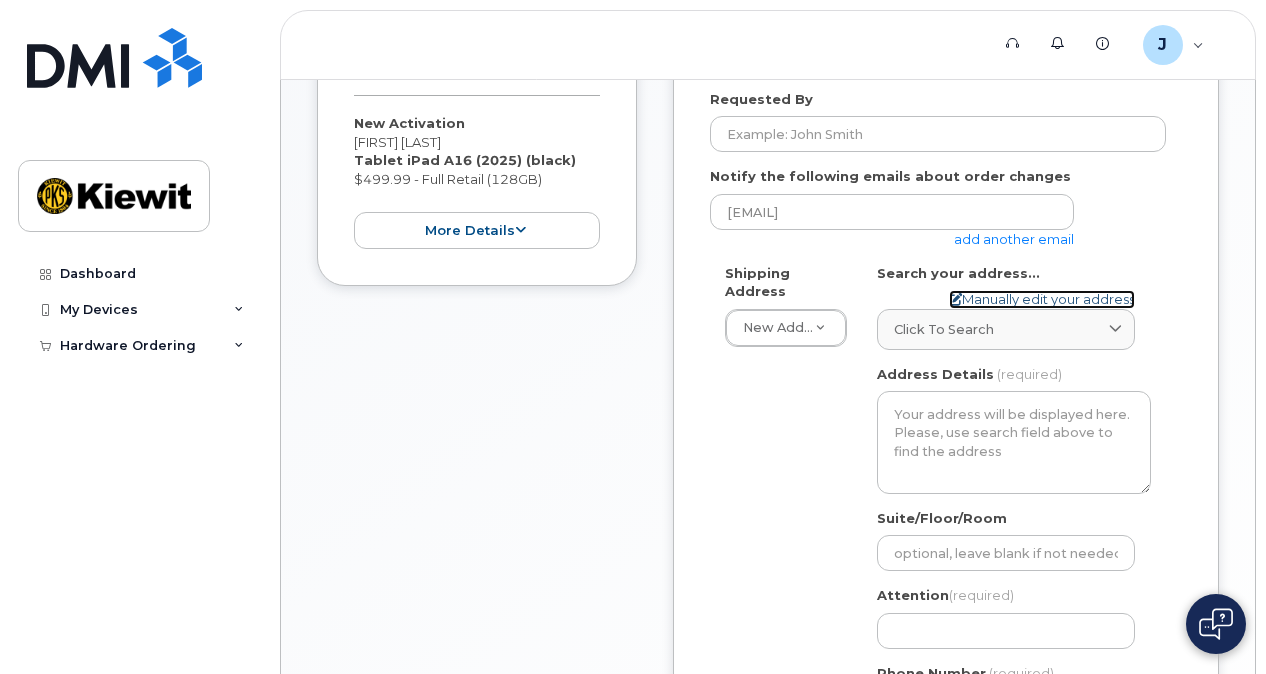 click on "Manually edit your address" 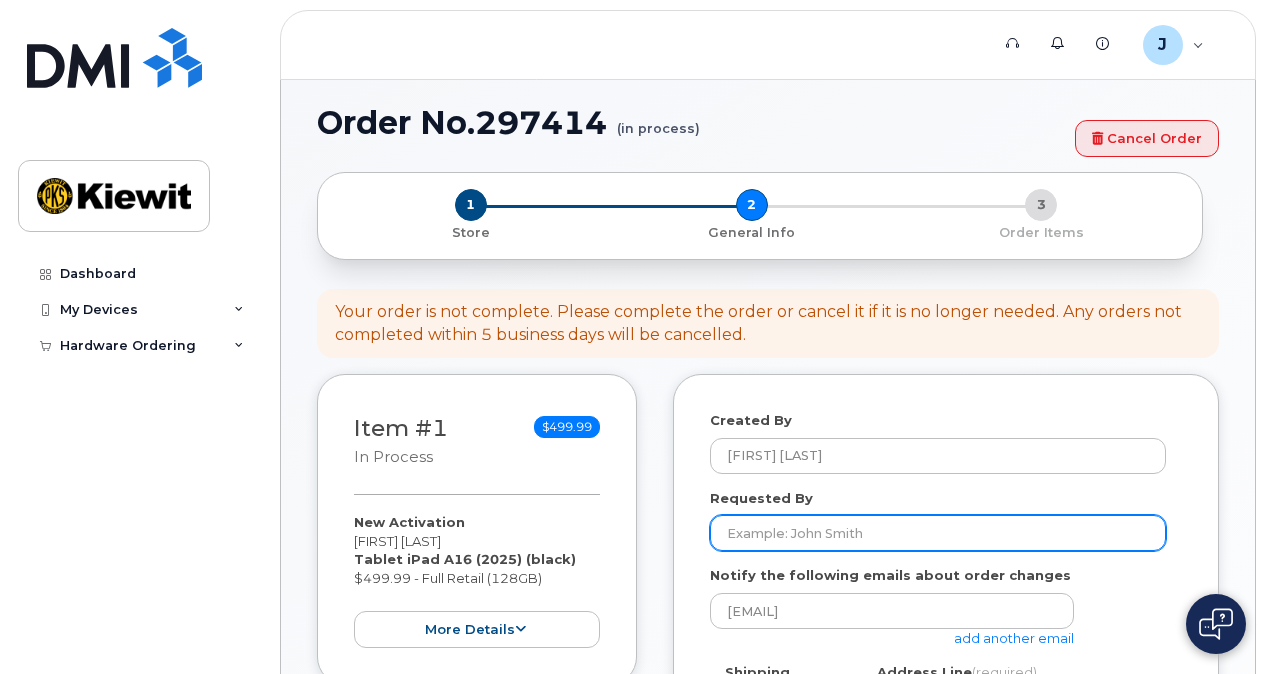 scroll, scrollTop: 91, scrollLeft: 0, axis: vertical 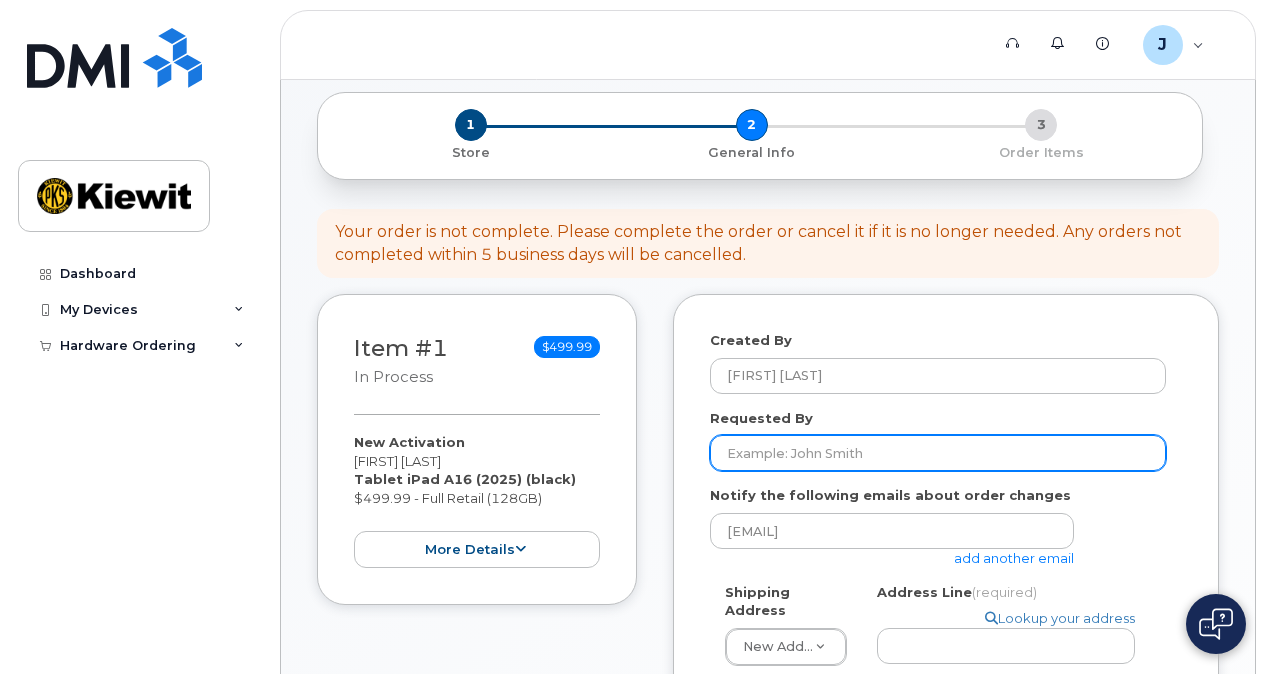 click on "Requested By" 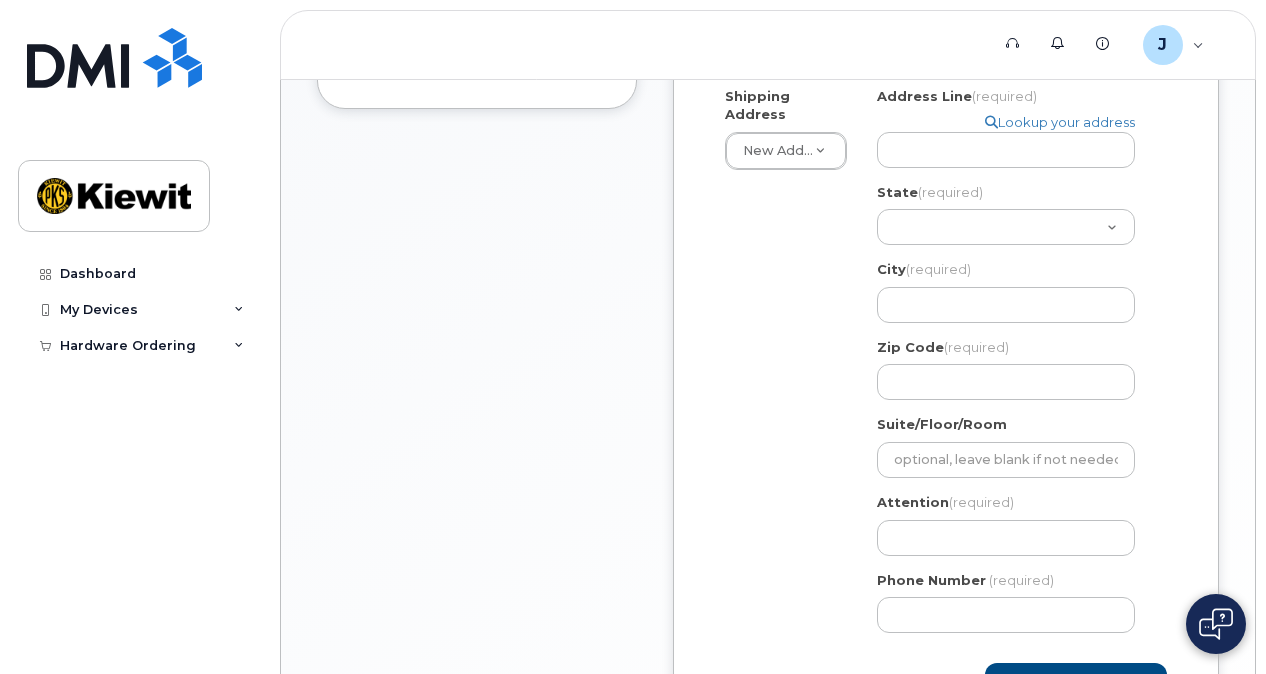 scroll, scrollTop: 545, scrollLeft: 0, axis: vertical 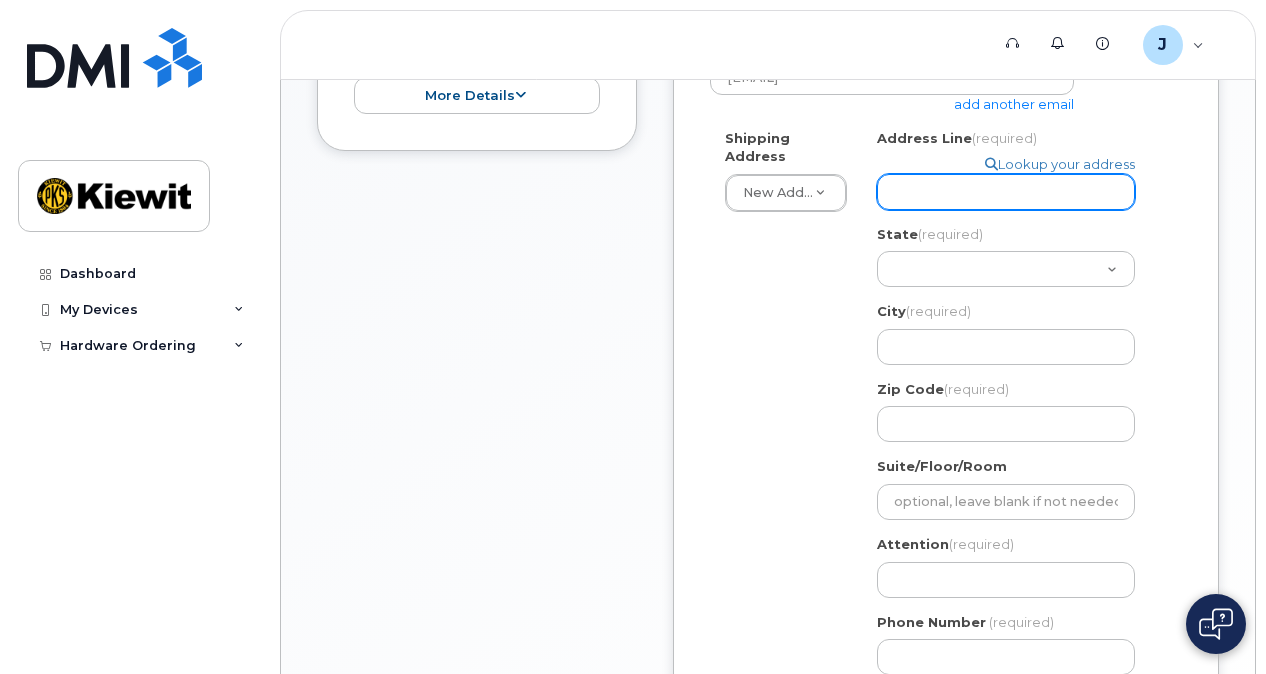 type on "[FIRST] [LAST]" 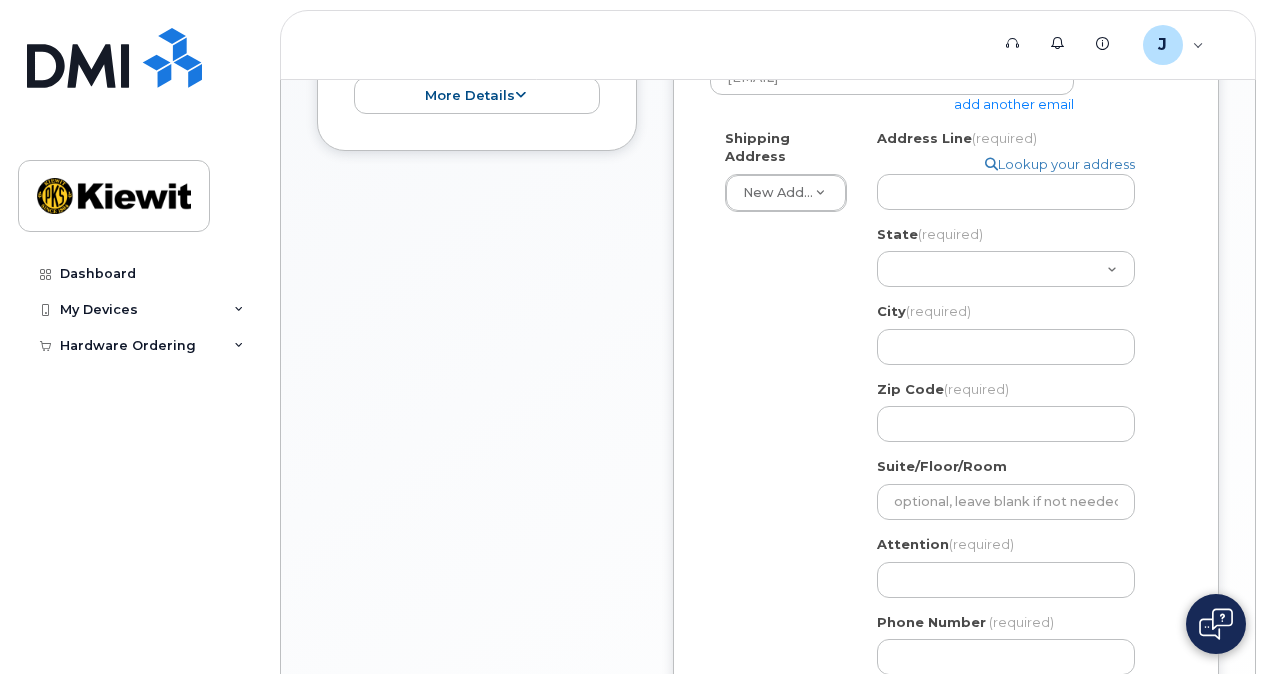 click on "Shipping Address
New Address                                     New Address
Search your address...
Manually edit your address
Click to search No available options
Address Line
(required)
Lookup your address
State
(required)
Alabama
Alaska
American Samoa
Arizona
Arkansas
California
Colorado
Connecticut
Delaware
District of Columbia
Florida
Georgia
Guam
Hawaii
Idaho
Illinois
Indiana
Iowa
Kansas
Kentucky
Louisiana
Maine
Maryland
Massachusetts
Michigan
Minnesota
Mississippi
Missouri
Montana
Nebraska
Nevada
New Hampshire
New Jersey
New Mexico
New York
North Carolina
North Dakota
Ohio
Oklahoma
Oregon
Pennsylvania
Puerto Rico
Rhode Island
South Carolina
South Dakota
Tennessee
Texas
Utah
Vermont
Virginia
Virgin Islands
Washington
West Virginia
Wisconsin
Wyoming
City
(required)
USA
Zip Code
(required)" 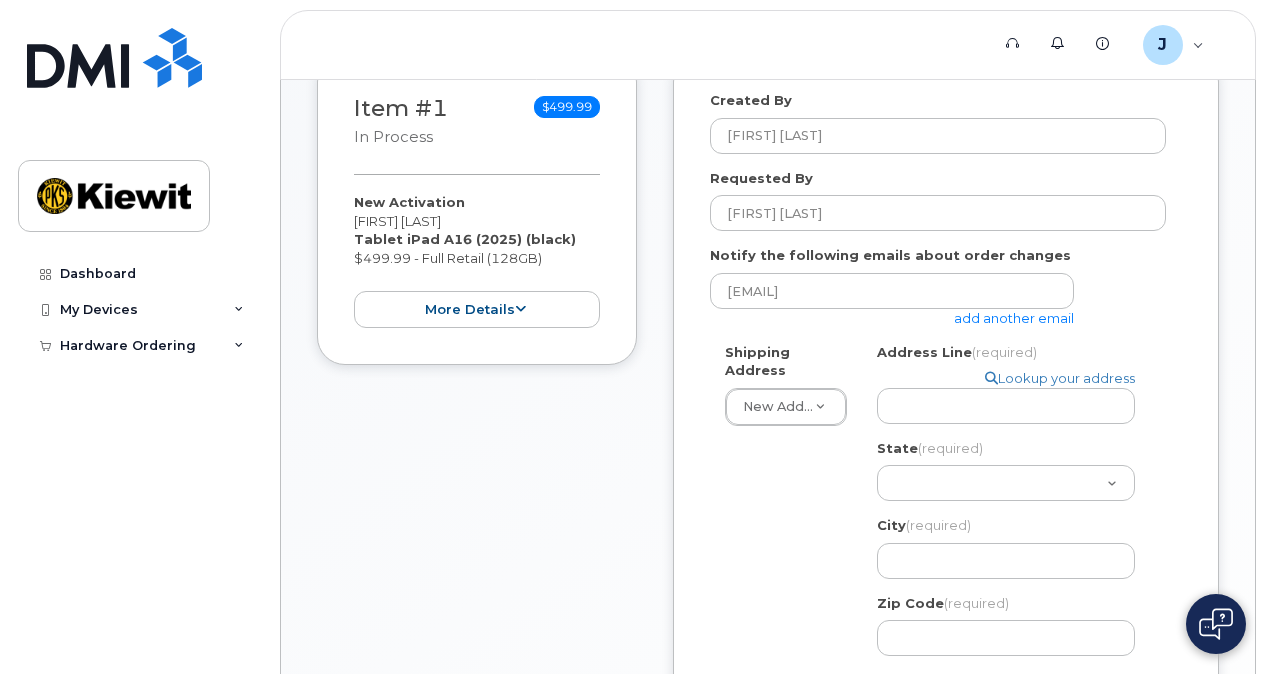 scroll, scrollTop: 327, scrollLeft: 0, axis: vertical 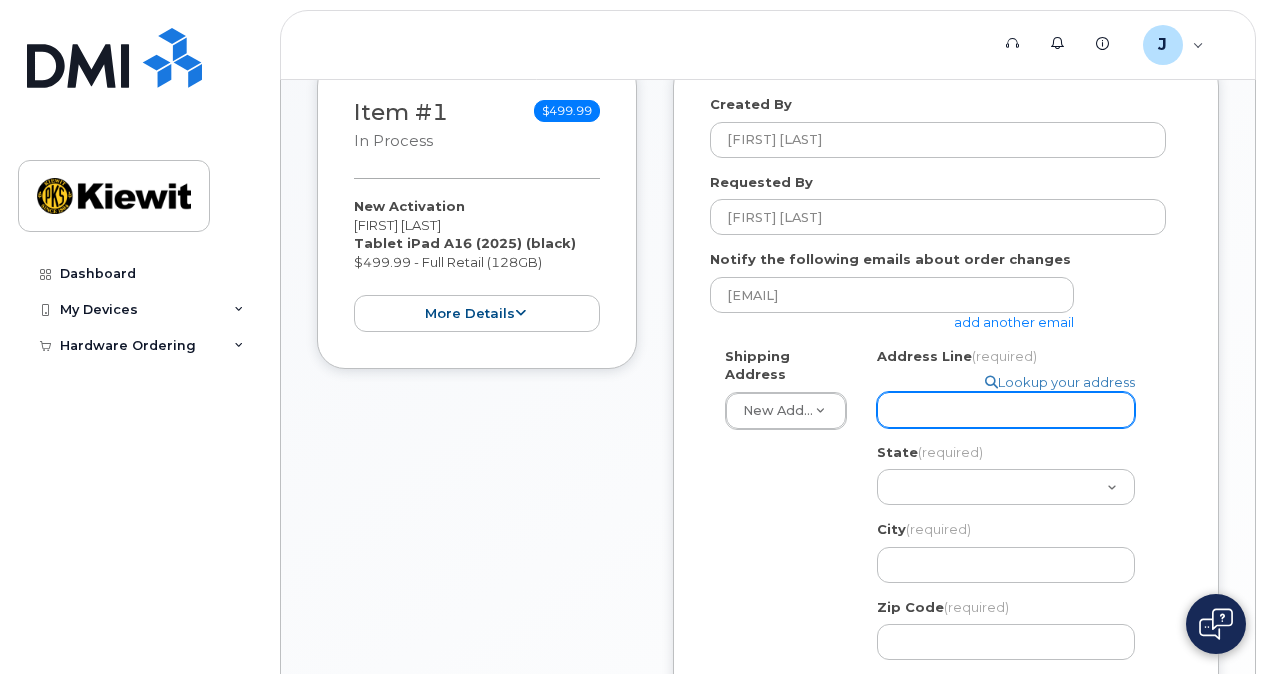 click on "Address Line
(required)" 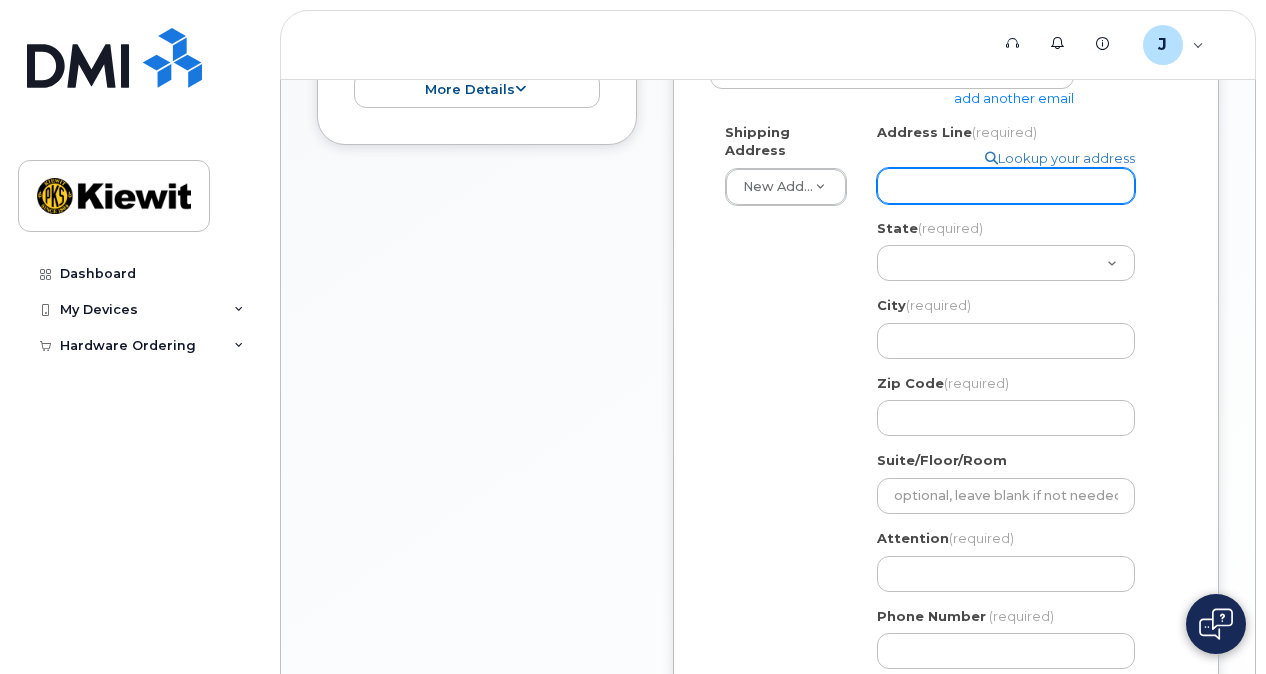 scroll, scrollTop: 777, scrollLeft: 0, axis: vertical 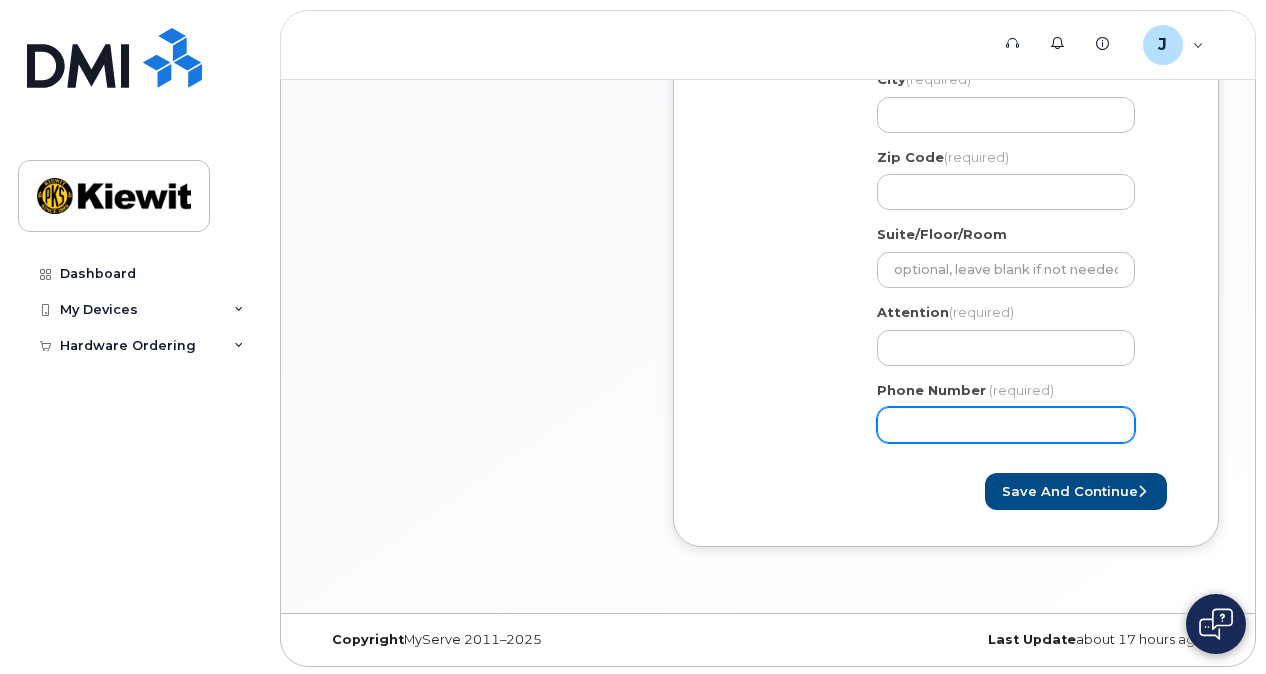 click on "Phone Number" 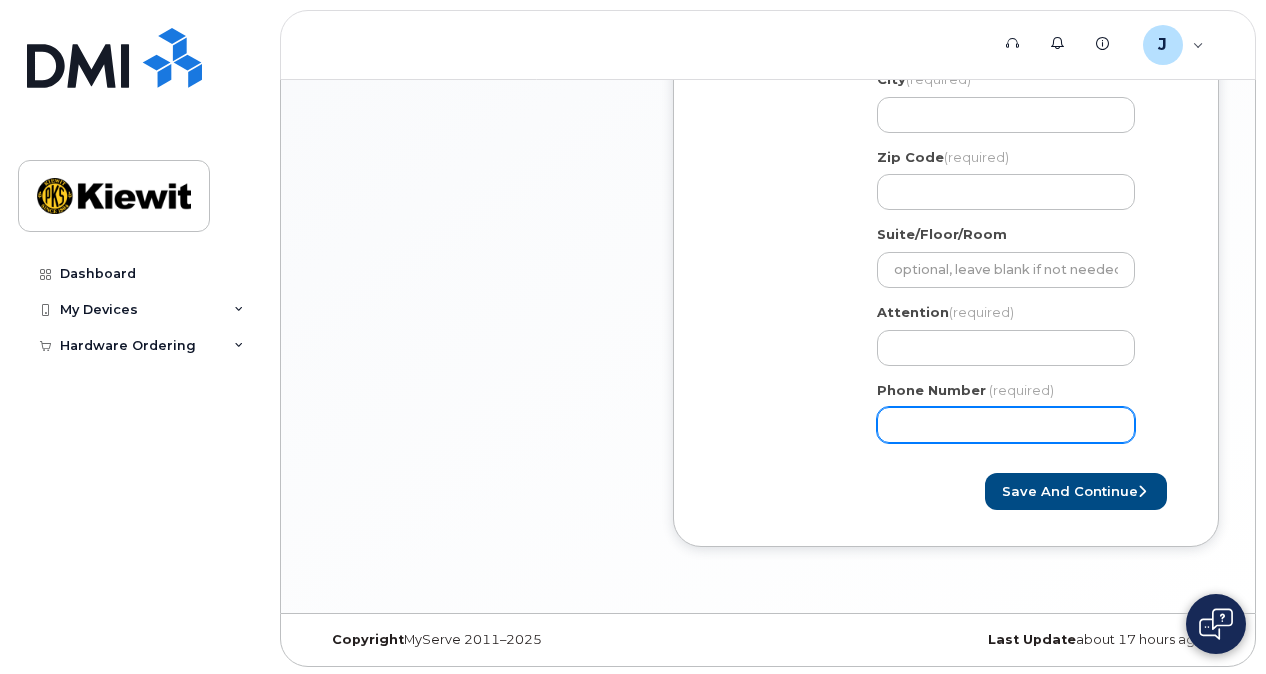 type on "[PHONE]" 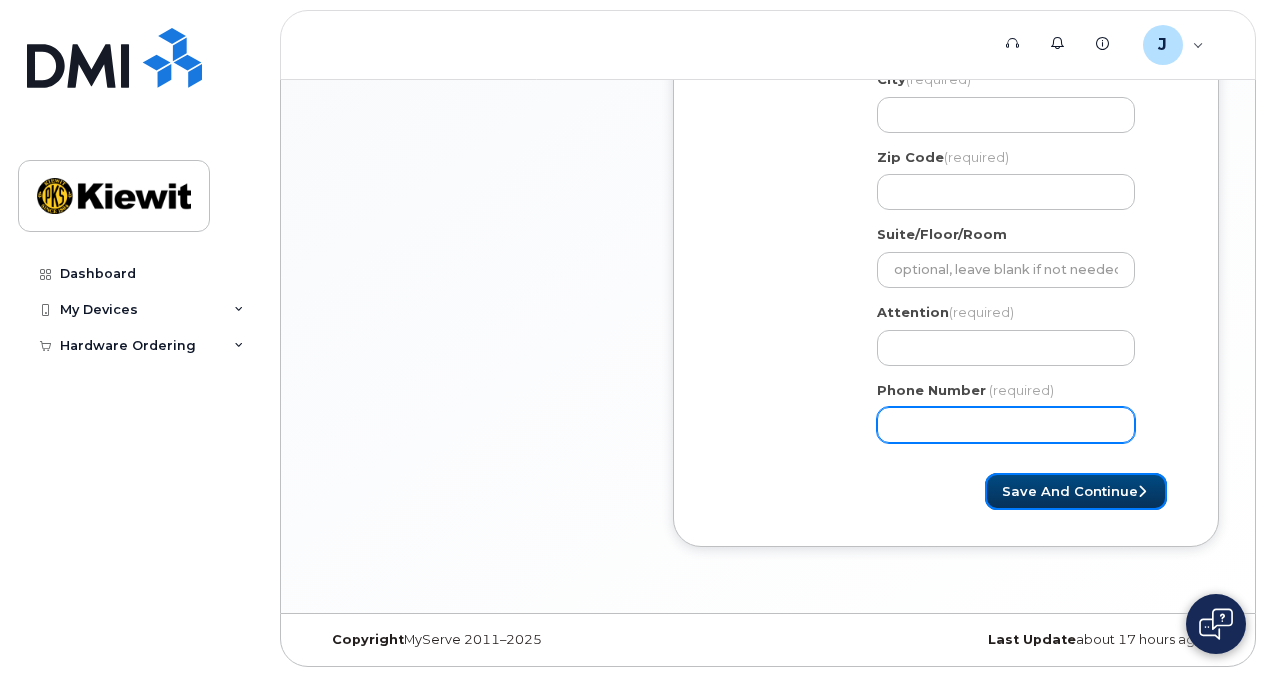 select 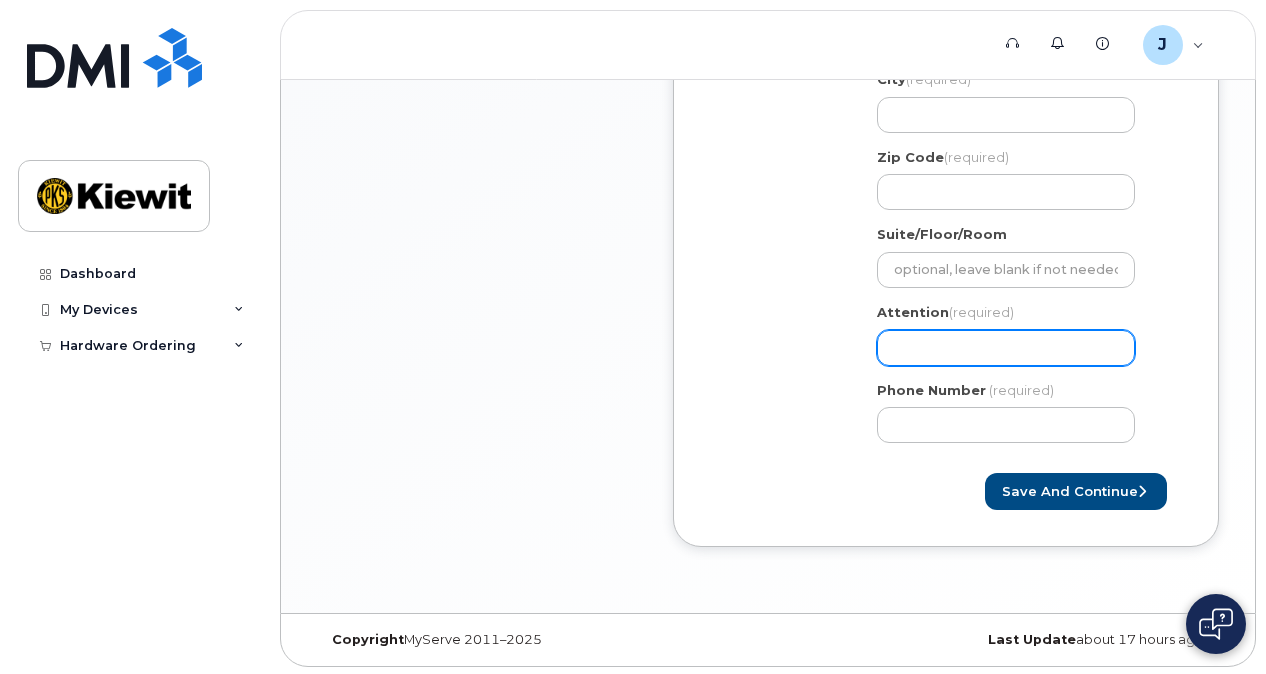 click on "Attention
(required)" 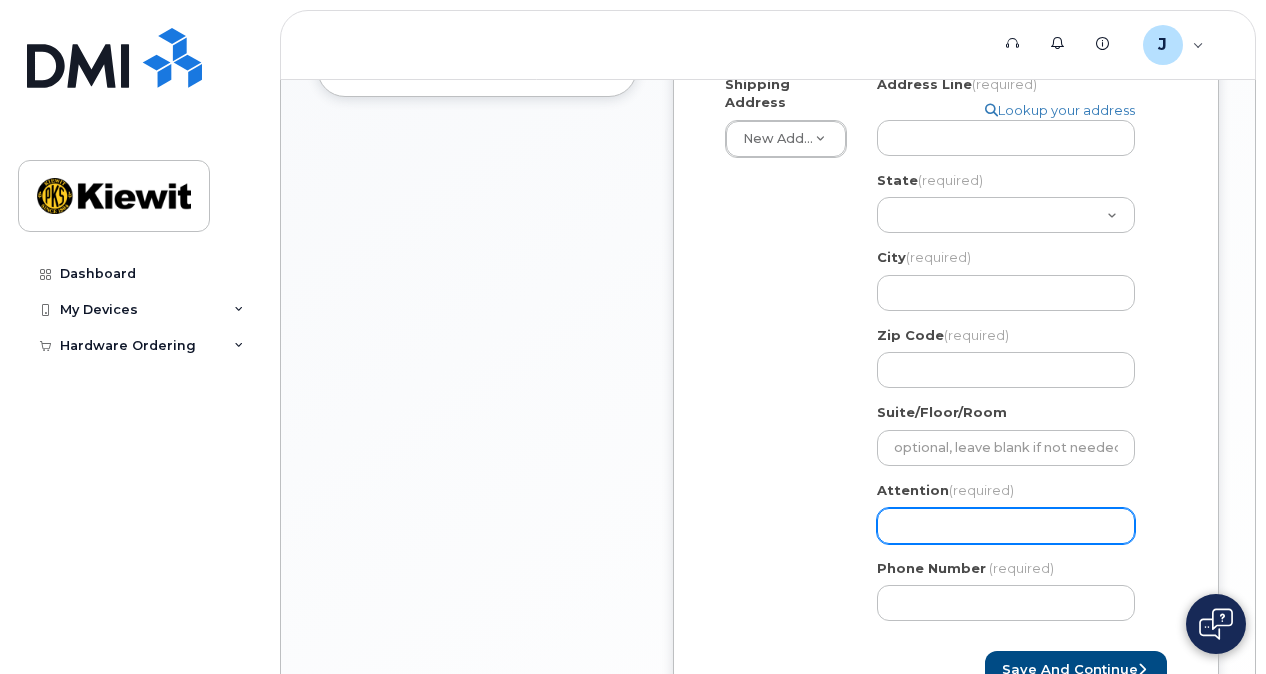 scroll, scrollTop: 556, scrollLeft: 0, axis: vertical 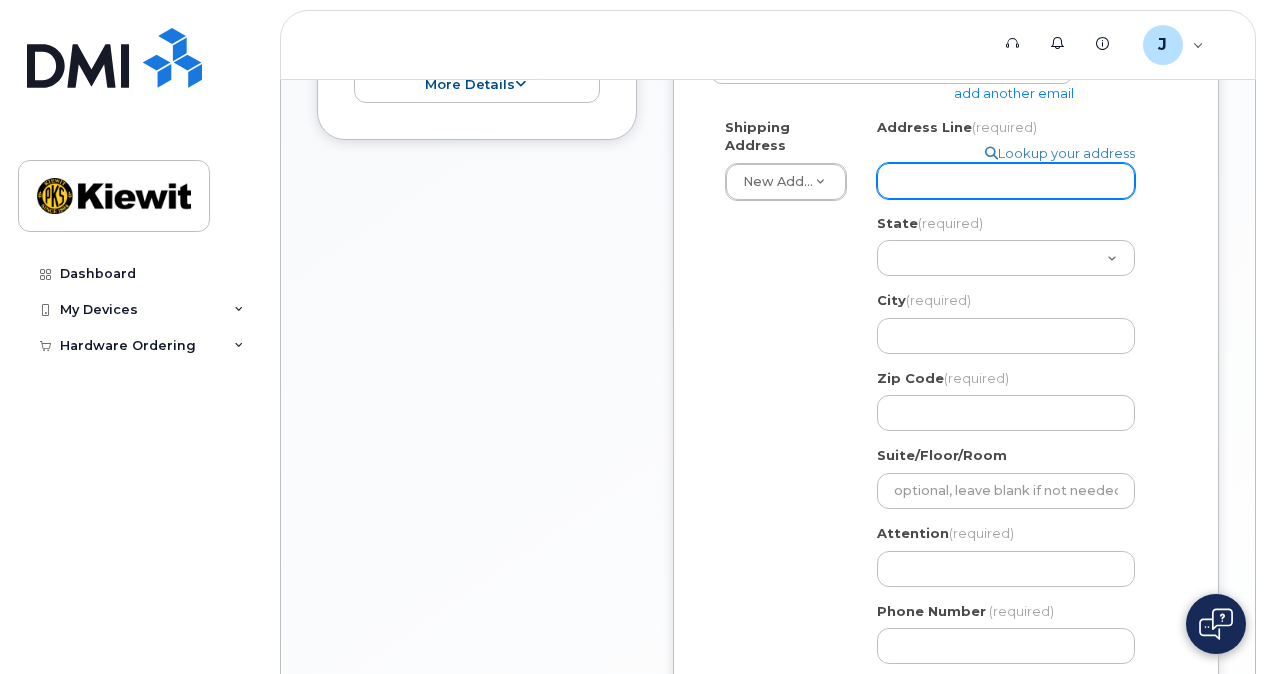 click on "Address Line
(required)" 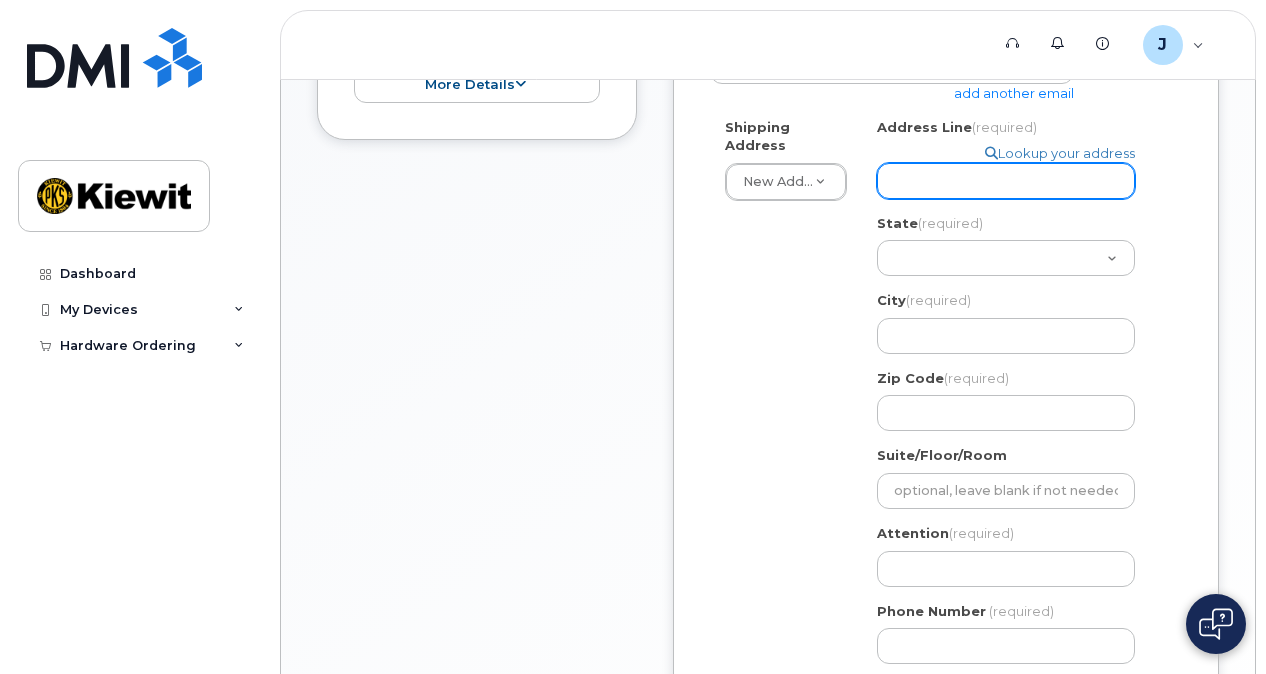 select 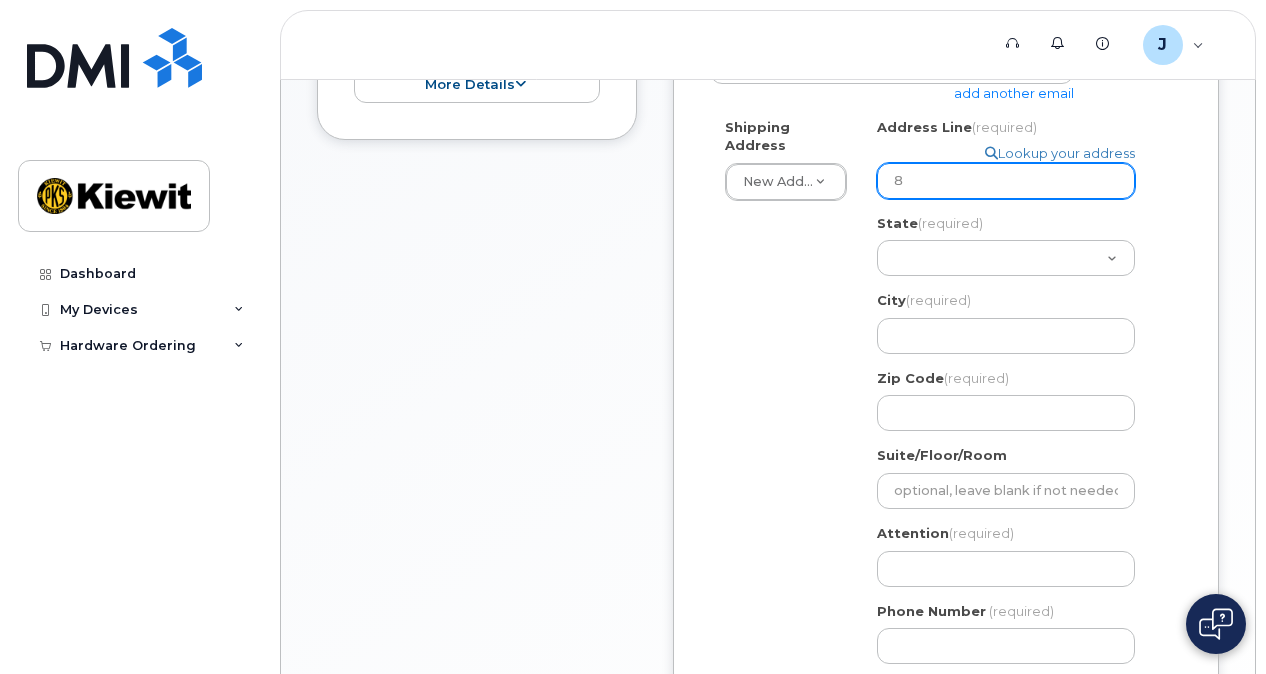 select 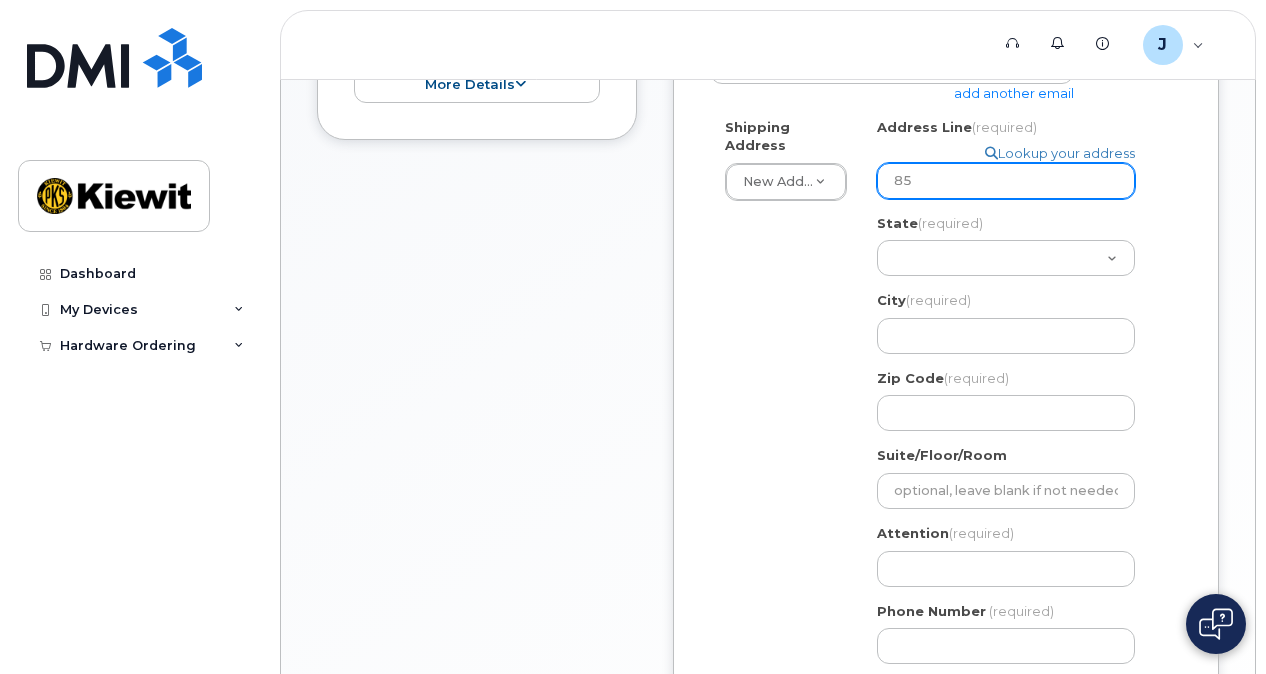 type on "85" 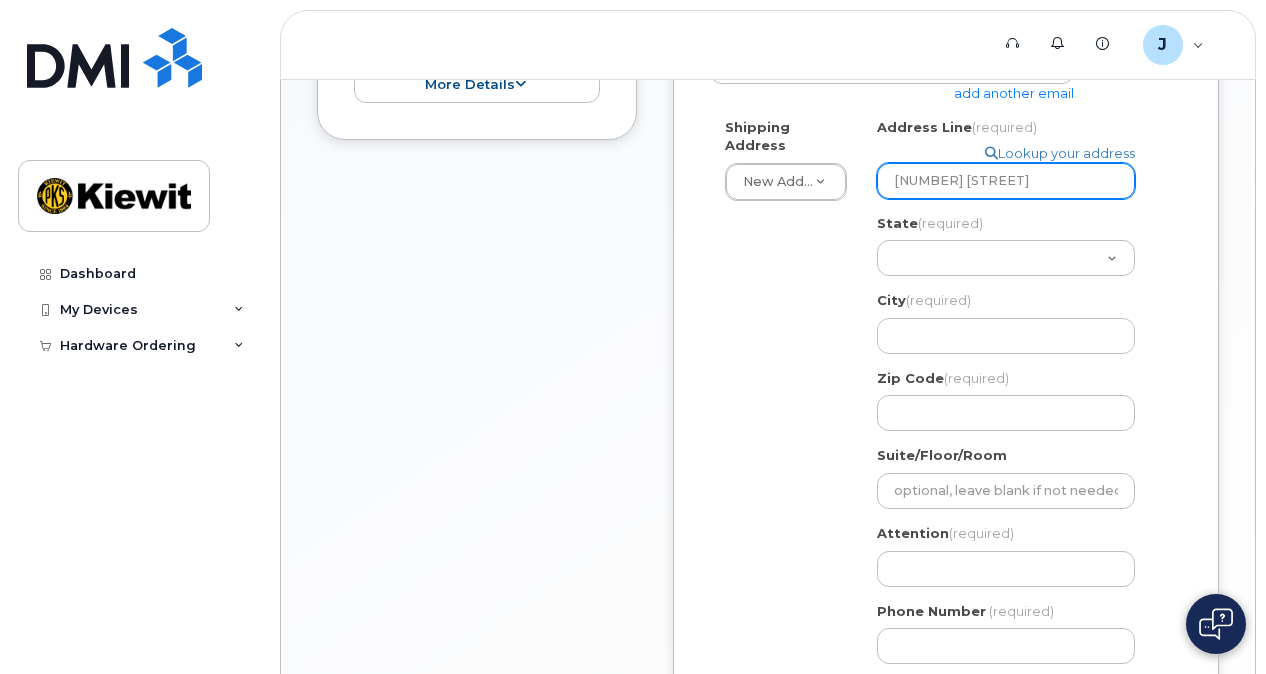select 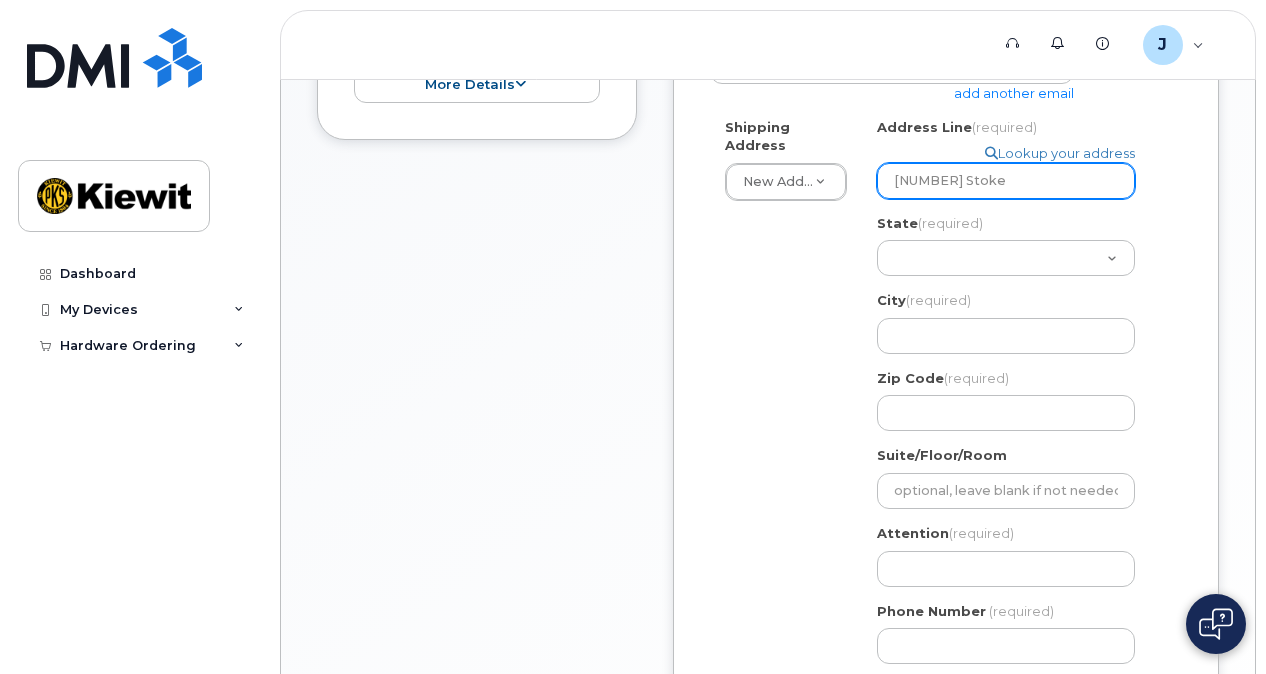 select 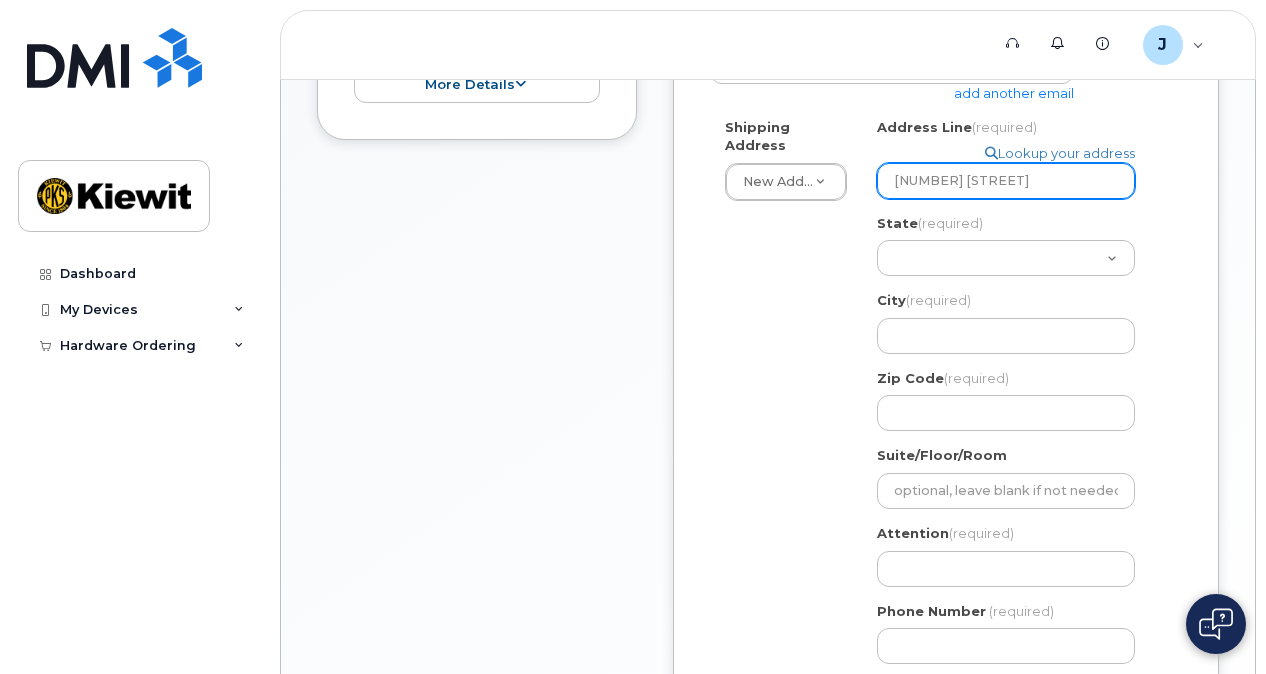 type on "[NUMBER] [STREET]" 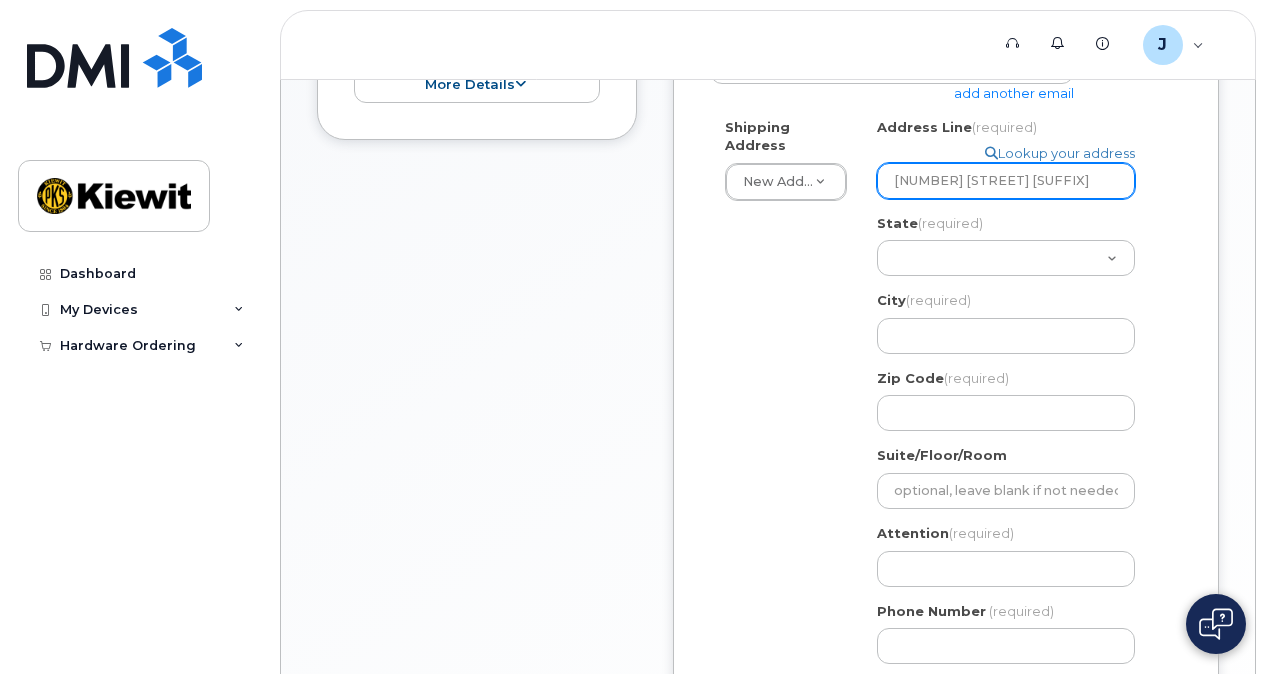 select 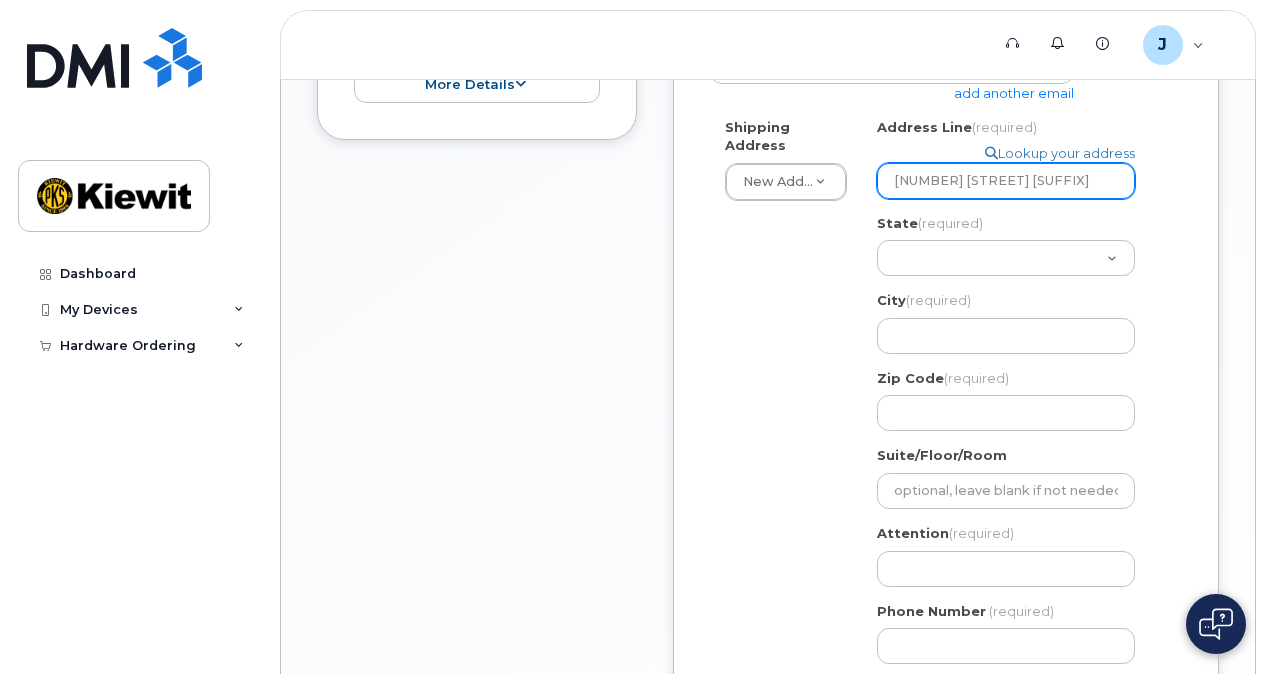 select 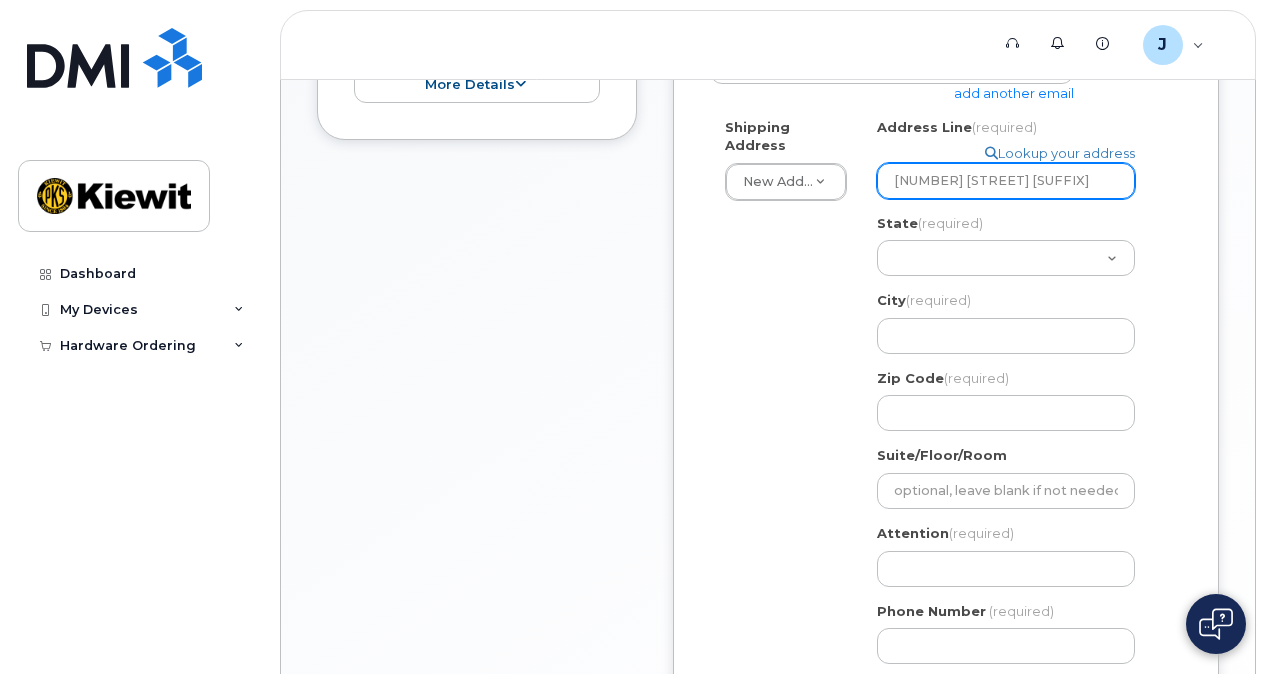type on "85 Stokes King R" 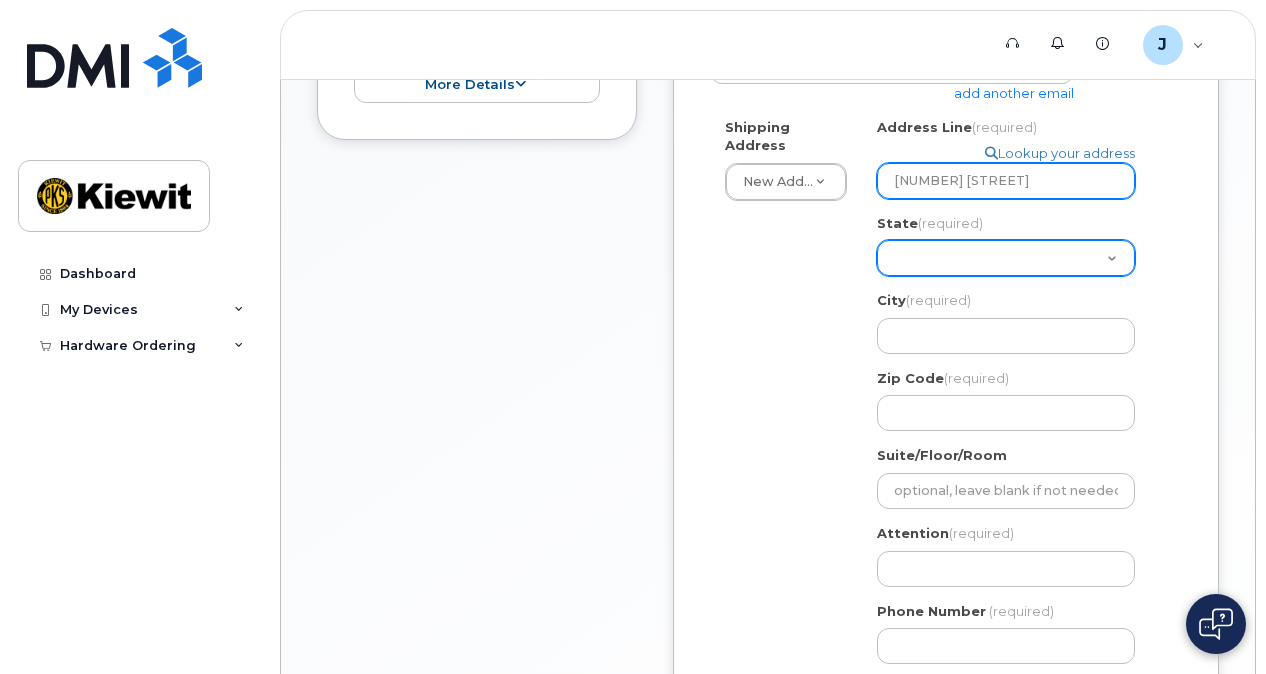 type on "[NUMBER] [STREET]" 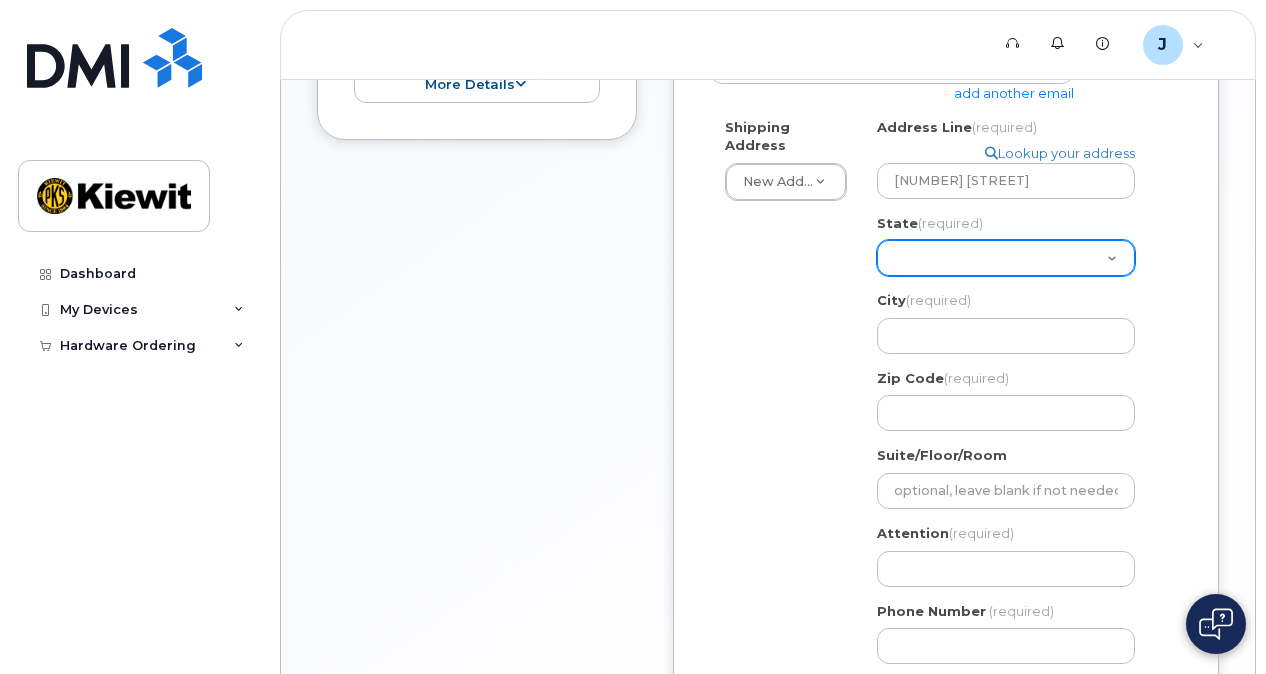 click on "Alabama
Alaska
American Samoa
Arizona
Arkansas
California
Colorado
Connecticut
Delaware
District of Columbia
Florida
Georgia
Guam
Hawaii
Idaho
Illinois
Indiana
Iowa
Kansas
Kentucky
Louisiana
Maine
Maryland
Massachusetts
Michigan
Minnesota
Mississippi
Missouri
Montana
Nebraska
Nevada
New Hampshire
New Jersey
New Mexico
New York
North Carolina
North Dakota
Ohio
Oklahoma
Oregon
Pennsylvania
Puerto Rico
Rhode Island
South Carolina
South Dakota
Tennessee
Texas
Utah
Vermont
Virginia
Virgin Islands
Washington
West Virginia
Wisconsin
Wyoming" 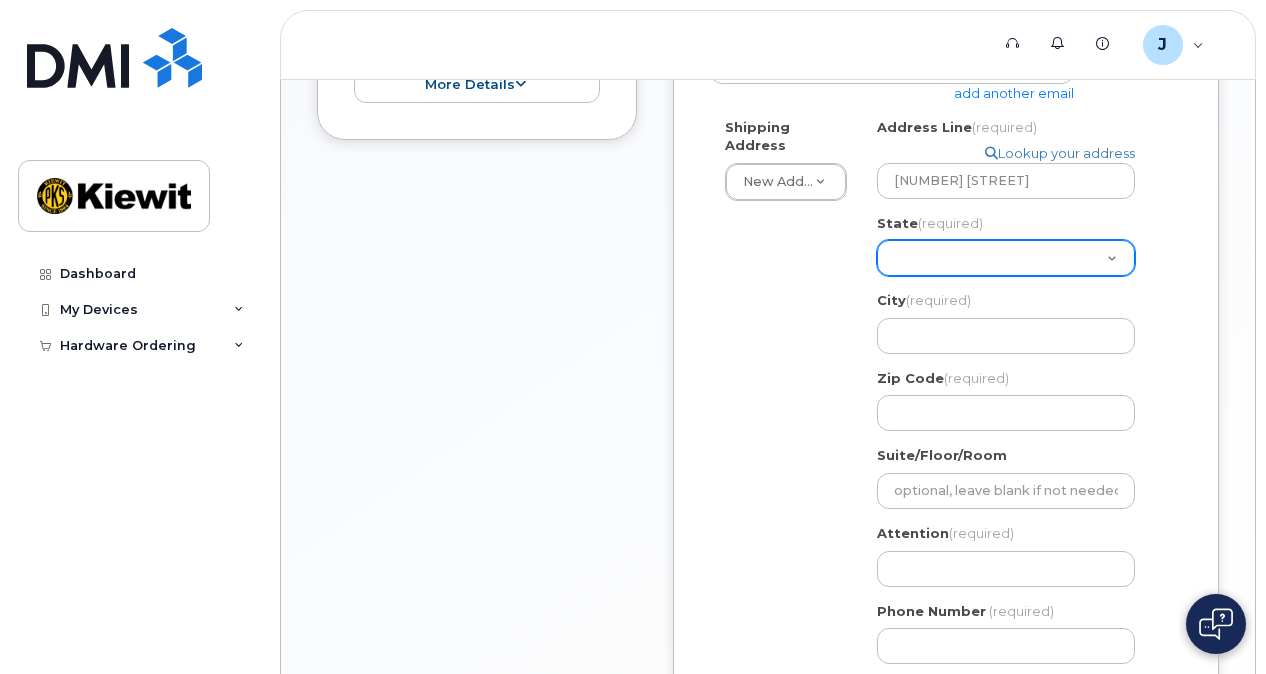 select on "MS" 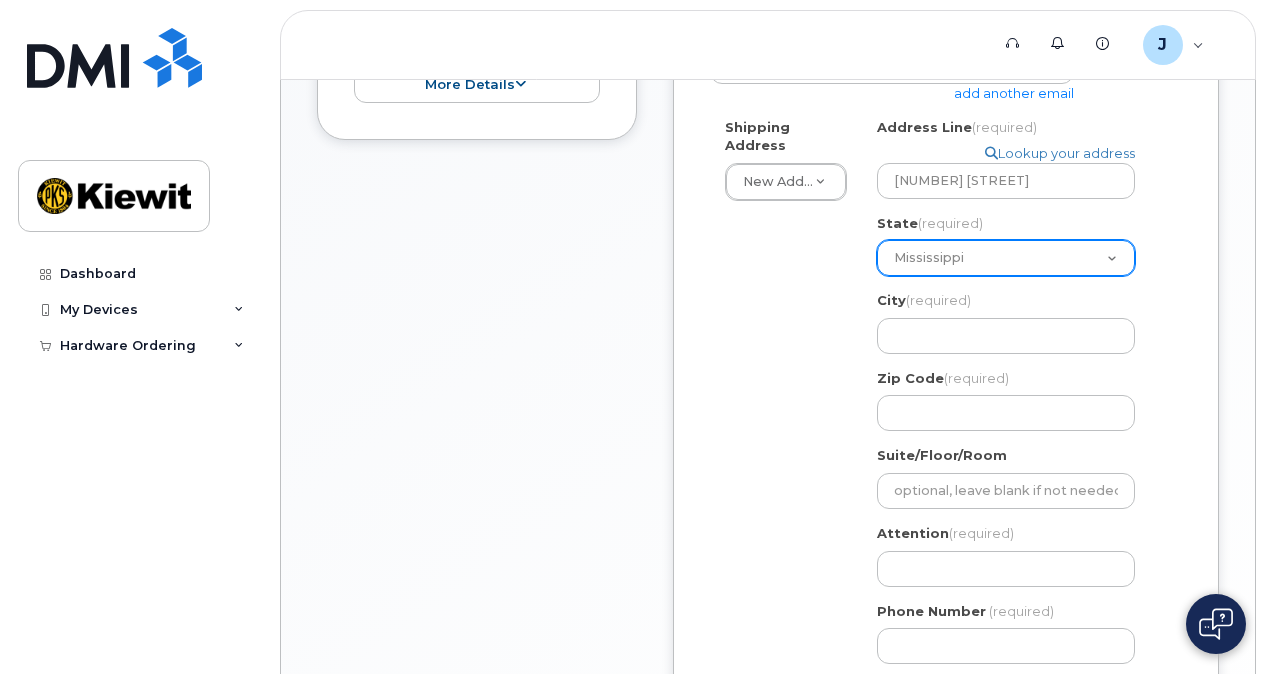 click on "Alabama
Alaska
American Samoa
Arizona
Arkansas
California
Colorado
Connecticut
Delaware
District of Columbia
Florida
Georgia
Guam
Hawaii
Idaho
Illinois
Indiana
Iowa
Kansas
Kentucky
Louisiana
Maine
Maryland
Massachusetts
Michigan
Minnesota
Mississippi
Missouri
Montana
Nebraska
Nevada
New Hampshire
New Jersey
New Mexico
New York
North Carolina
North Dakota
Ohio
Oklahoma
Oregon
Pennsylvania
Puerto Rico
Rhode Island
South Carolina
South Dakota
Tennessee
Texas
Utah
Vermont
Virginia
Virgin Islands
Washington
West Virginia
Wisconsin
Wyoming" 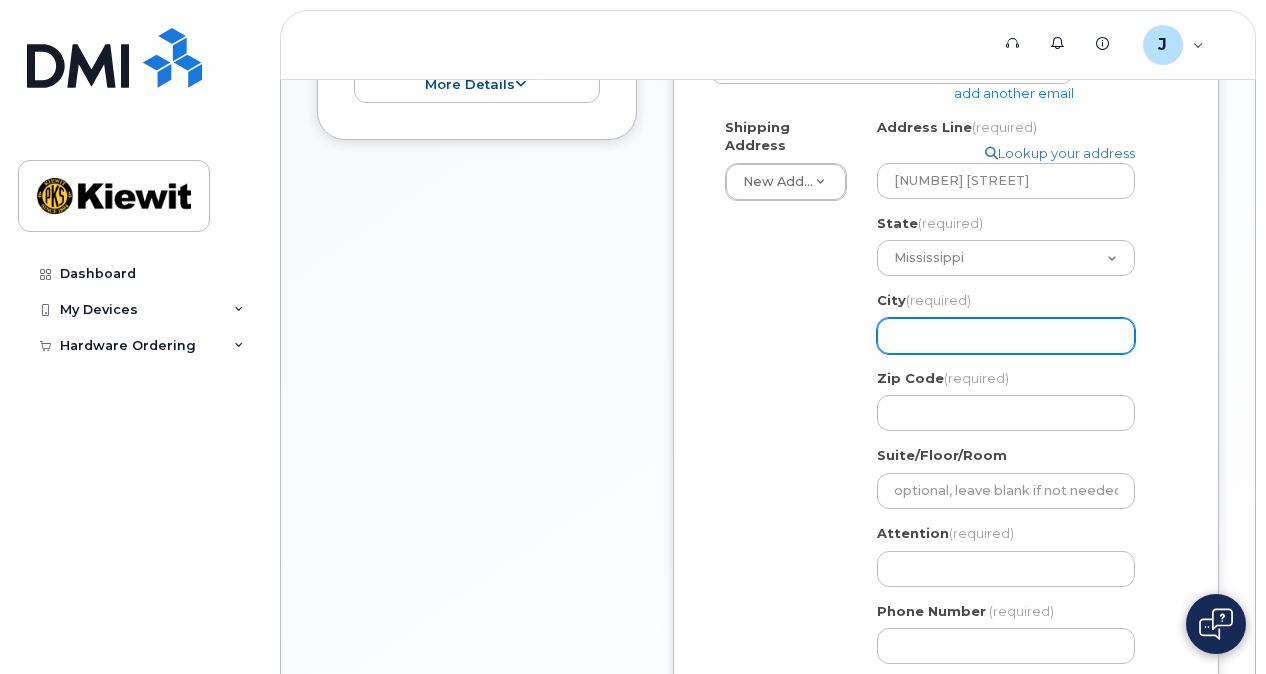 click on "City
(required)" 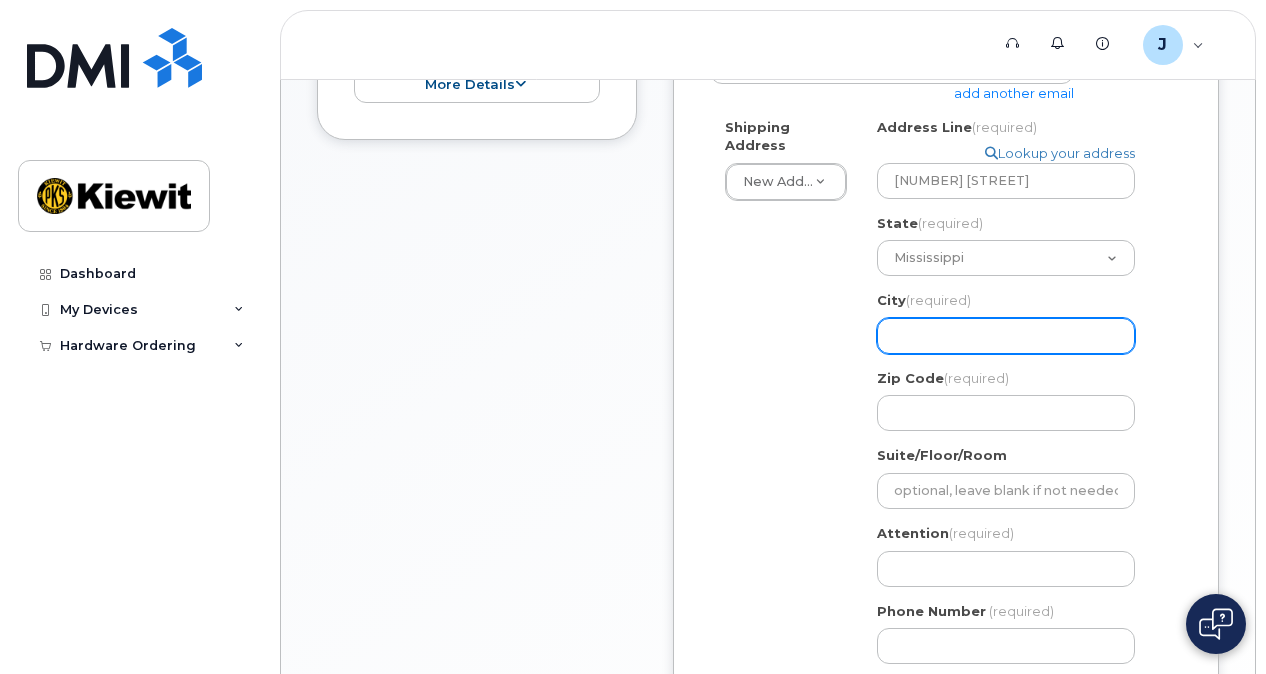 select 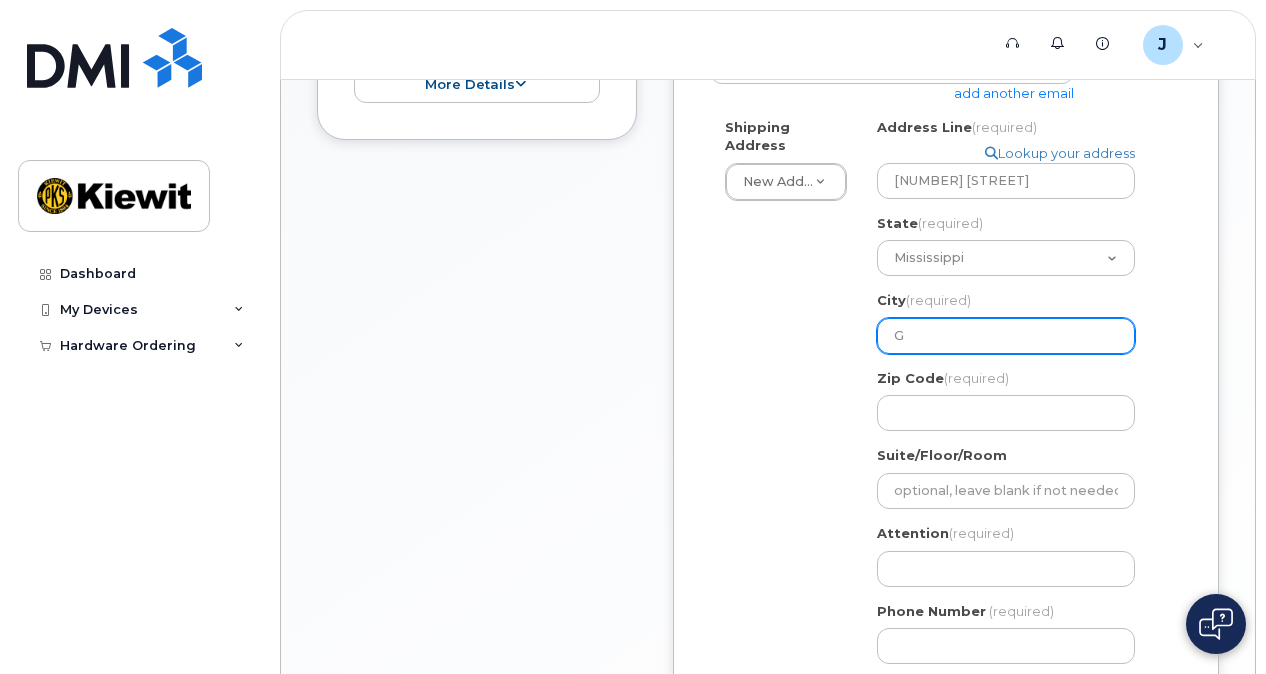select 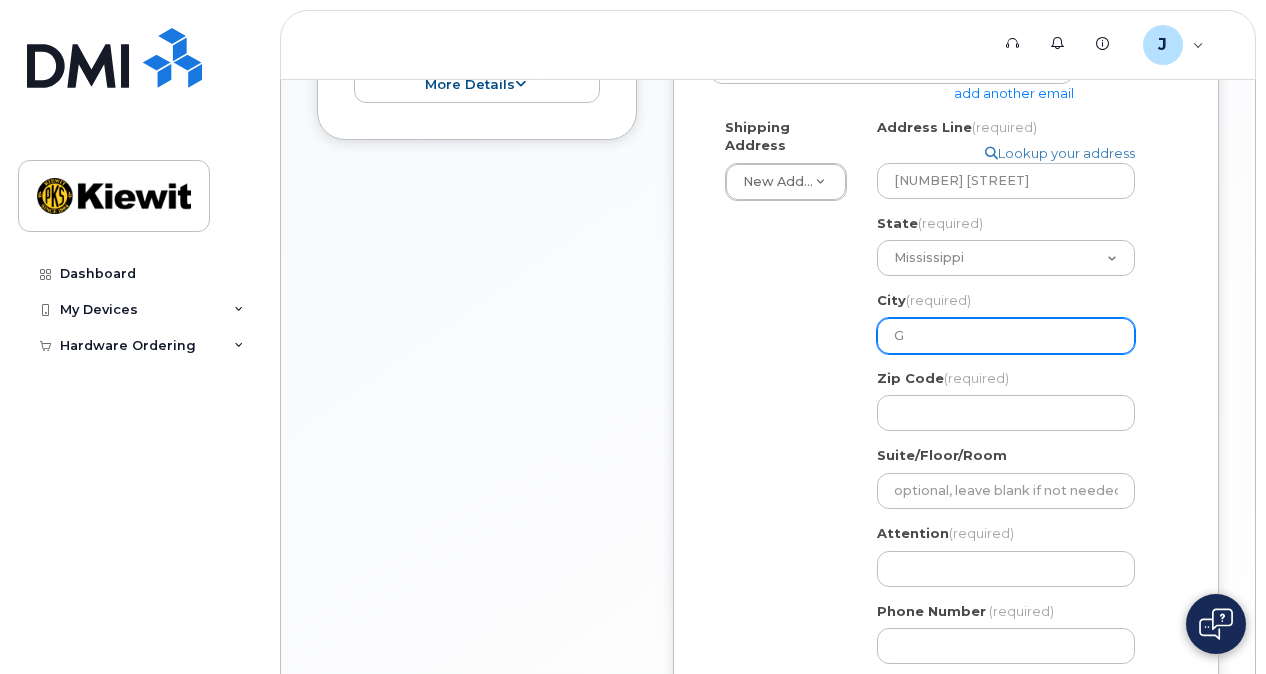 type on "Gr" 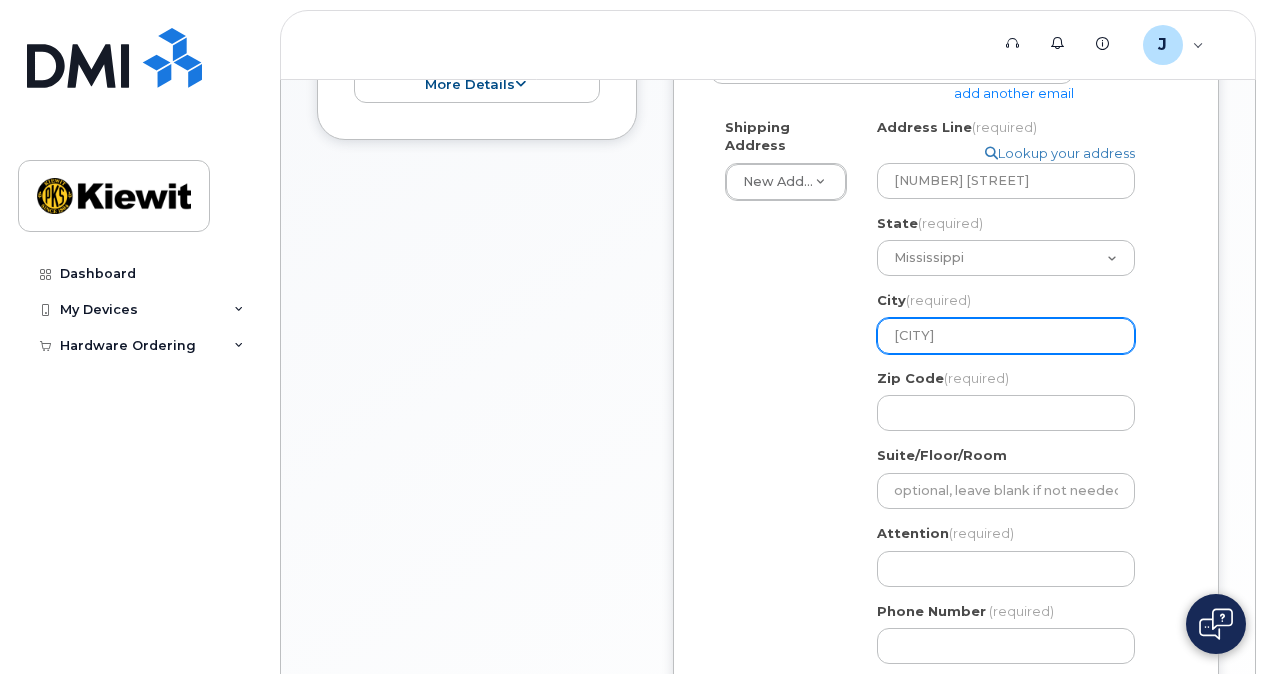 select 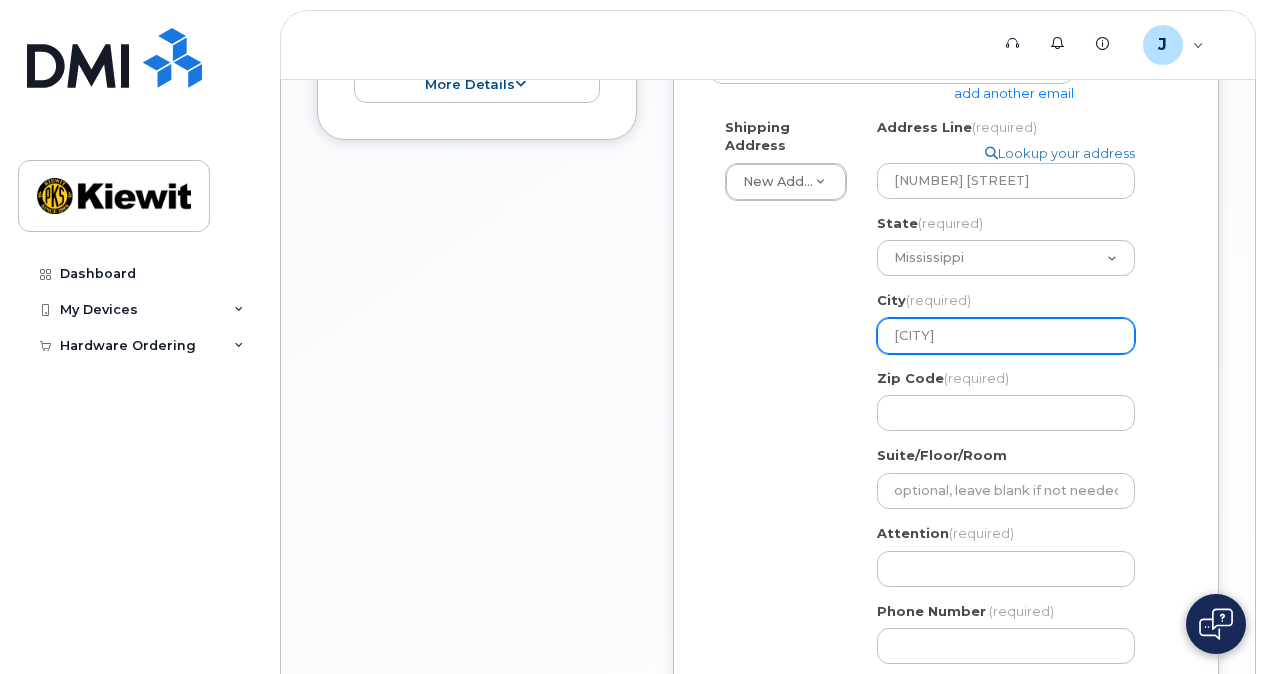 type on "Gre" 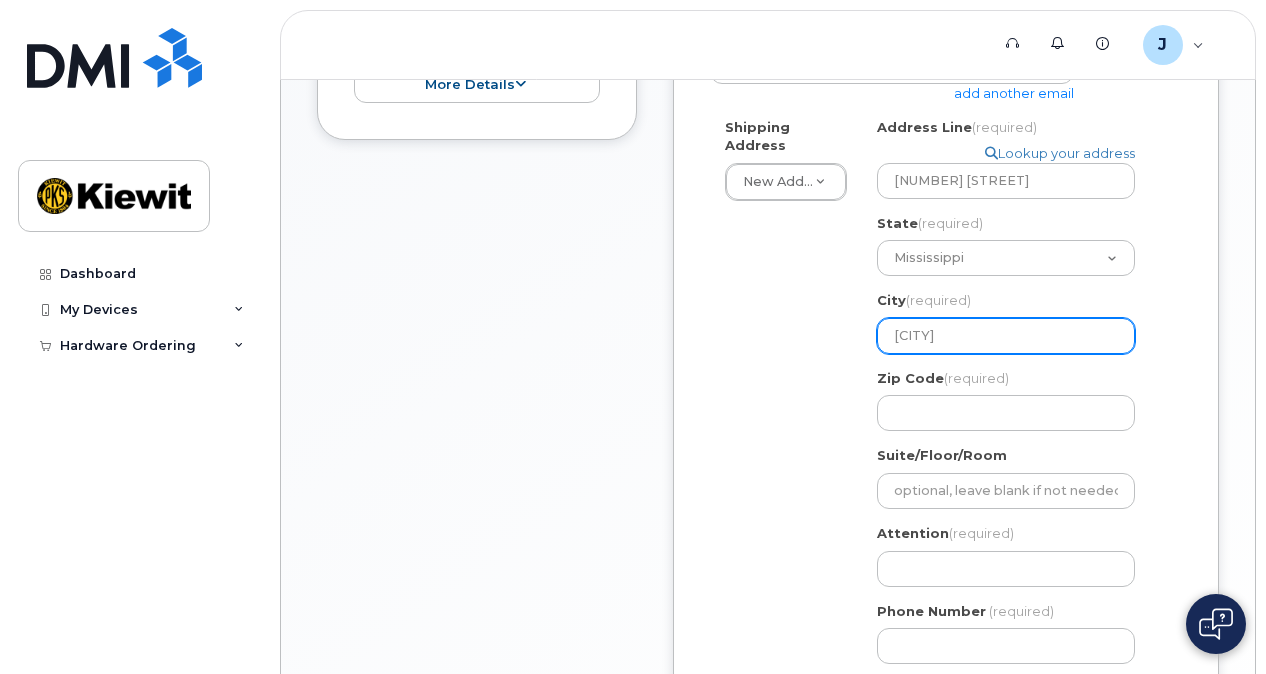 select 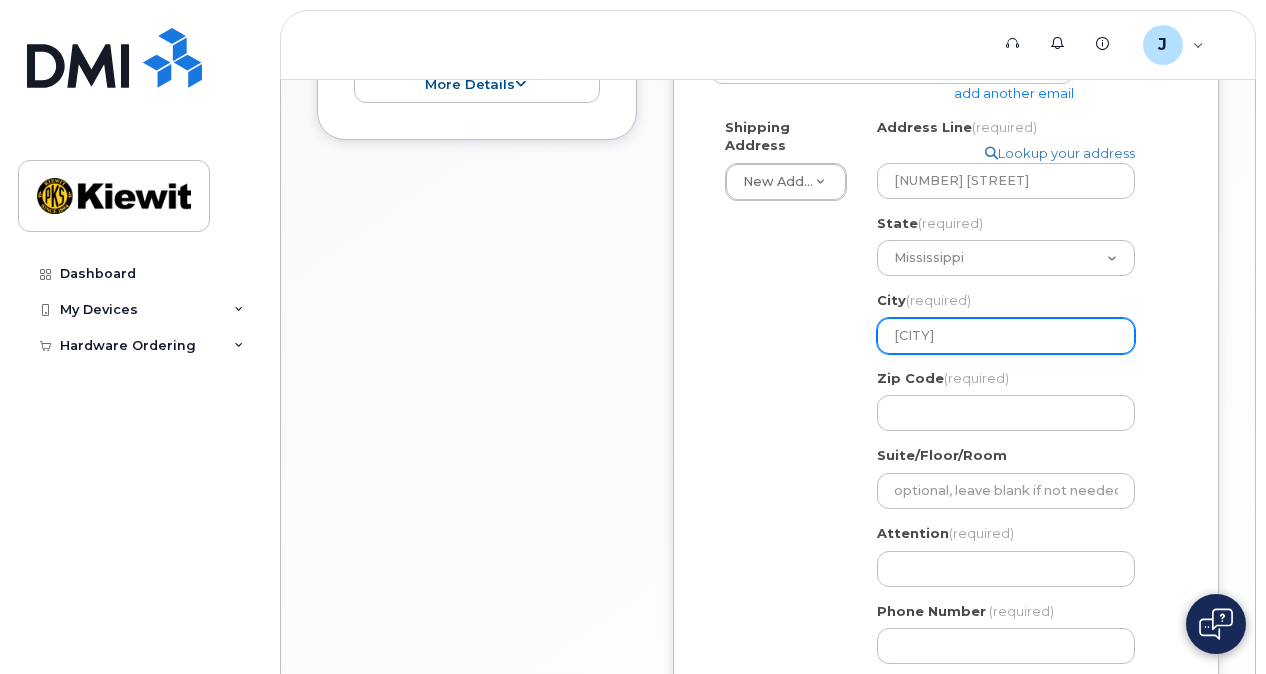 type on "Green" 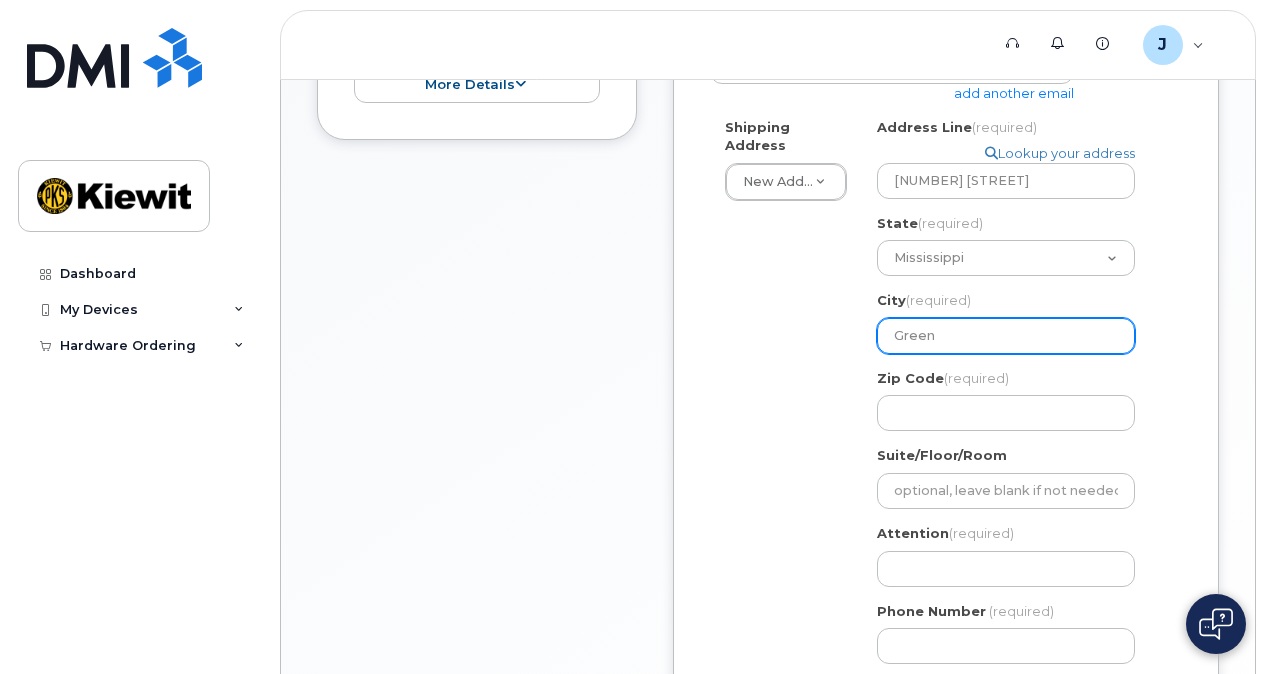 select 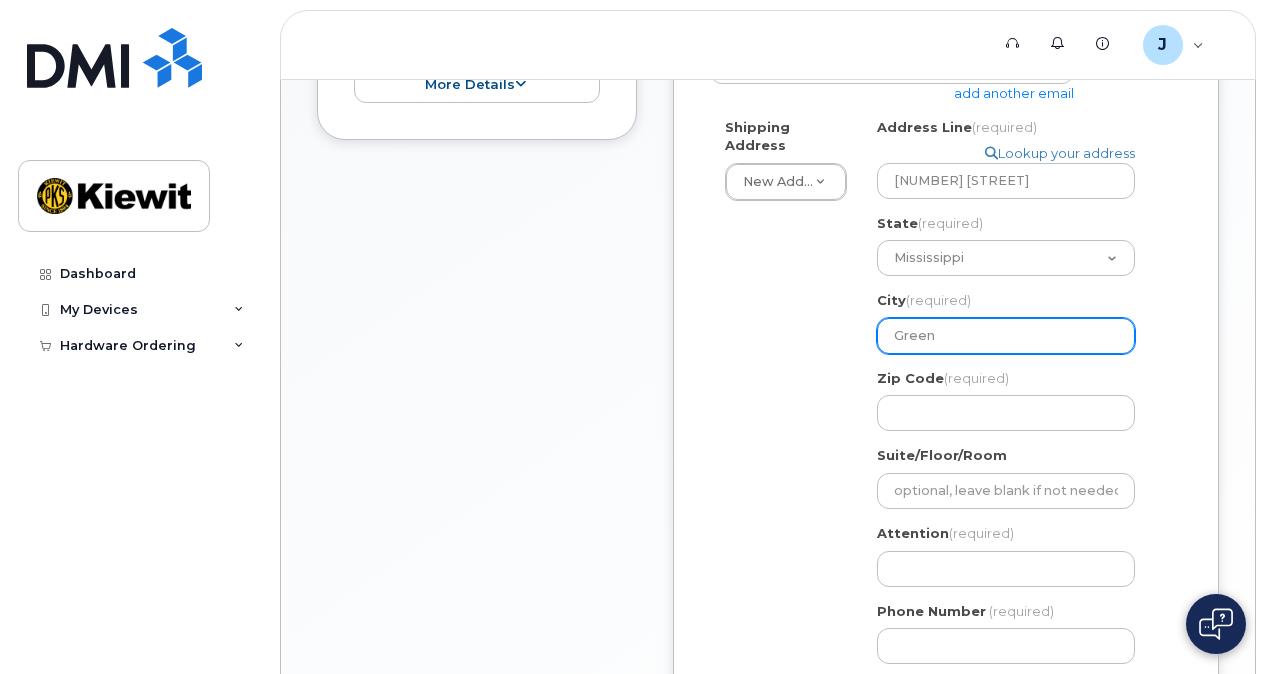 type on "Greenv" 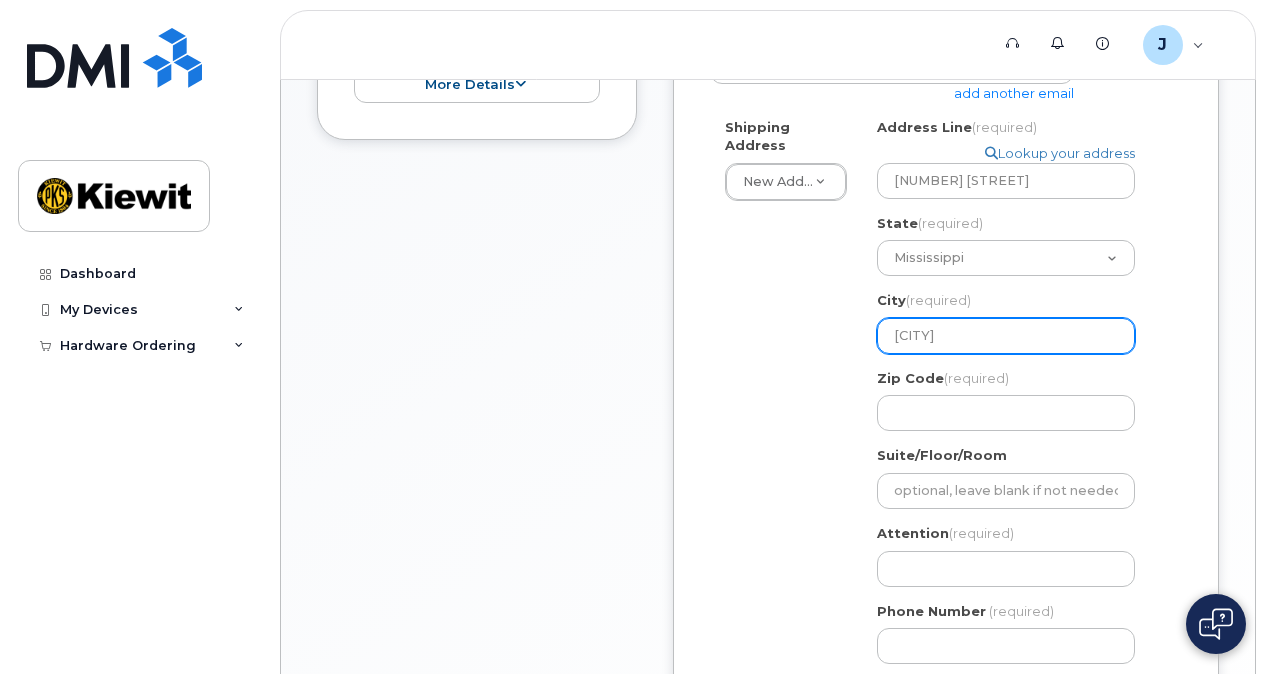 select 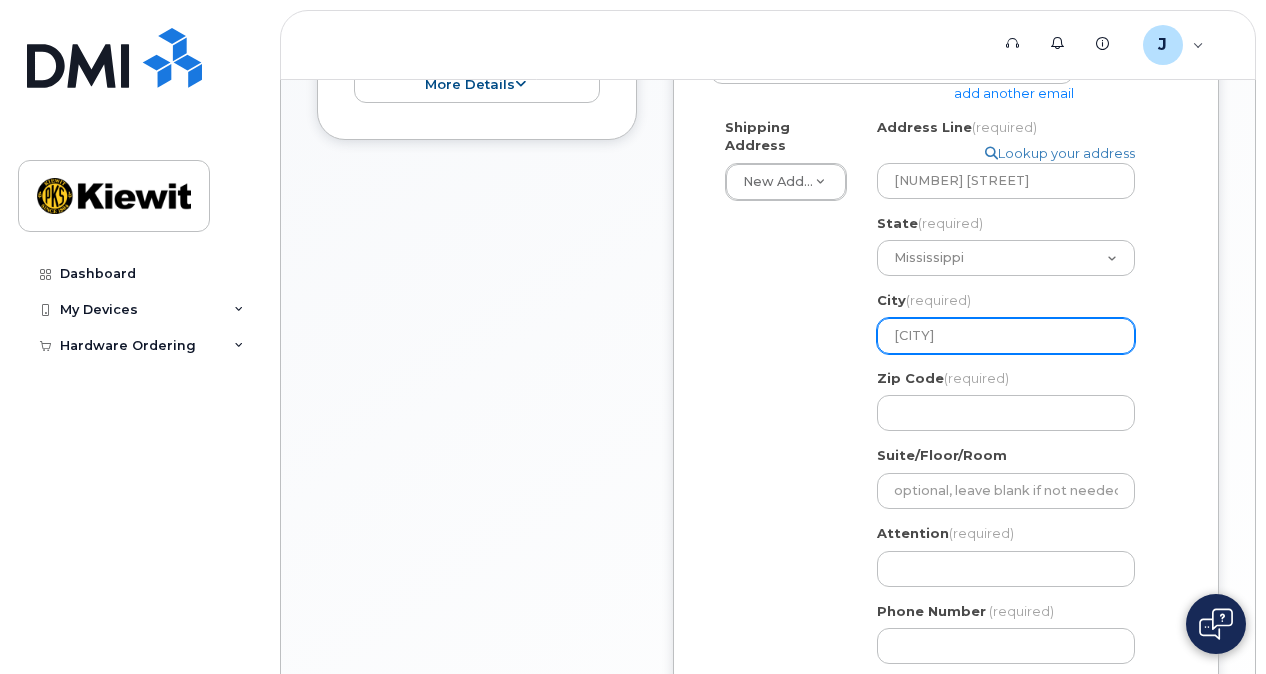 type on "Greenvi" 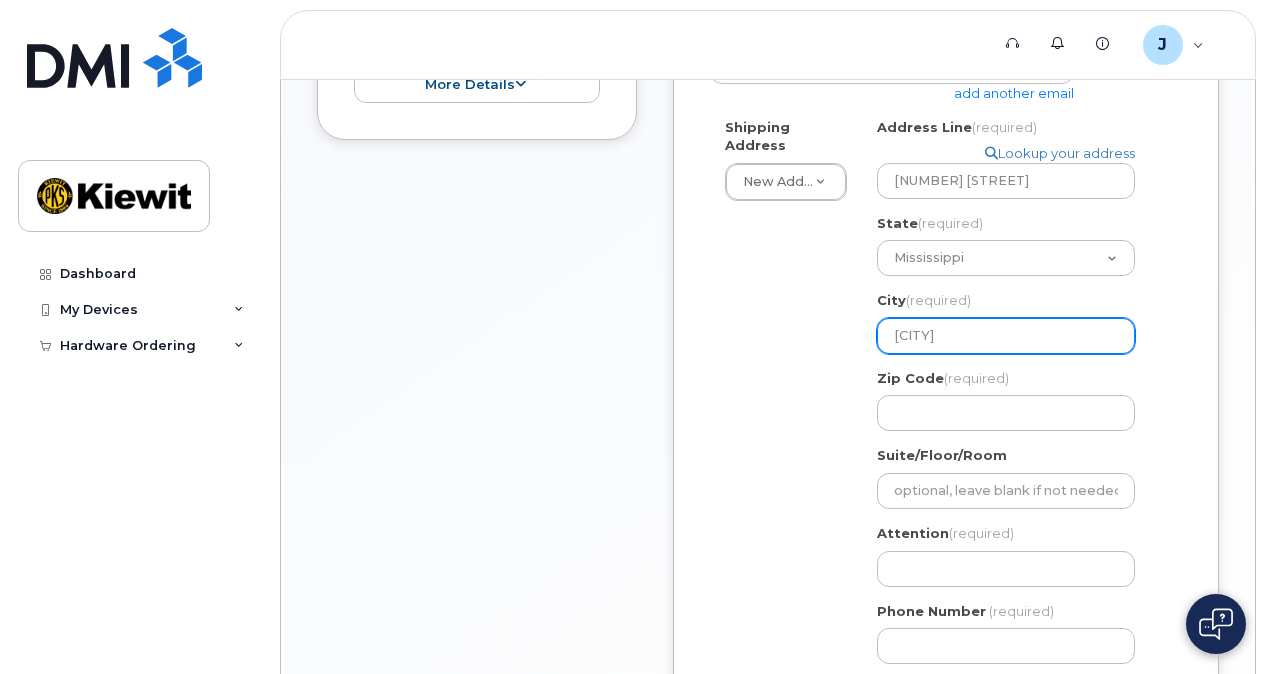 select 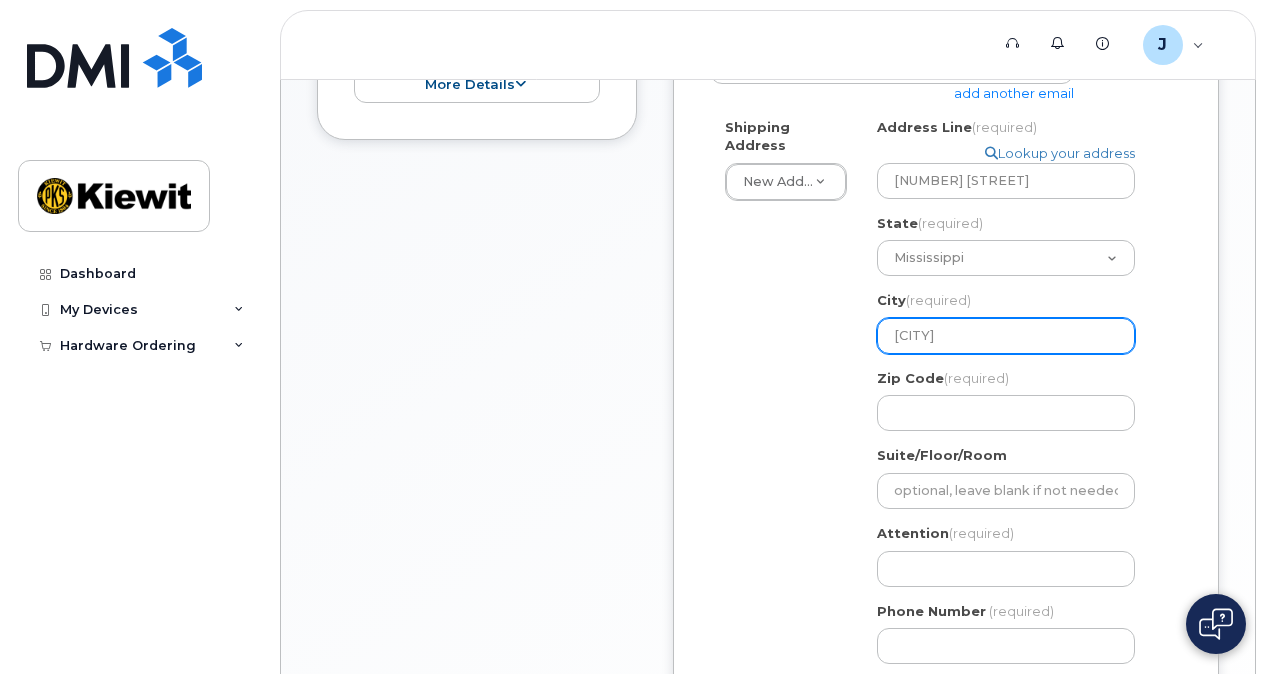 type on "Greenvil" 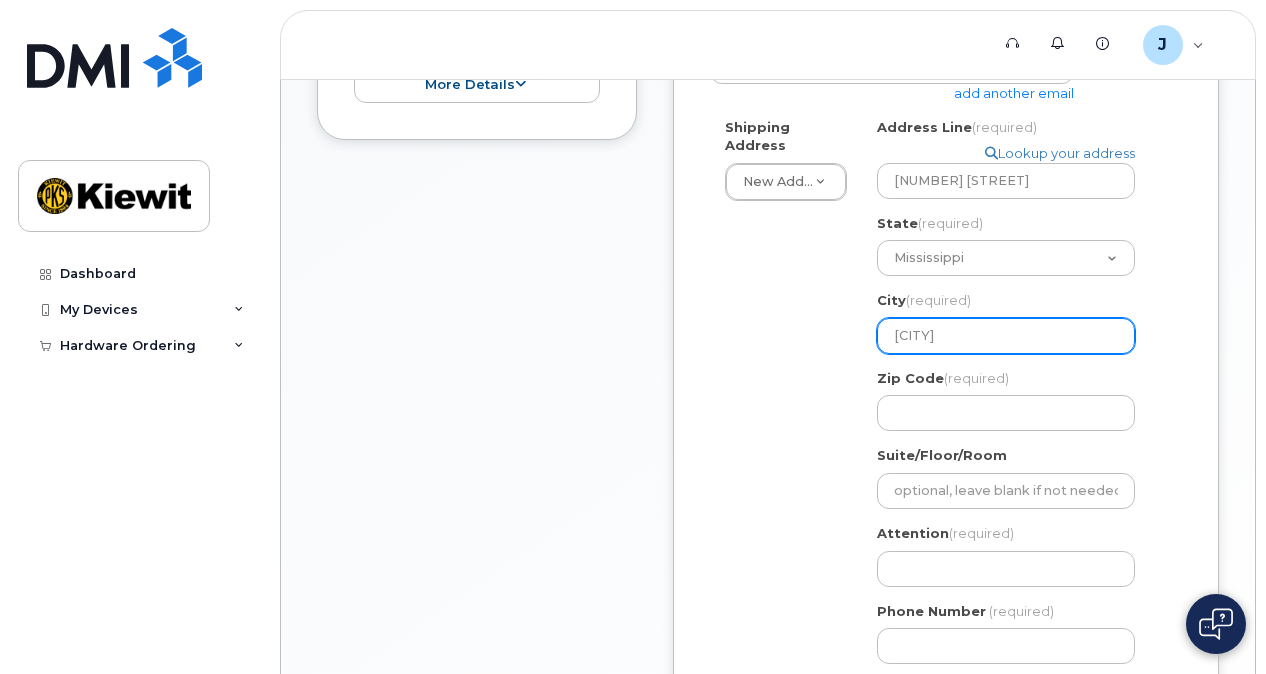 select 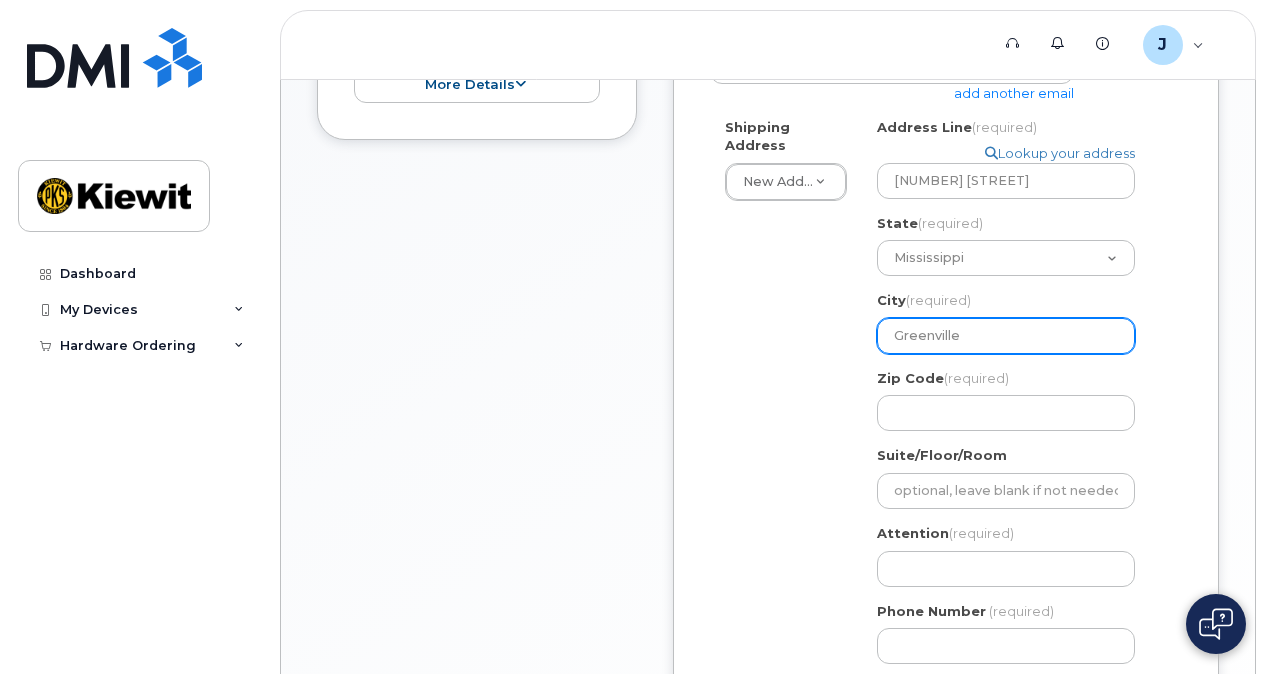 type on "Greenville" 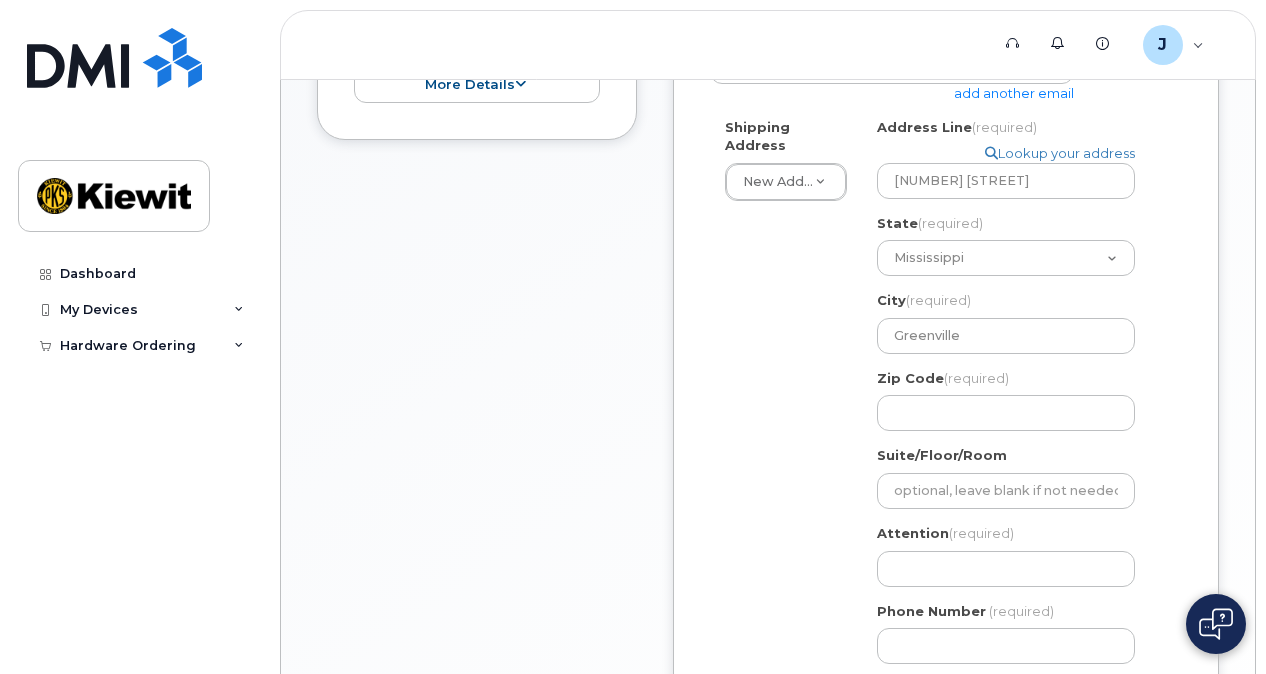 click on "Shipping Address
New Address     New Address
MS
Greenville
Search your address...
Manually edit your address
Click to search No available options
Address Line
(required)
Lookup your address
85 Stokes King Rd
State
(required)
Alabama
Alaska
American Samoa
Arizona
Arkansas
California
Colorado
Connecticut
Delaware
District of Columbia
Florida
Georgia
Guam
Hawaii
Idaho
Illinois
Indiana
Iowa
Kansas
Kentucky
Louisiana
Maine
Maryland
Massachusetts
Michigan
Minnesota
Mississippi
Missouri
Montana
Nebraska
Nevada
New Hampshire
New Jersey
New Mexico
New York
North Carolina
North Dakota
Ohio
Oklahoma
Oregon
Pennsylvania
Puerto Rico
Rhode Island
South Carolina
South Dakota
Tennessee
Texas
Utah
Vermont
Virginia
Virgin Islands
Washington
West Virginia
Wisconsin
Wyoming
City
(required)
Greenville
Zip Code
(required)" 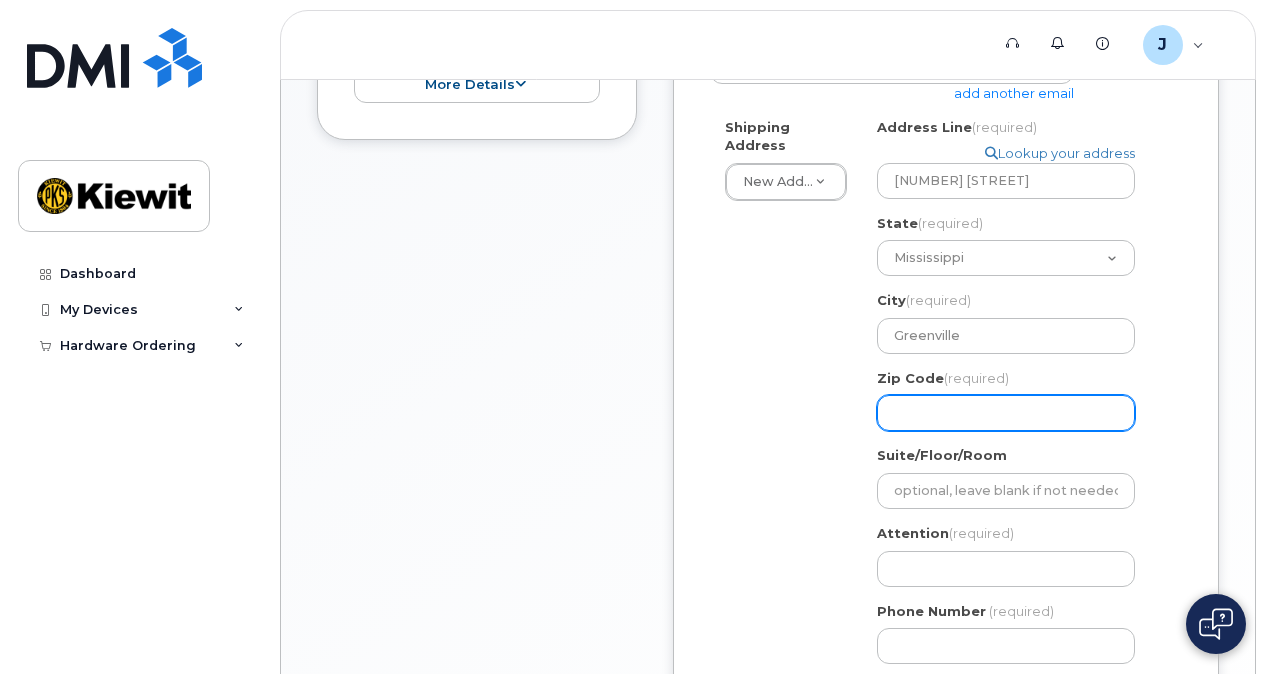 click on "Zip Code
(required)" 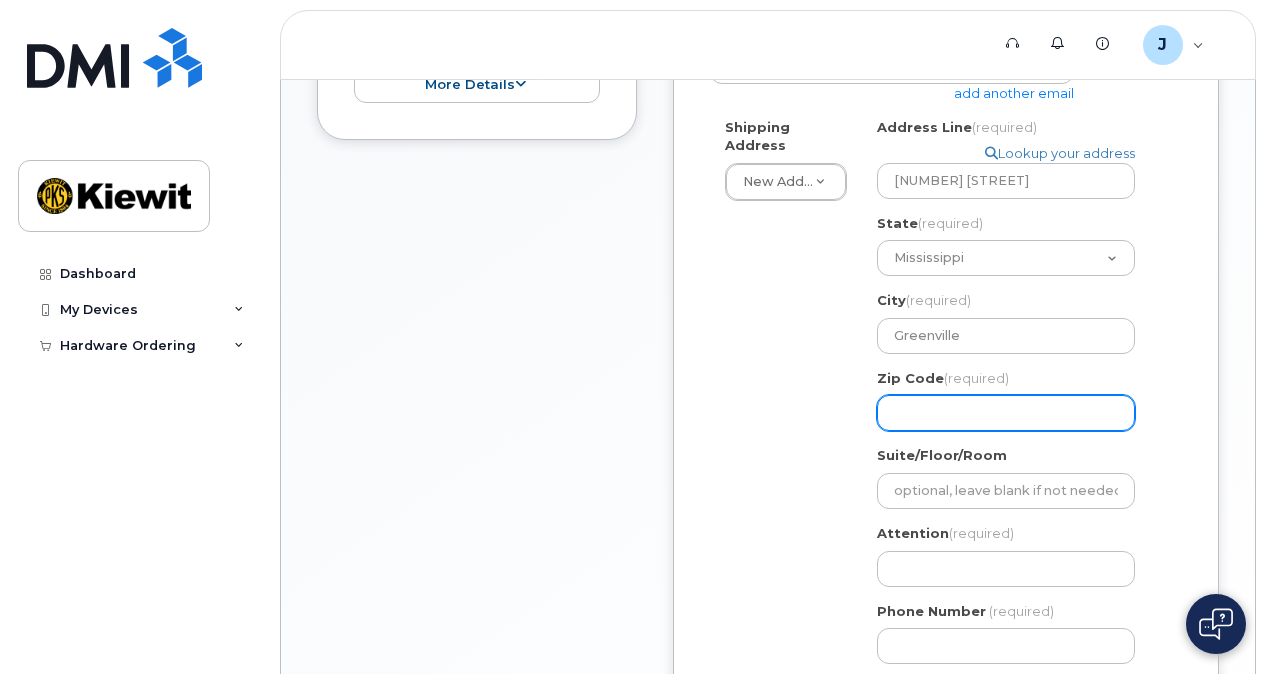 select 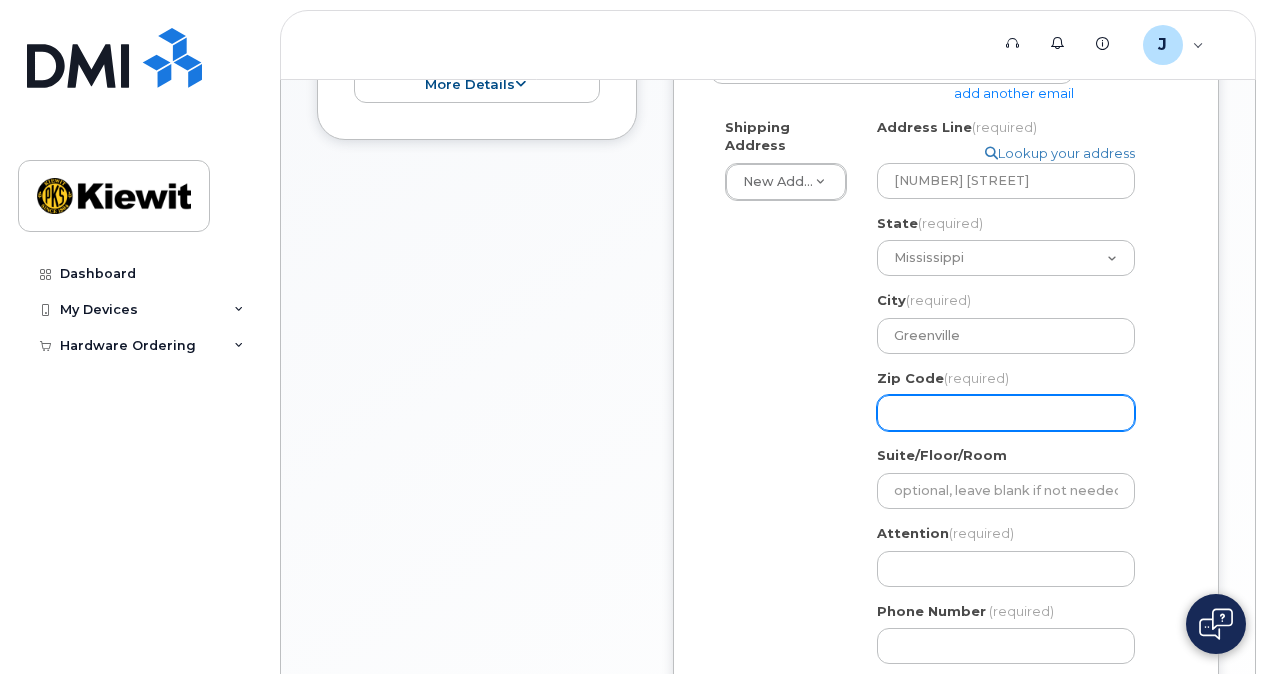type on "3" 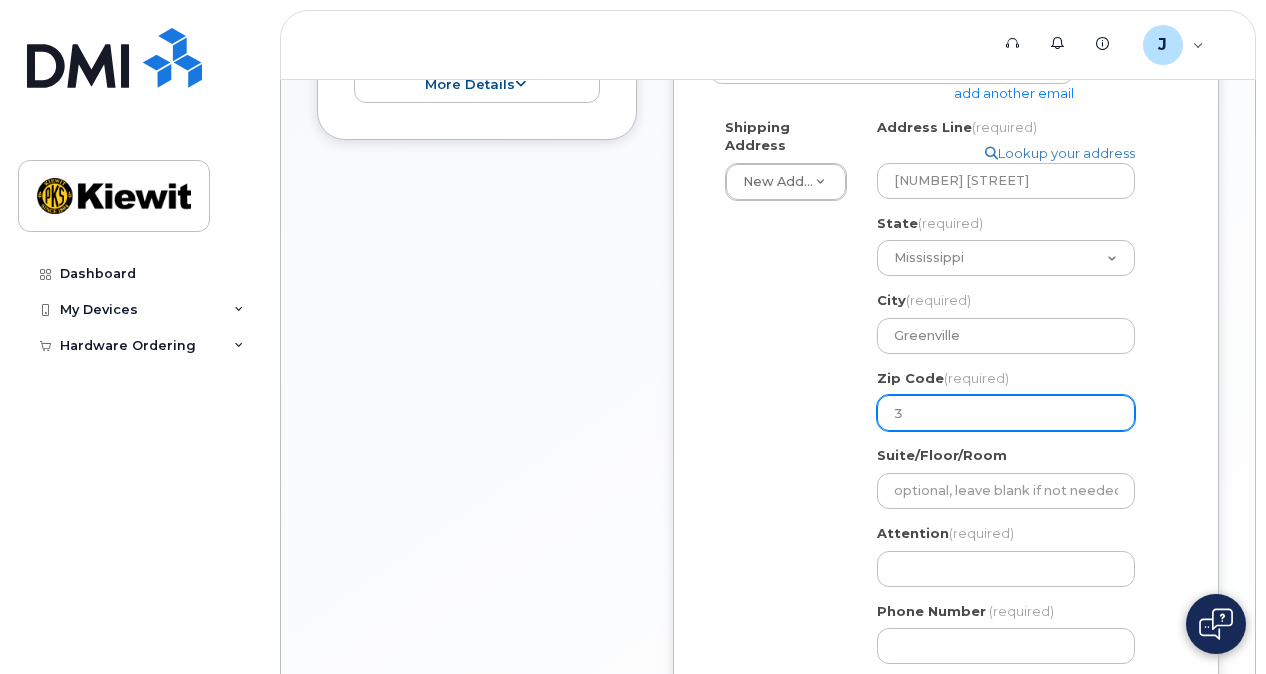 select 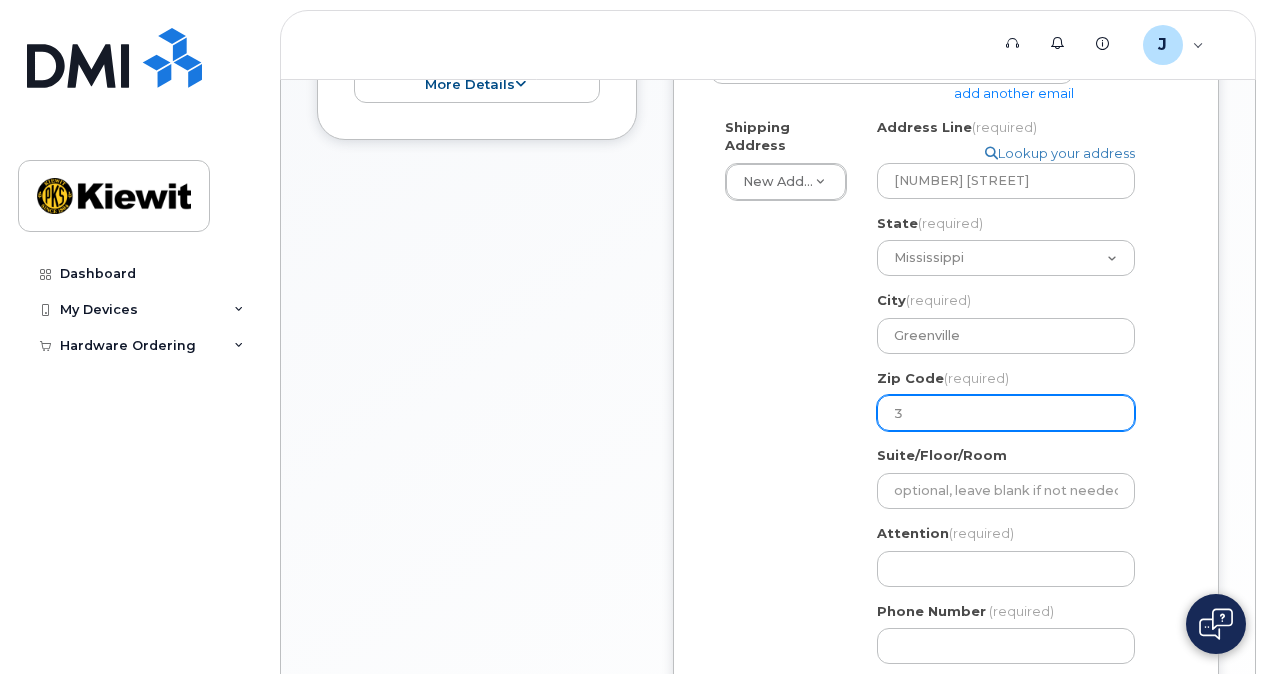 type on "38" 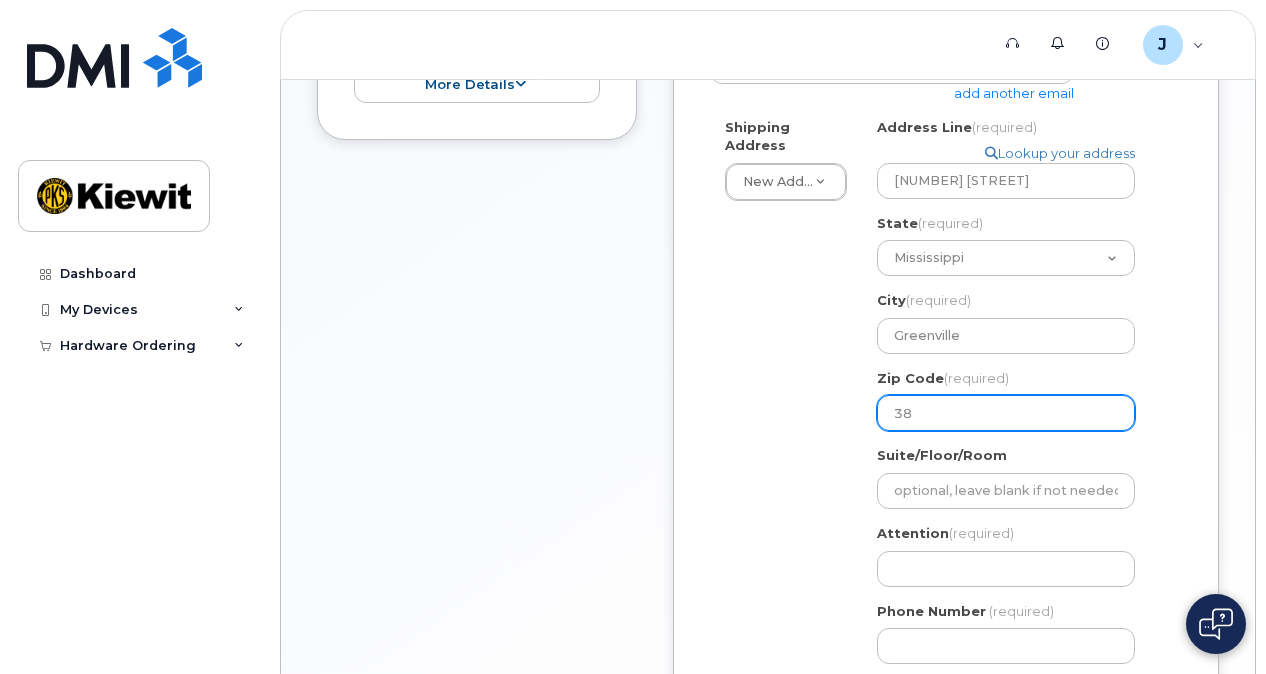 select 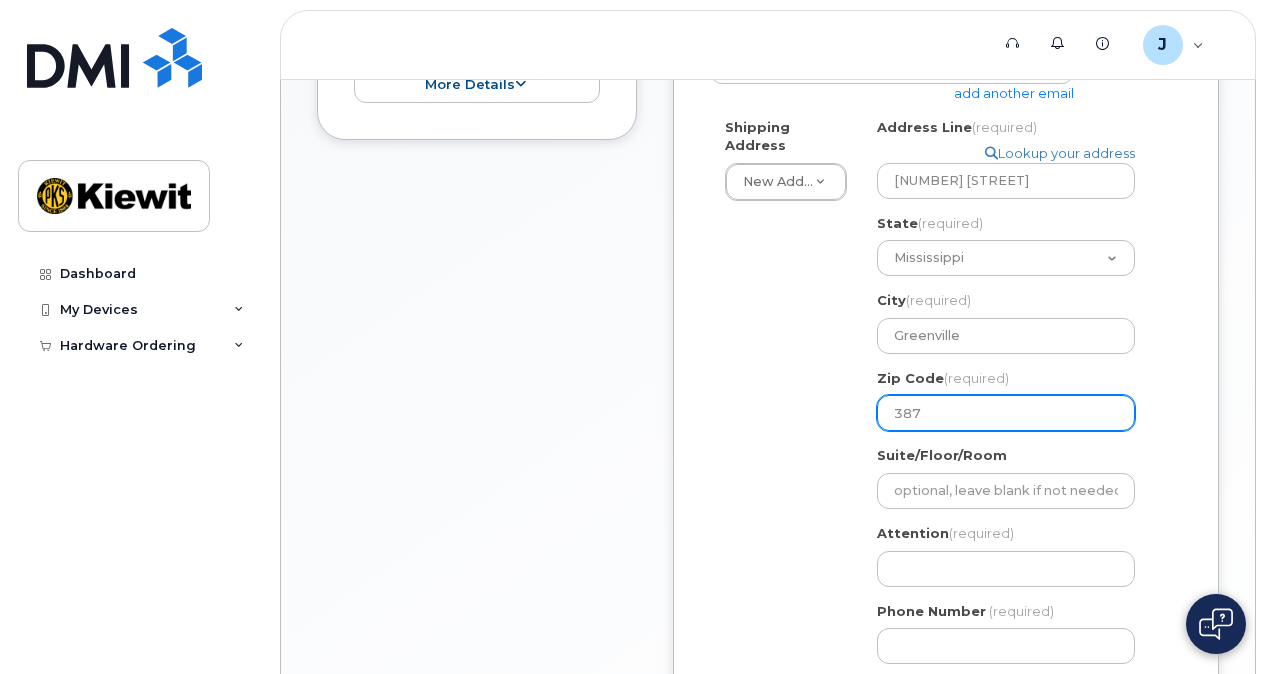 select 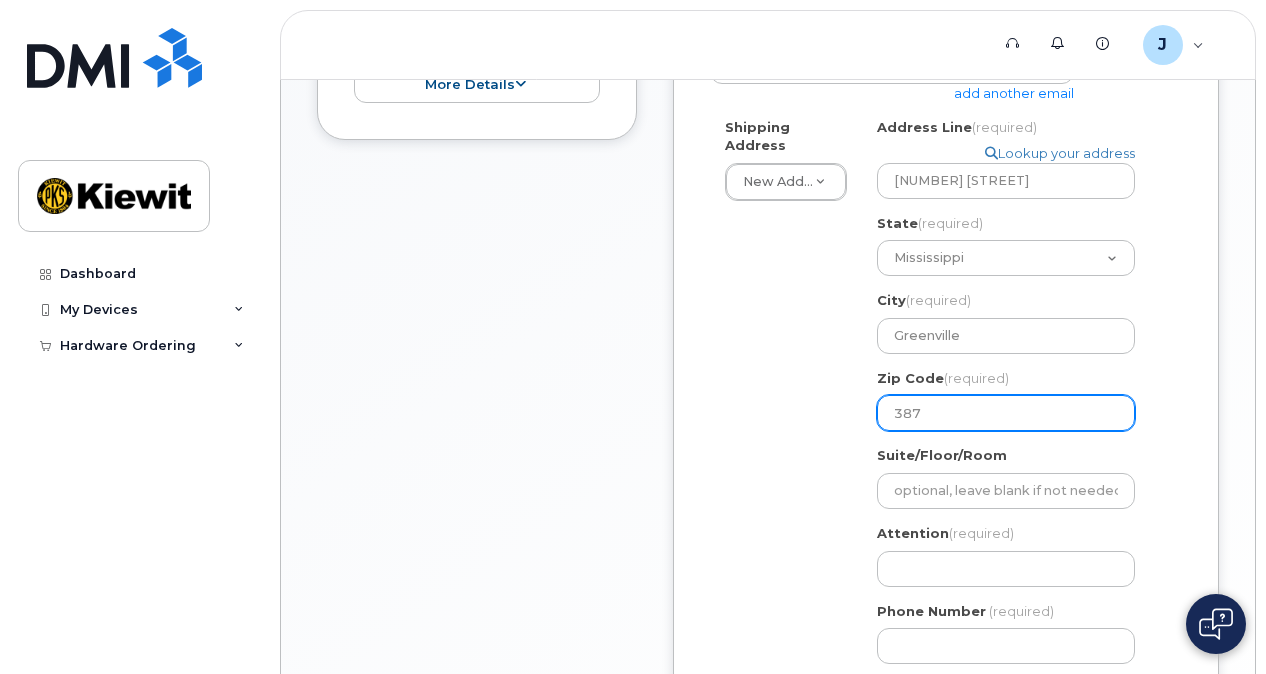 type on "3870" 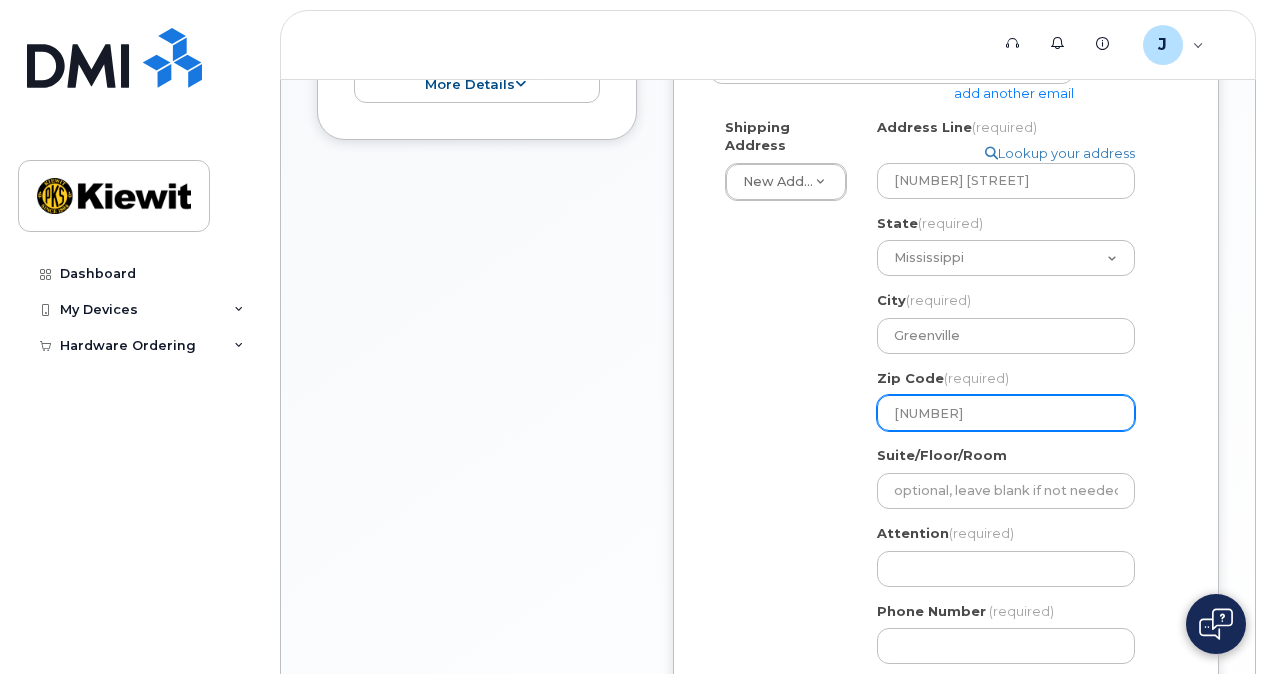 select 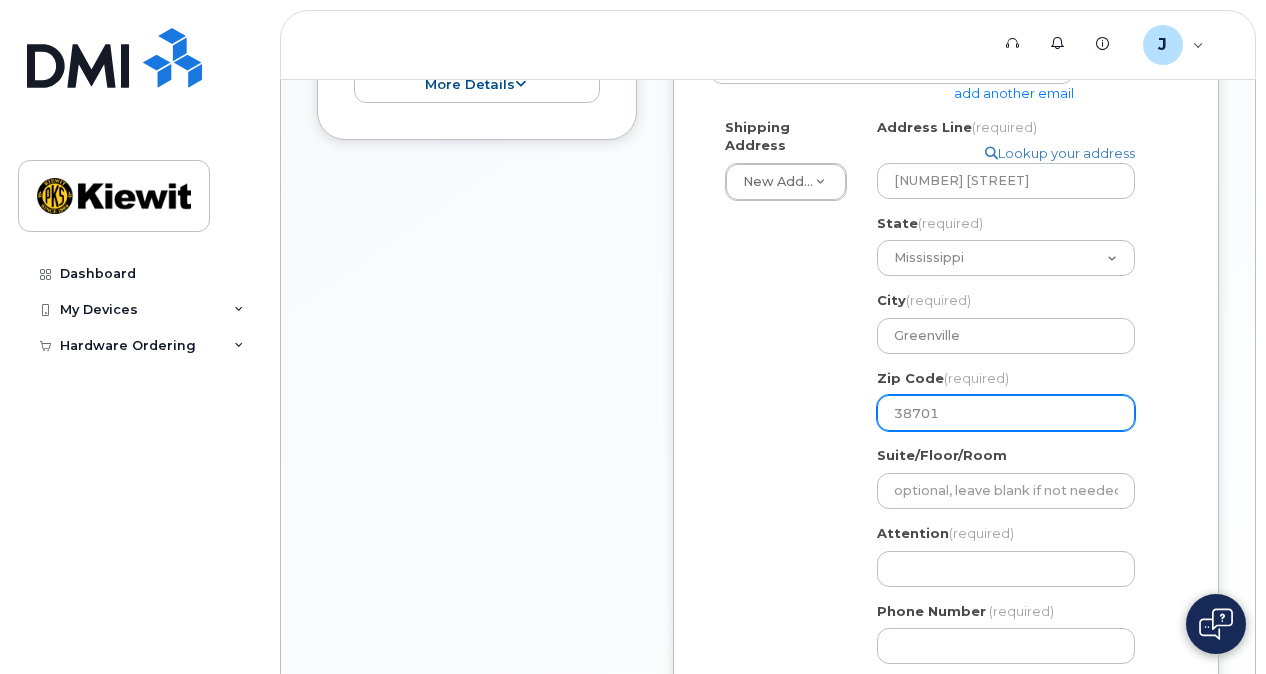 type on "38701" 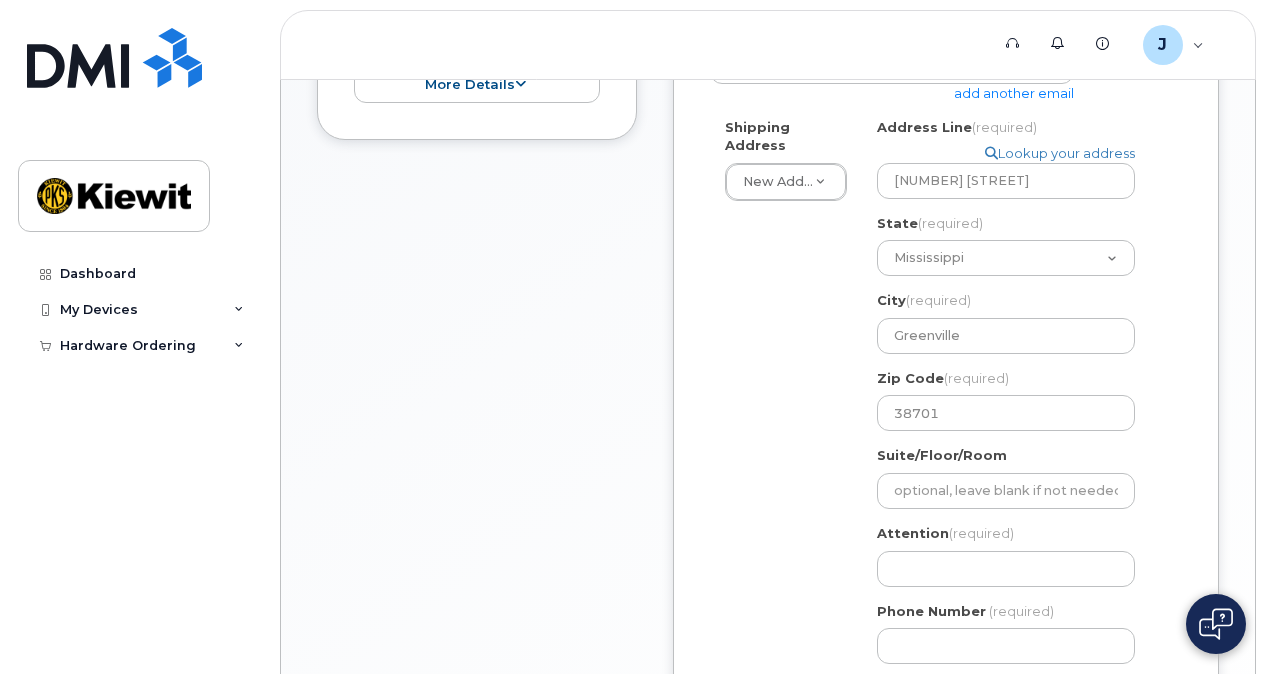 click on "Shipping Address
New Address     New Address
MS
Greenville
Search your address...
Manually edit your address
Click to search No available options
Address Line
(required)
Lookup your address
85 Stokes King Rd
State
(required)
Alabama
Alaska
American Samoa
Arizona
Arkansas
California
Colorado
Connecticut
Delaware
District of Columbia
Florida
Georgia
Guam
Hawaii
Idaho
Illinois
Indiana
Iowa
Kansas
Kentucky
Louisiana
Maine
Maryland
Massachusetts
Michigan
Minnesota
Mississippi
Missouri
Montana
Nebraska
Nevada
New Hampshire
New Jersey
New Mexico
New York
North Carolina
North Dakota
Ohio
Oklahoma
Oregon
Pennsylvania
Puerto Rico
Rhode Island
South Carolina
South Dakota
Tennessee
Texas
Utah
Vermont
Virginia
Virgin Islands
Washington
West Virginia
Wisconsin
Wyoming
City
(required)
Greenville
Zip Code
(required)" 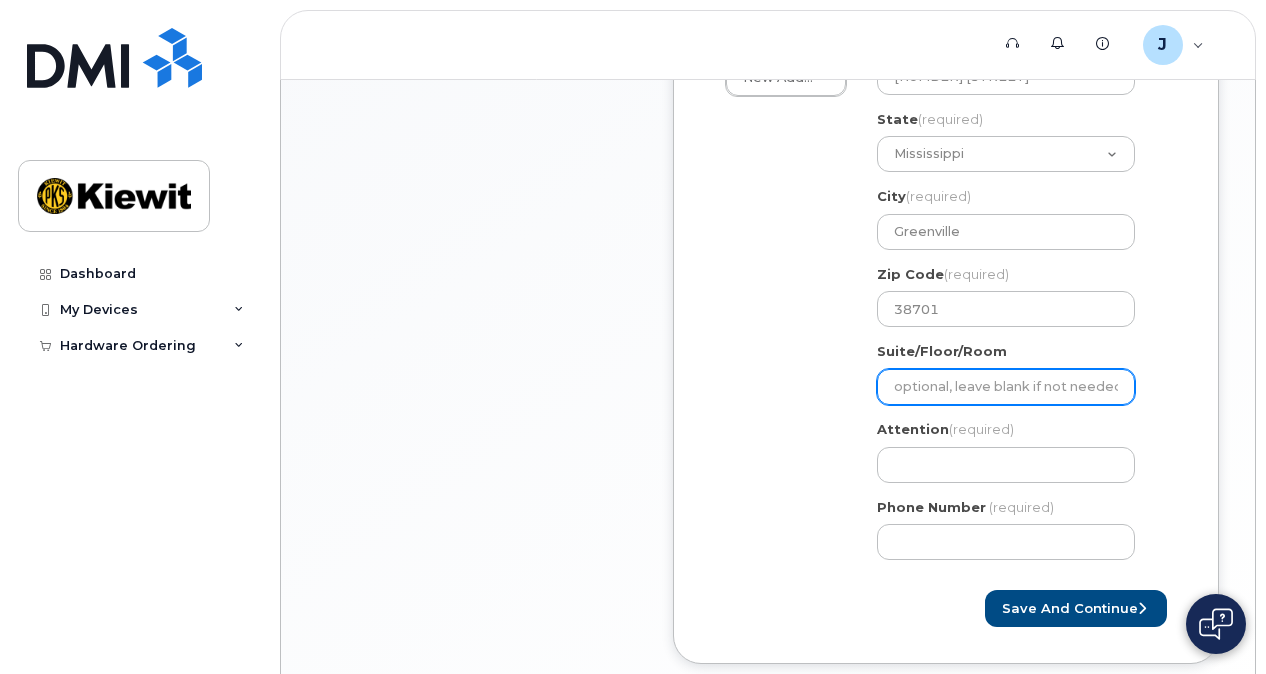 scroll, scrollTop: 664, scrollLeft: 0, axis: vertical 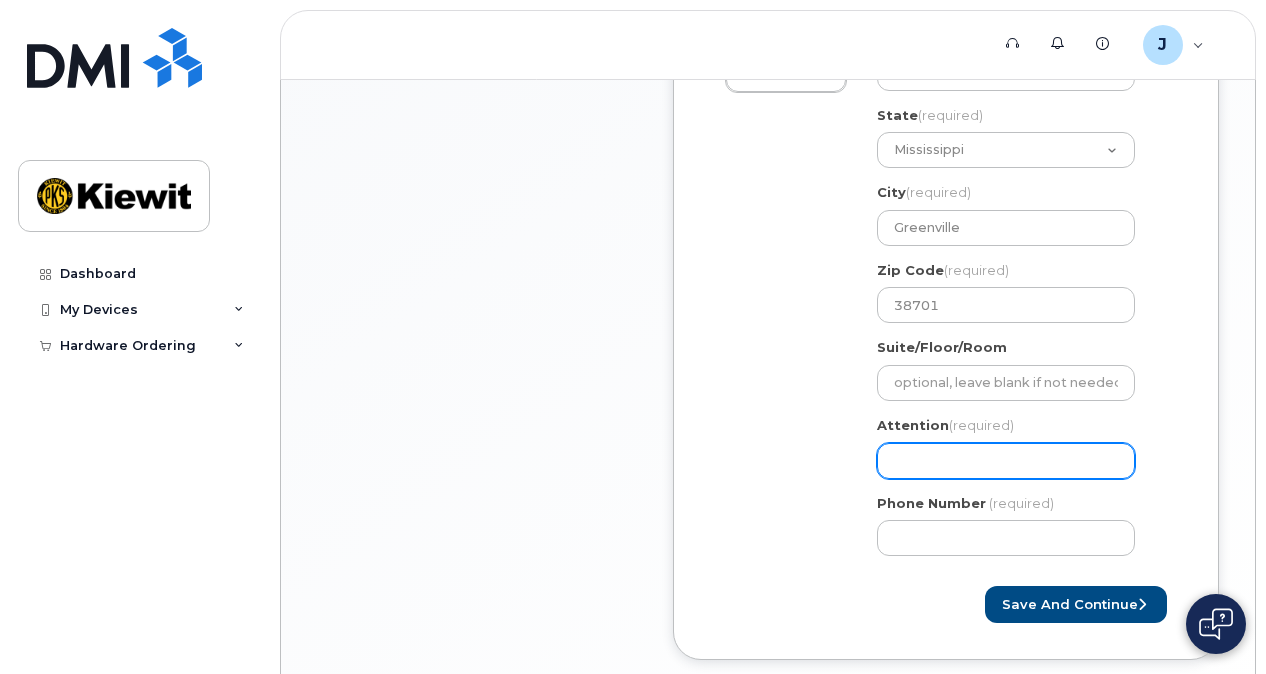 click on "Attention
(required)" 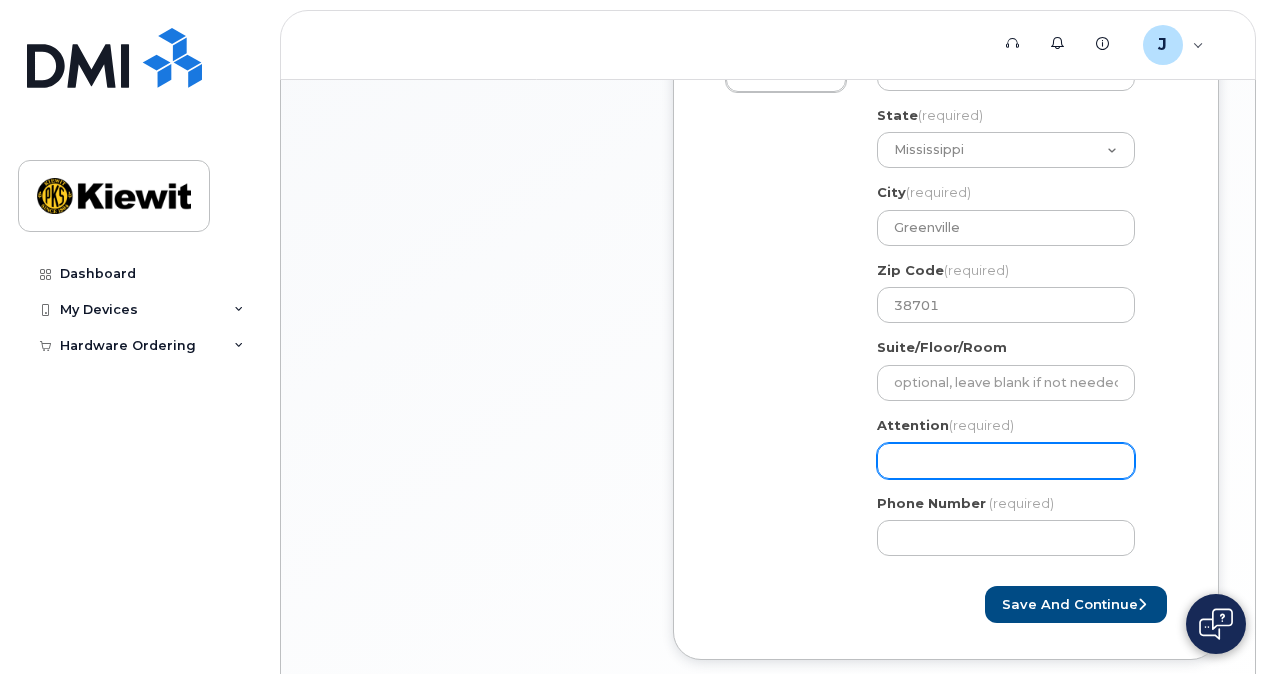 select 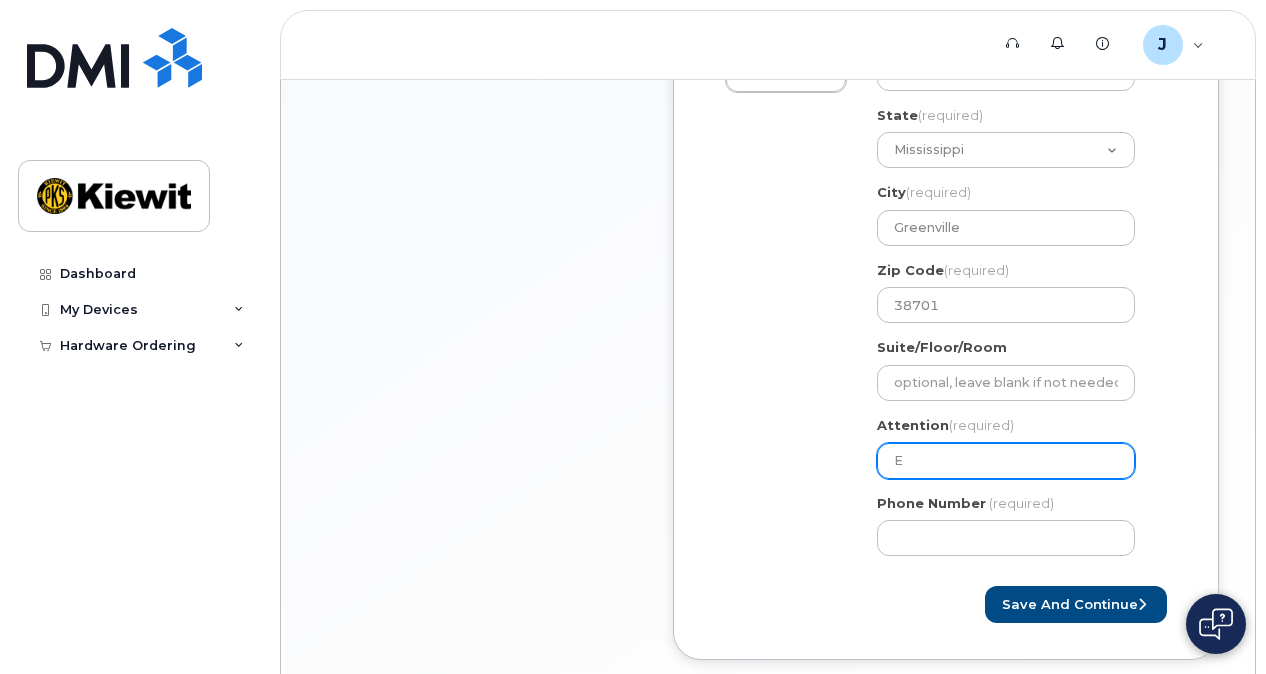 select 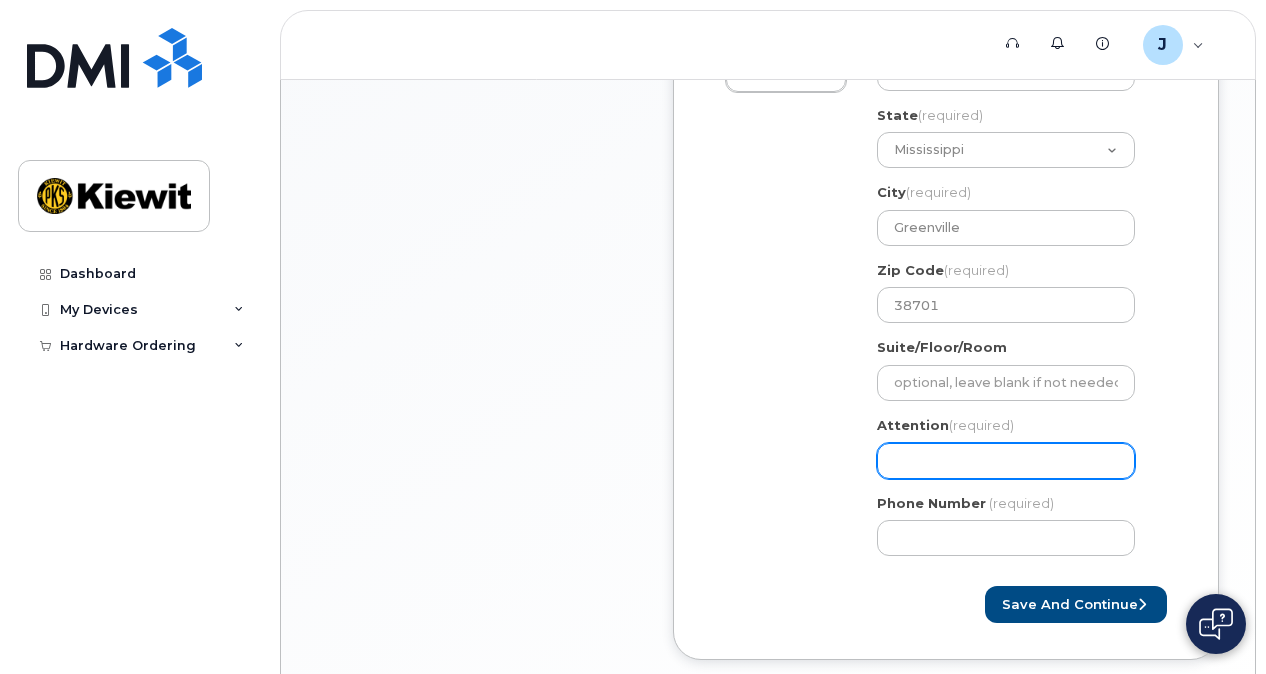select 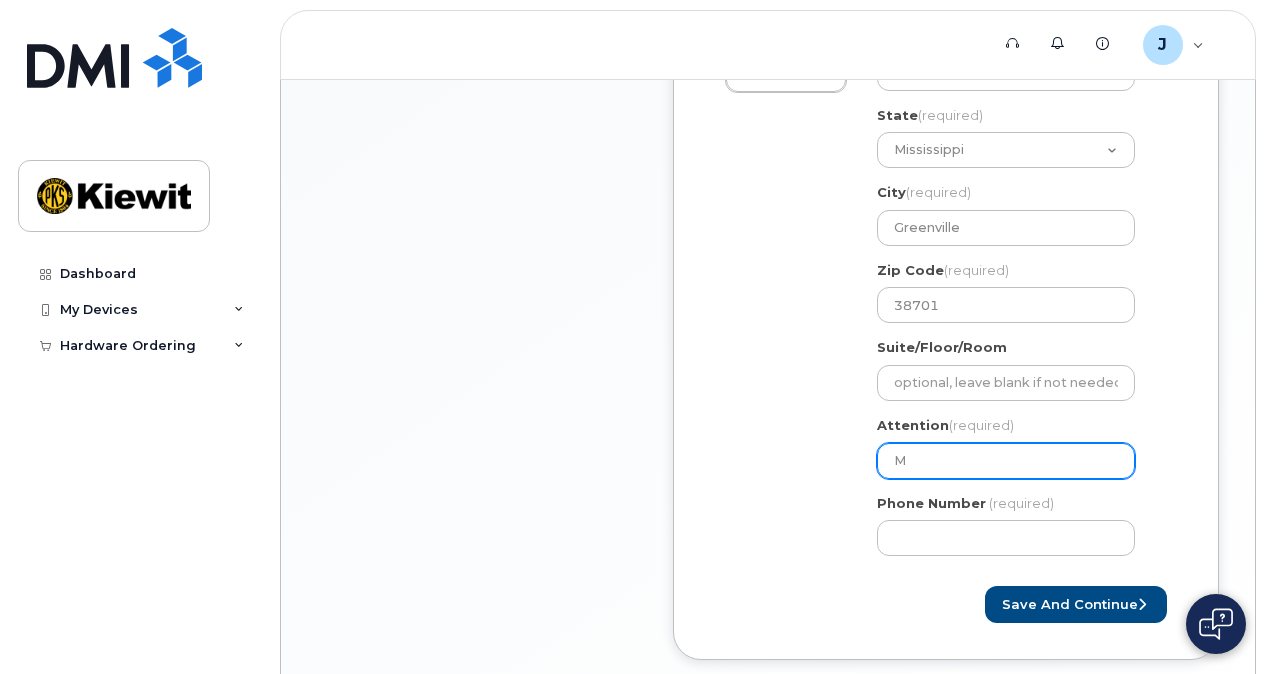 select 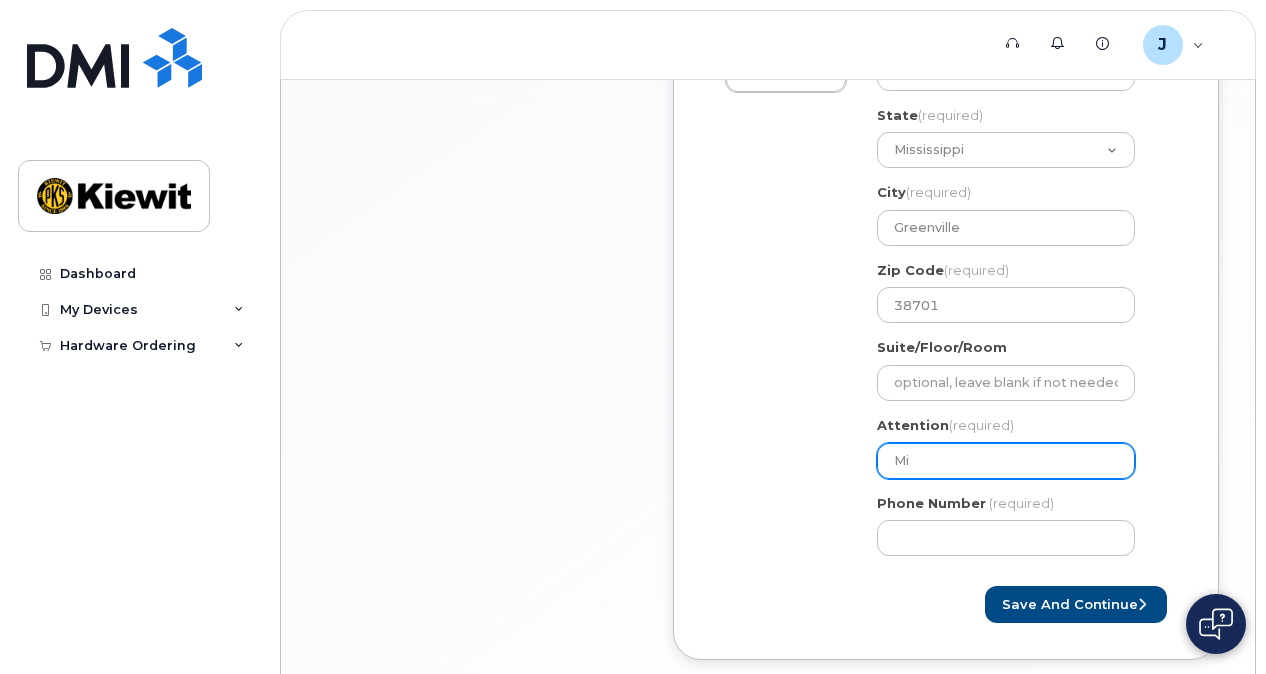 select 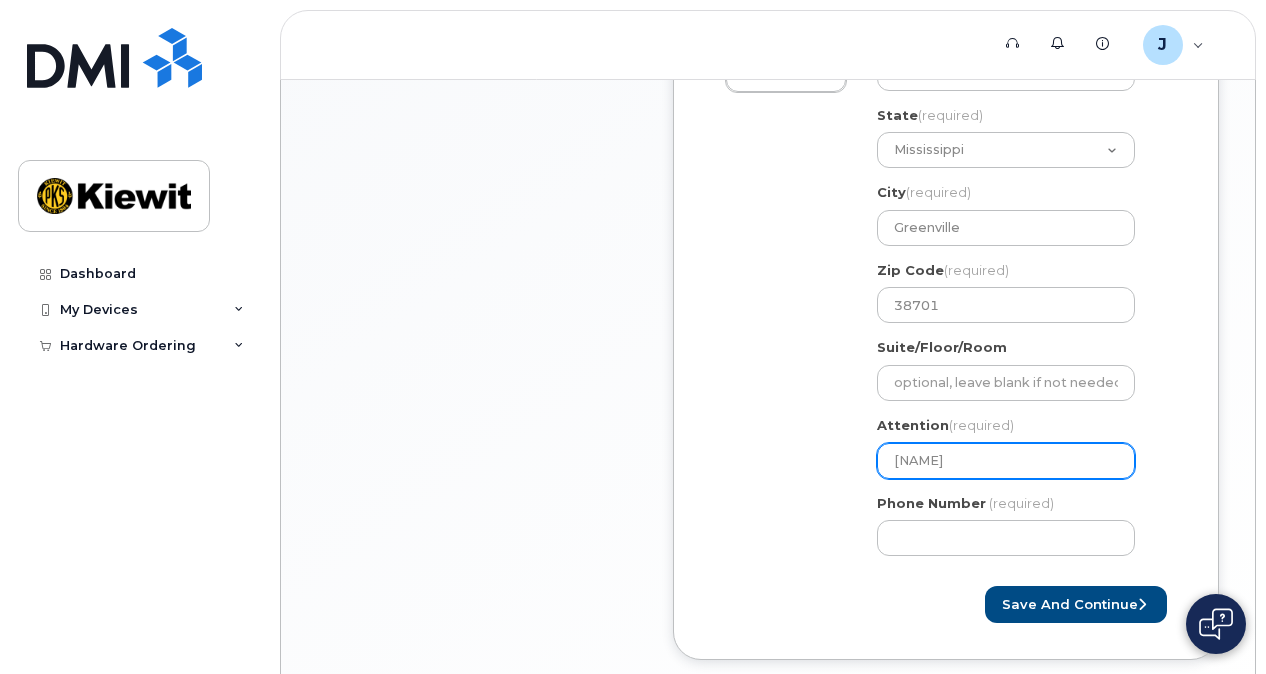 select 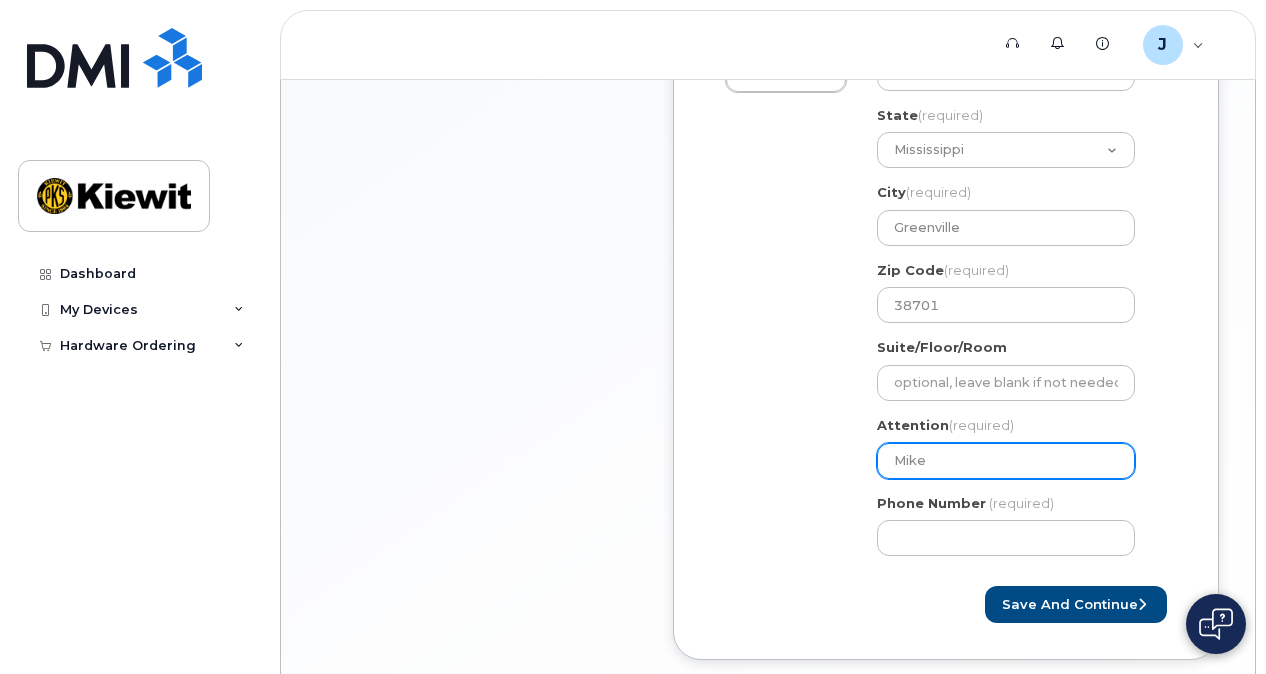 type on "Mike" 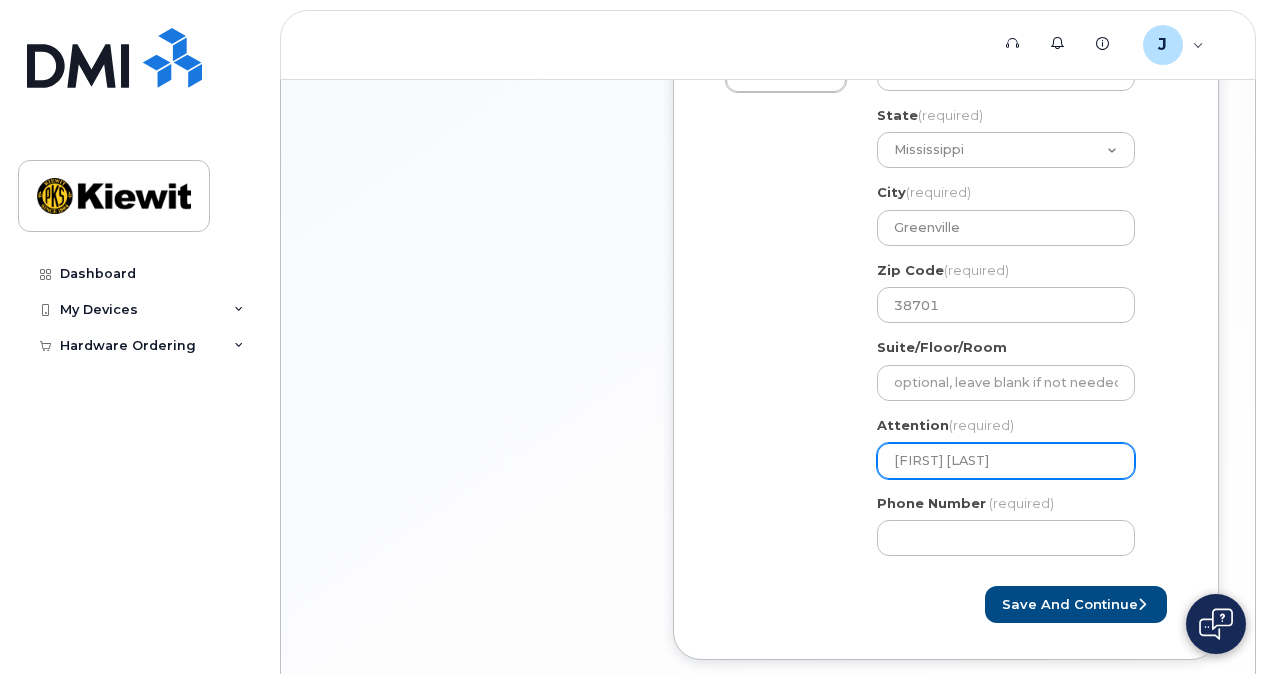 select 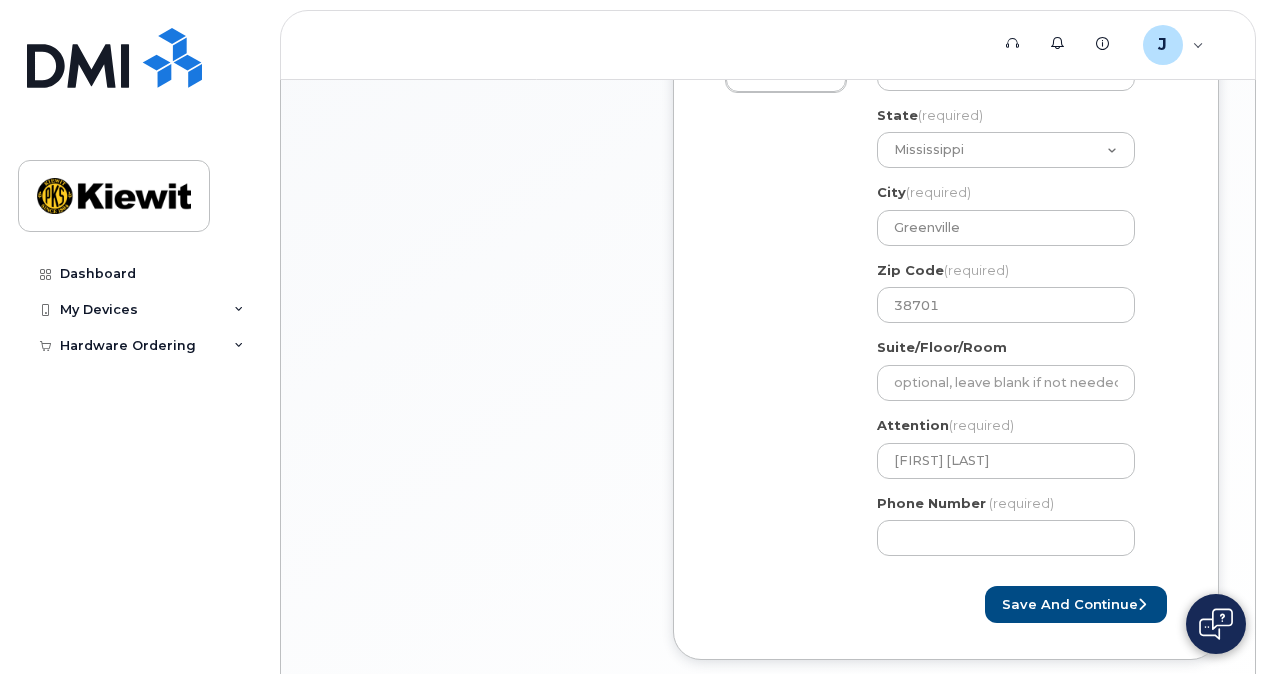 click on "Shipping Address
New Address     New Address
MS
Greenville
Search your address...
Manually edit your address
Click to search No available options
Address Line
(required)
Lookup your address
85 Stokes King Rd
State
(required)
Alabama
Alaska
American Samoa
Arizona
Arkansas
California
Colorado
Connecticut
Delaware
District of Columbia
Florida
Georgia
Guam
Hawaii
Idaho
Illinois
Indiana
Iowa
Kansas
Kentucky
Louisiana
Maine
Maryland
Massachusetts
Michigan
Minnesota
Mississippi
Missouri
Montana
Nebraska
Nevada
New Hampshire
New Jersey
New Mexico
New York
North Carolina
North Dakota
Ohio
Oklahoma
Oregon
Pennsylvania
Puerto Rico
Rhode Island
South Carolina
South Dakota
Tennessee
Texas
Utah
Vermont
Virginia
Virgin Islands
Washington
West Virginia
Wisconsin
Wyoming
City
(required)
Greenville
Zip Code
(required)" 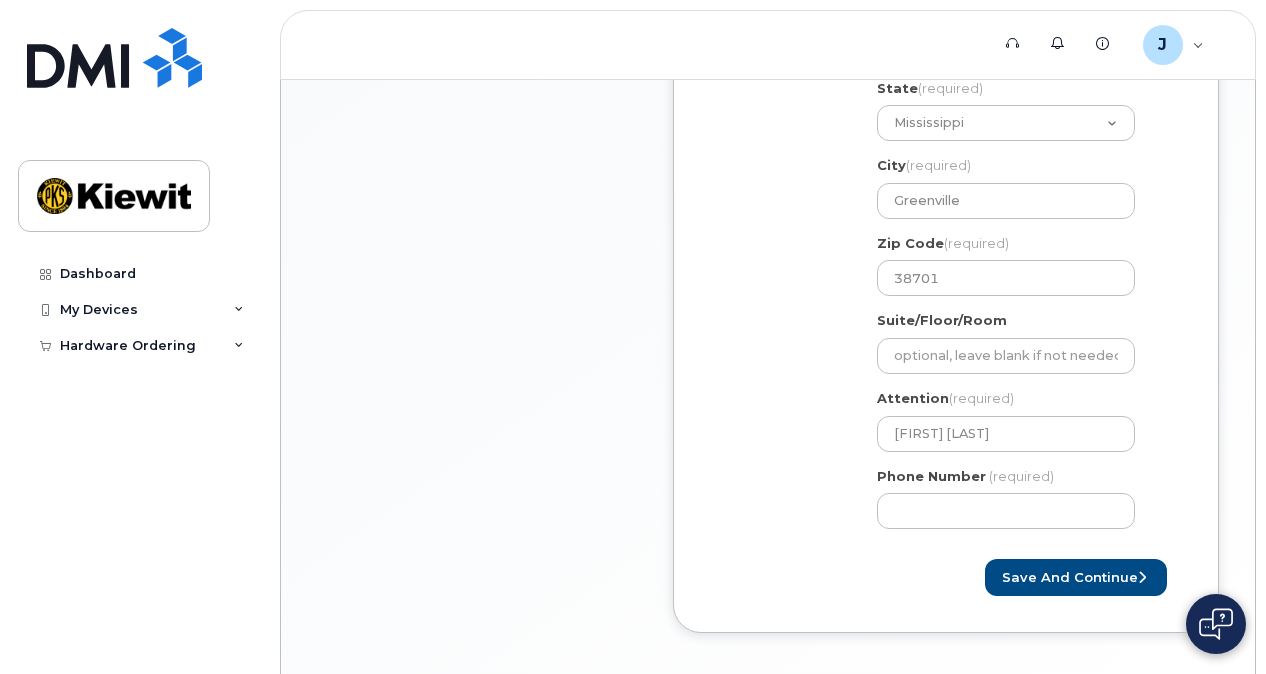 scroll, scrollTop: 777, scrollLeft: 0, axis: vertical 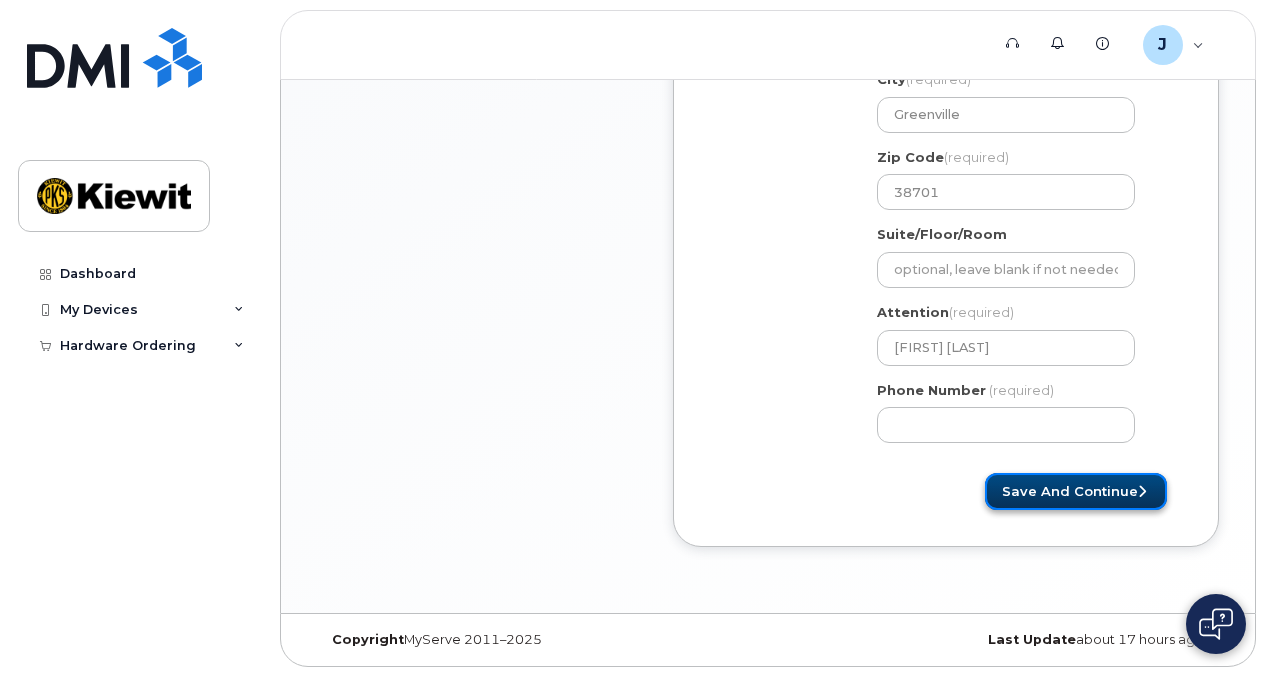 click on "Save and Continue" 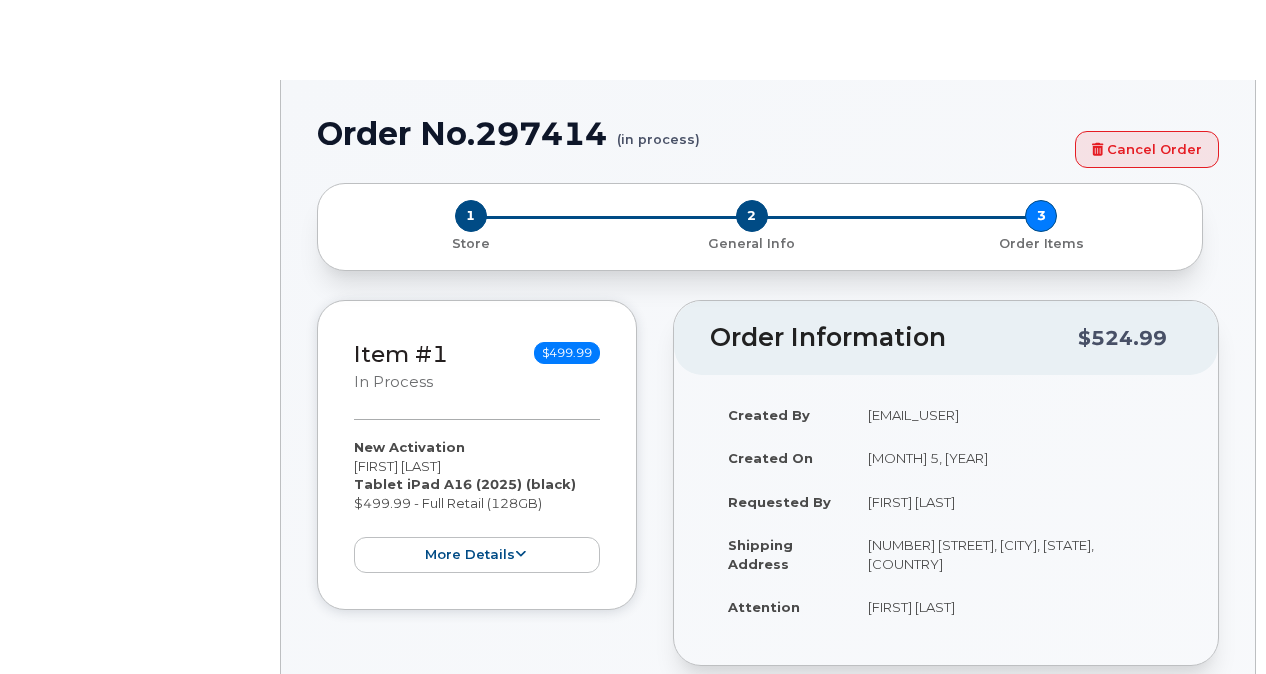 scroll, scrollTop: 0, scrollLeft: 0, axis: both 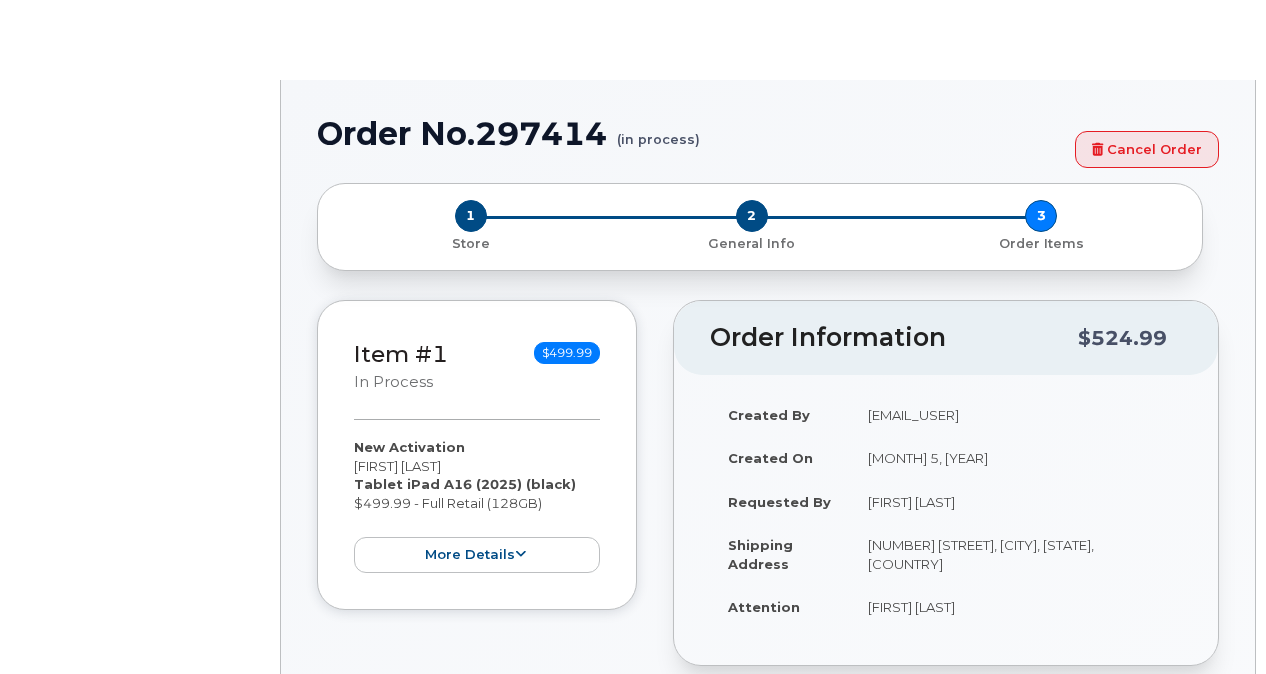 radio on "true" 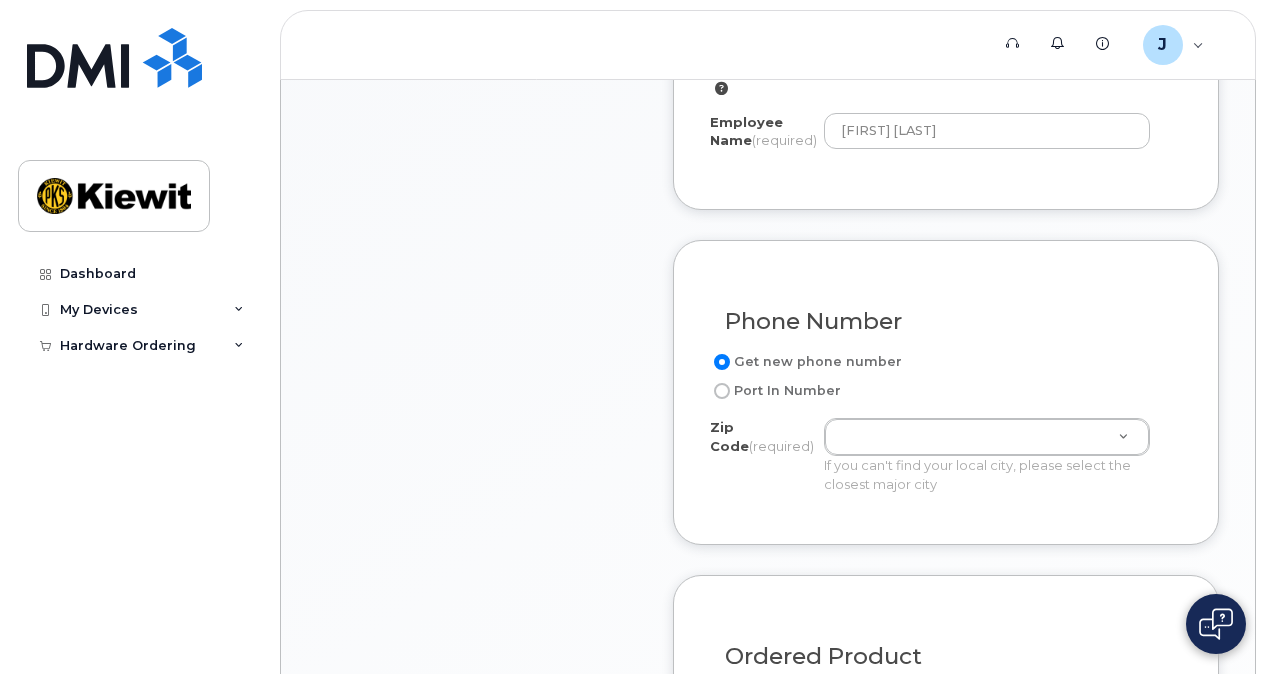 scroll, scrollTop: 838, scrollLeft: 0, axis: vertical 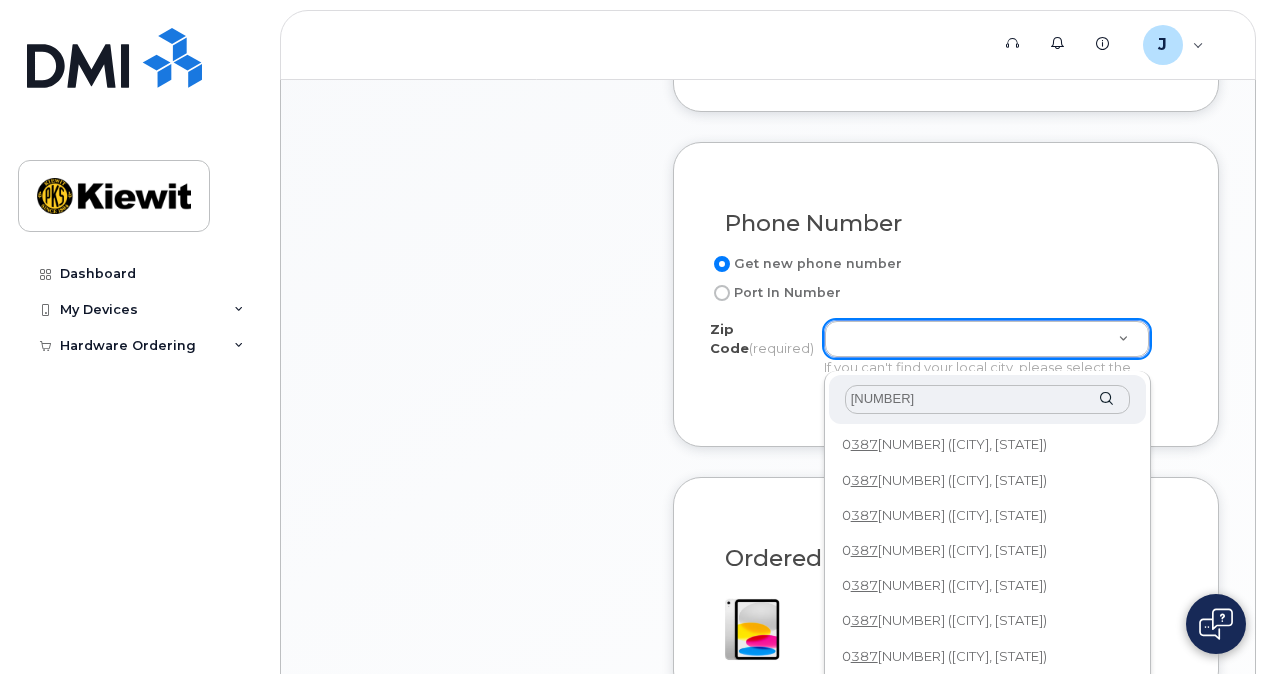 type on "38701" 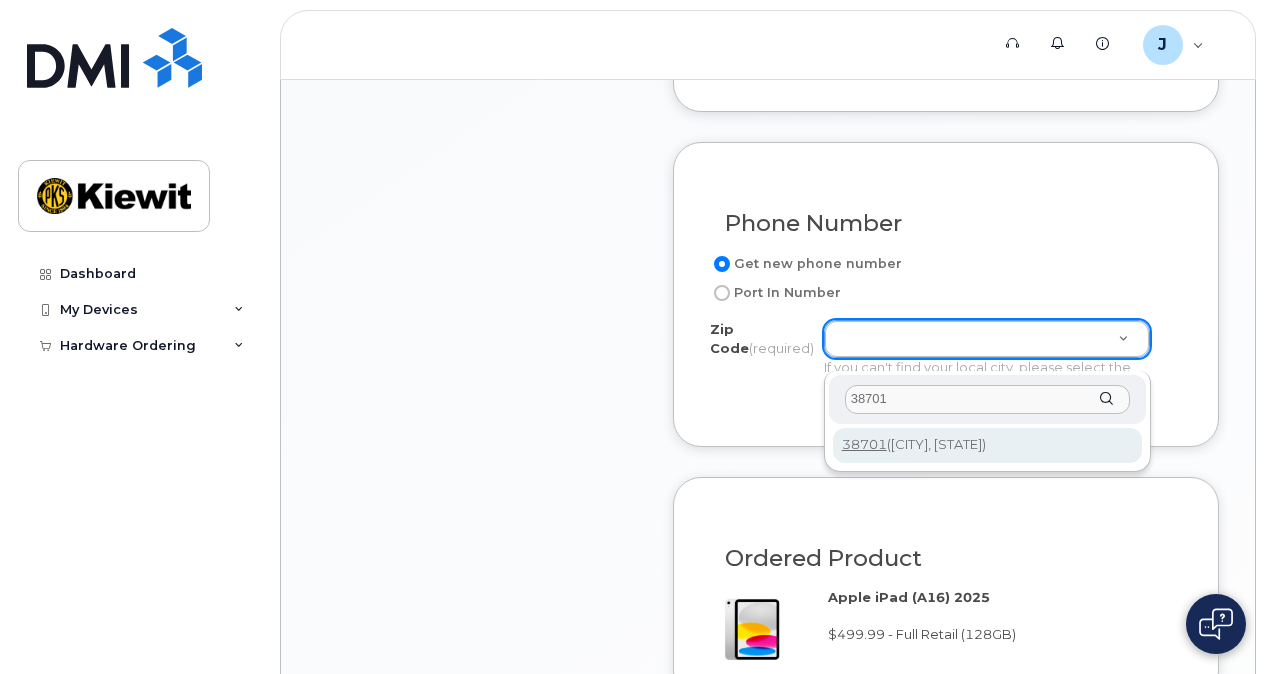 type on "38701" 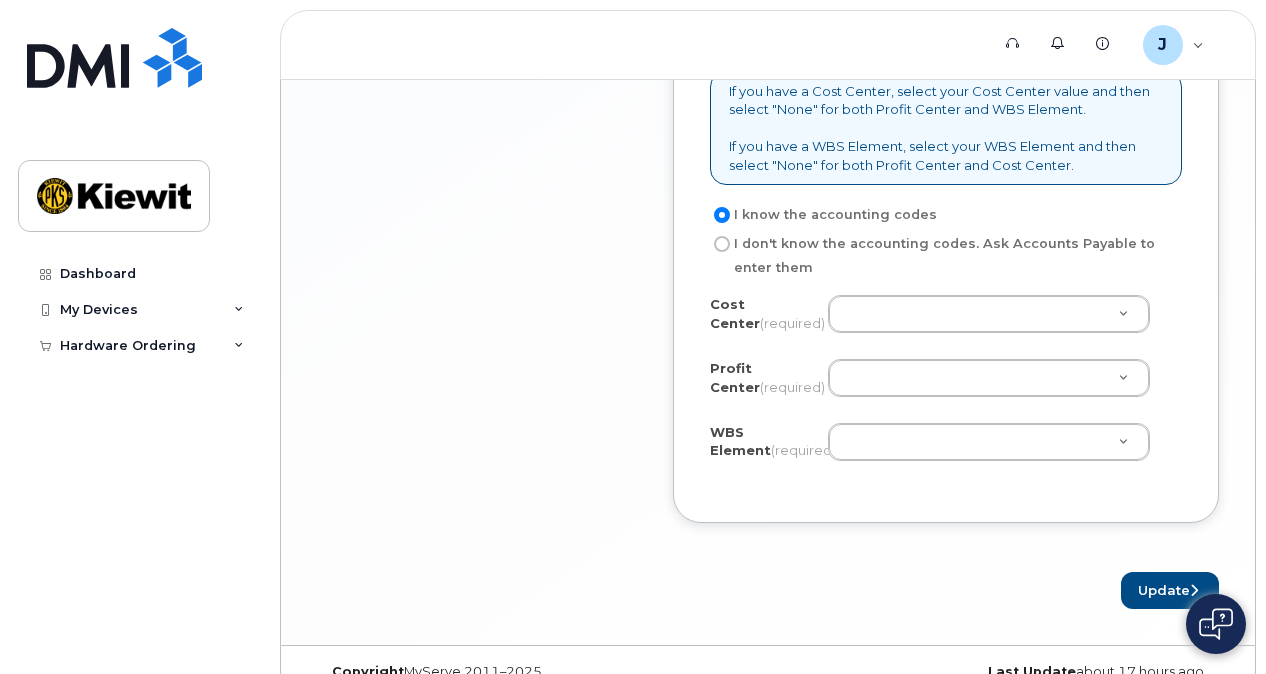 scroll, scrollTop: 1728, scrollLeft: 0, axis: vertical 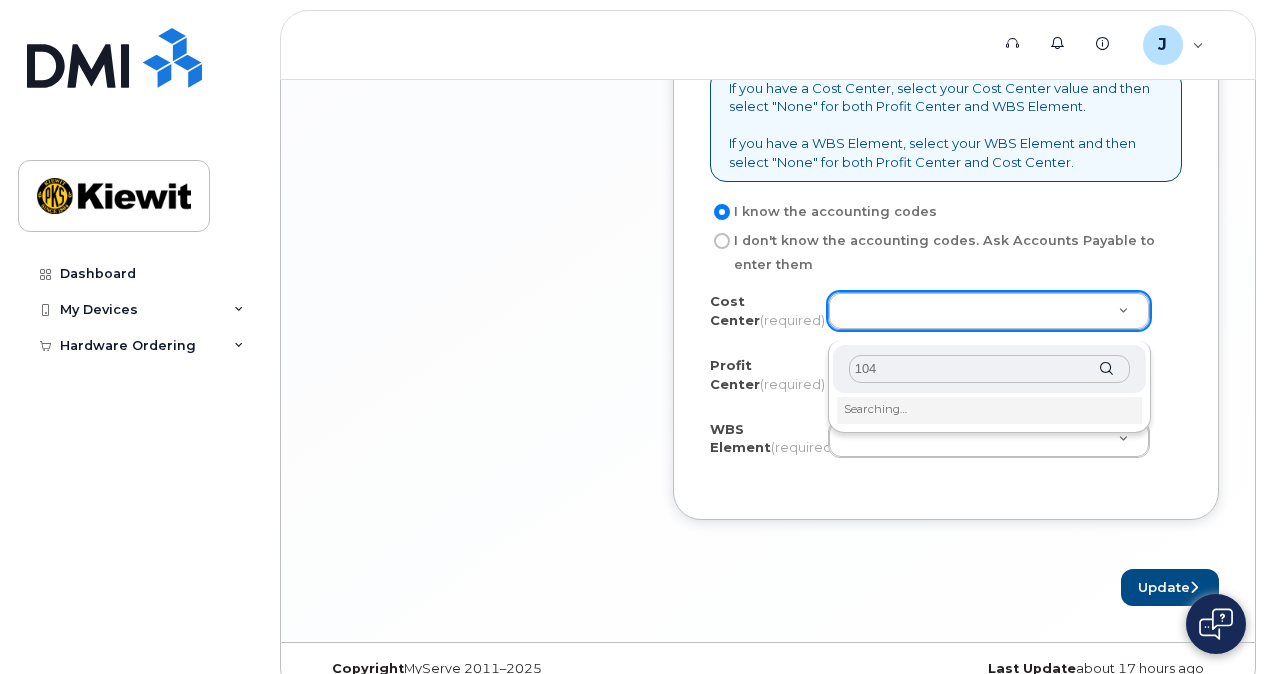 type on "1044" 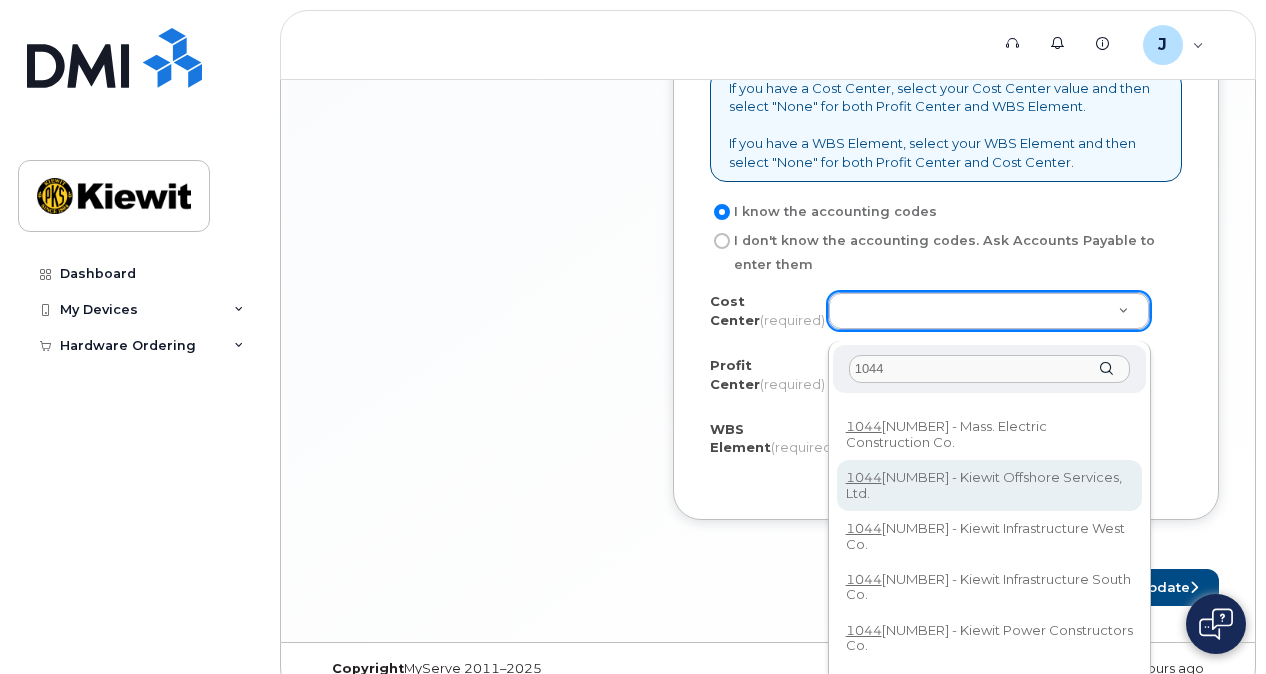scroll, scrollTop: 234, scrollLeft: 0, axis: vertical 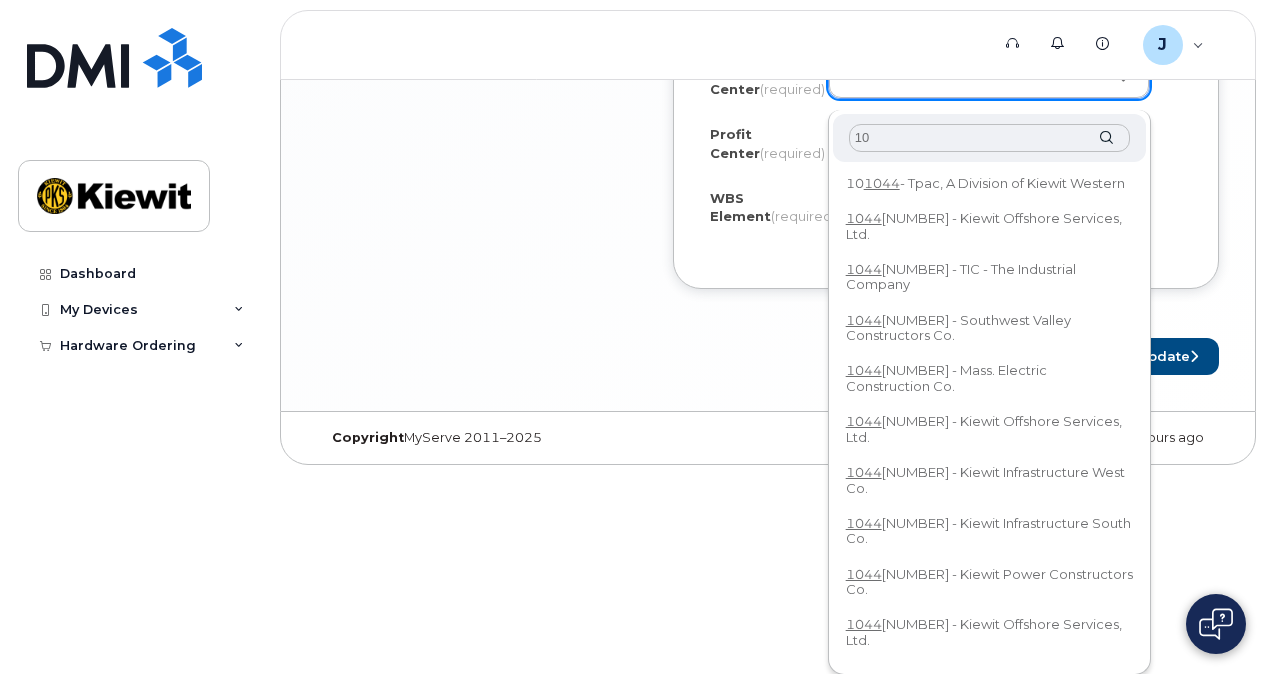 type on "1" 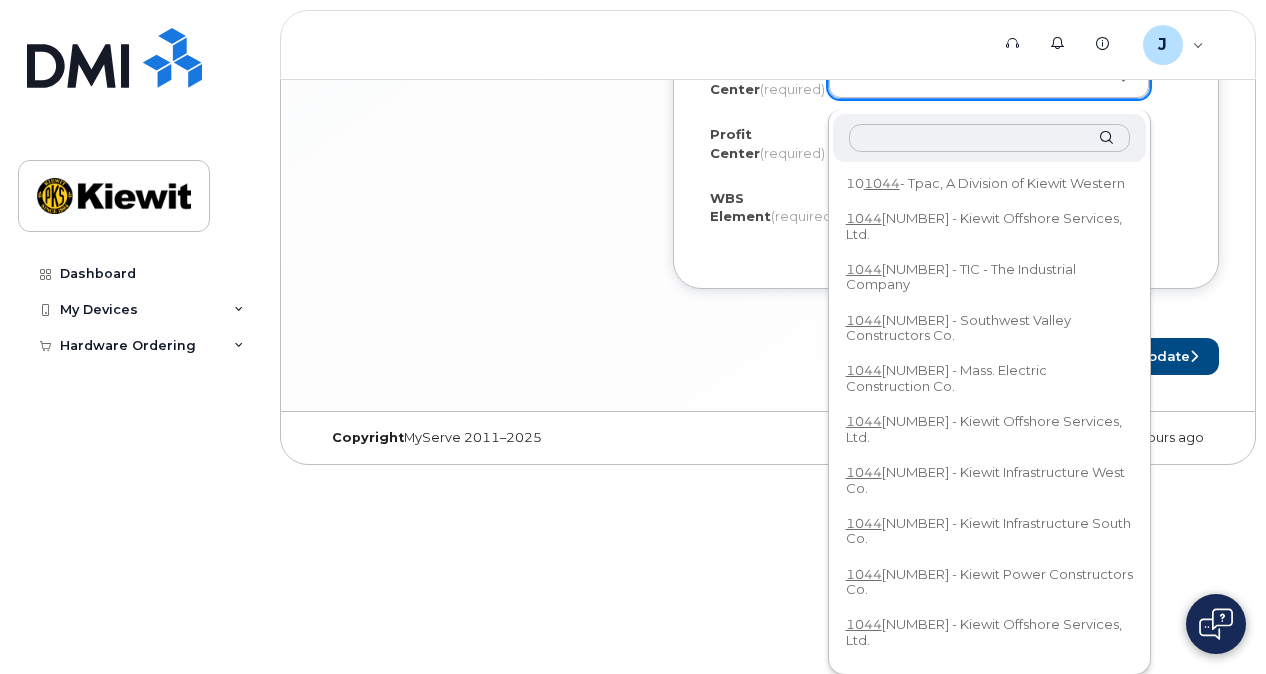 scroll, scrollTop: 1770, scrollLeft: 0, axis: vertical 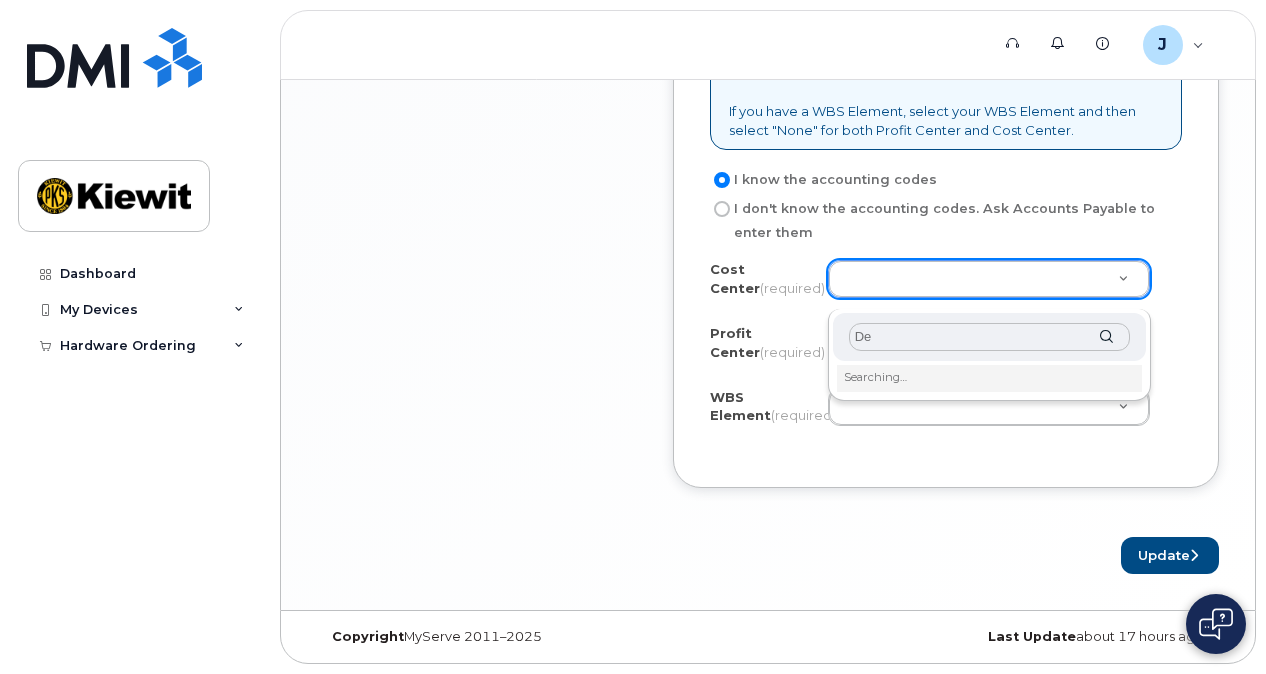 type on "D" 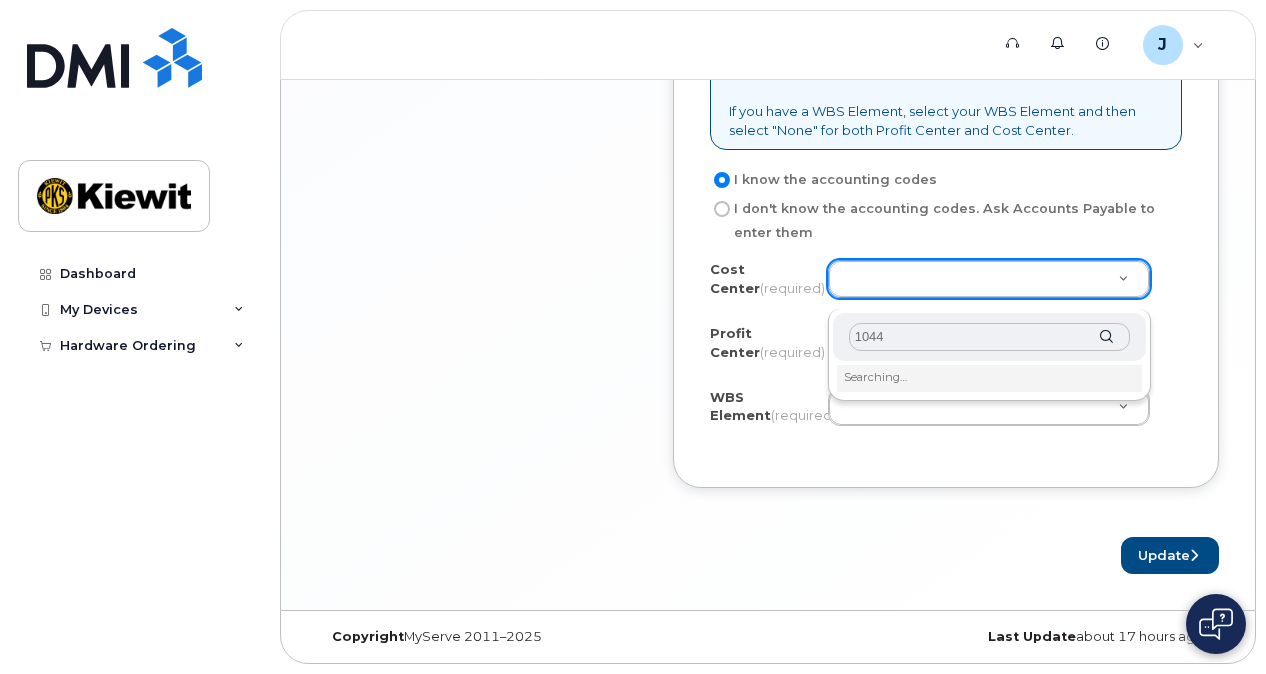 scroll, scrollTop: 1959, scrollLeft: 0, axis: vertical 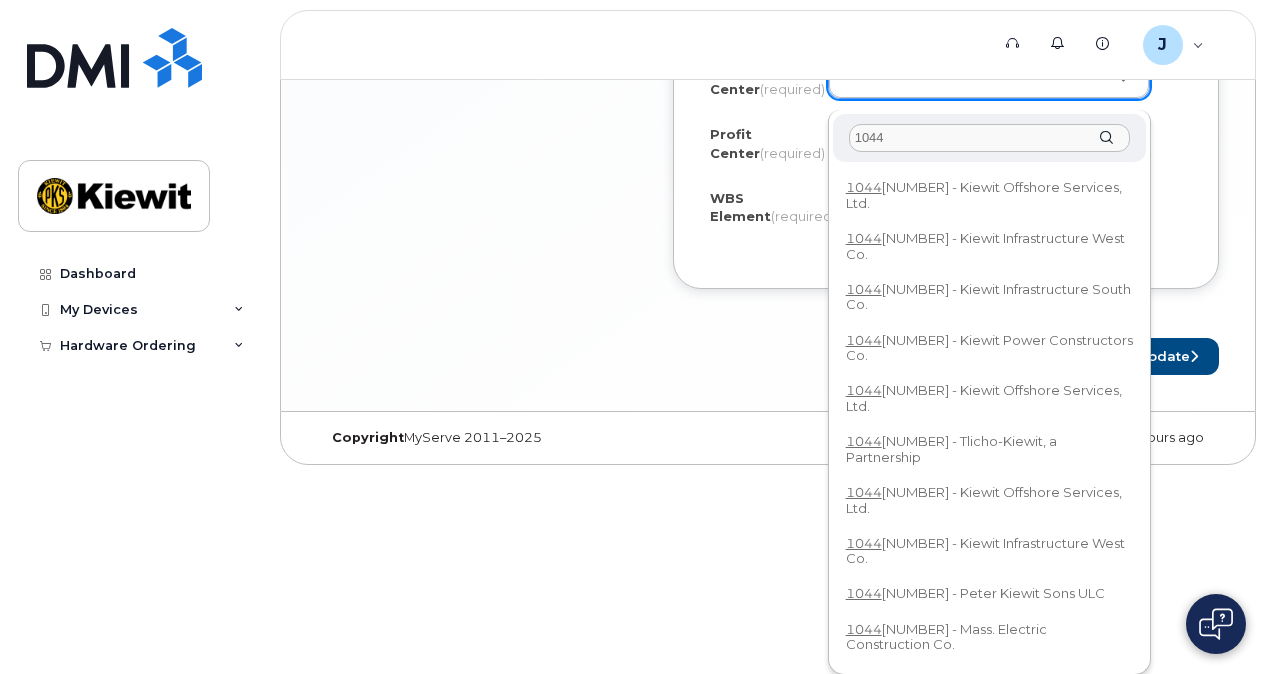 type on "1044" 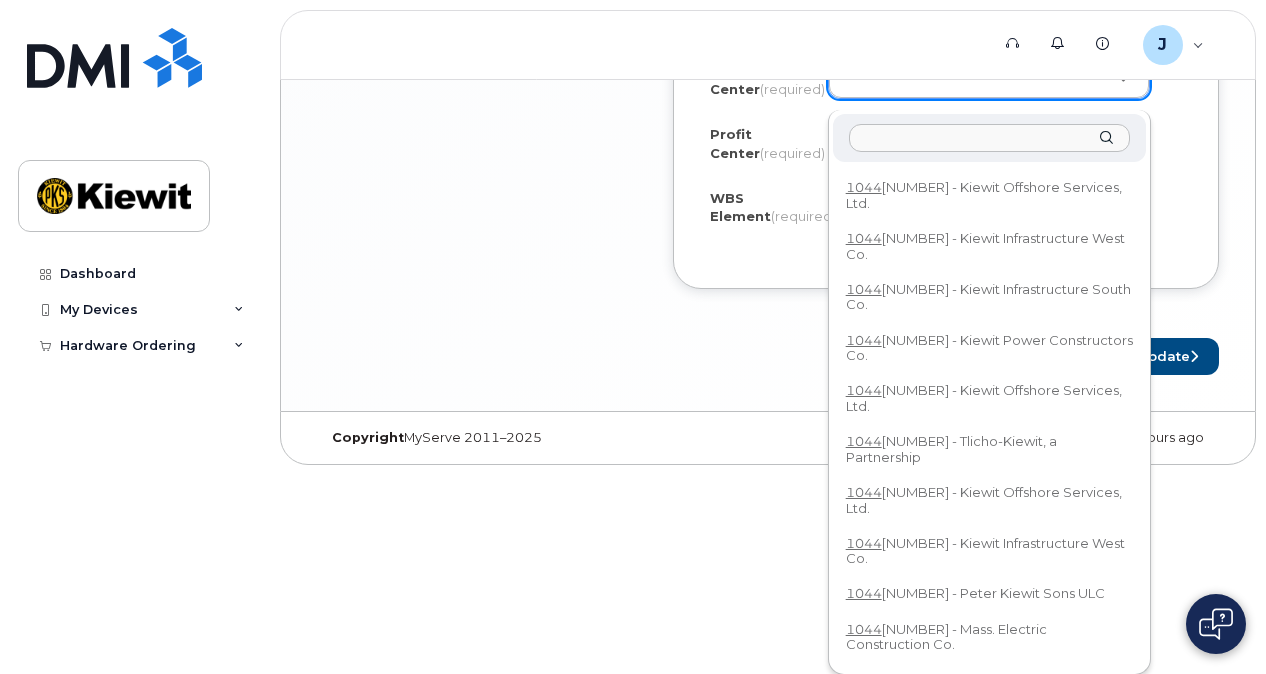 scroll, scrollTop: 1770, scrollLeft: 0, axis: vertical 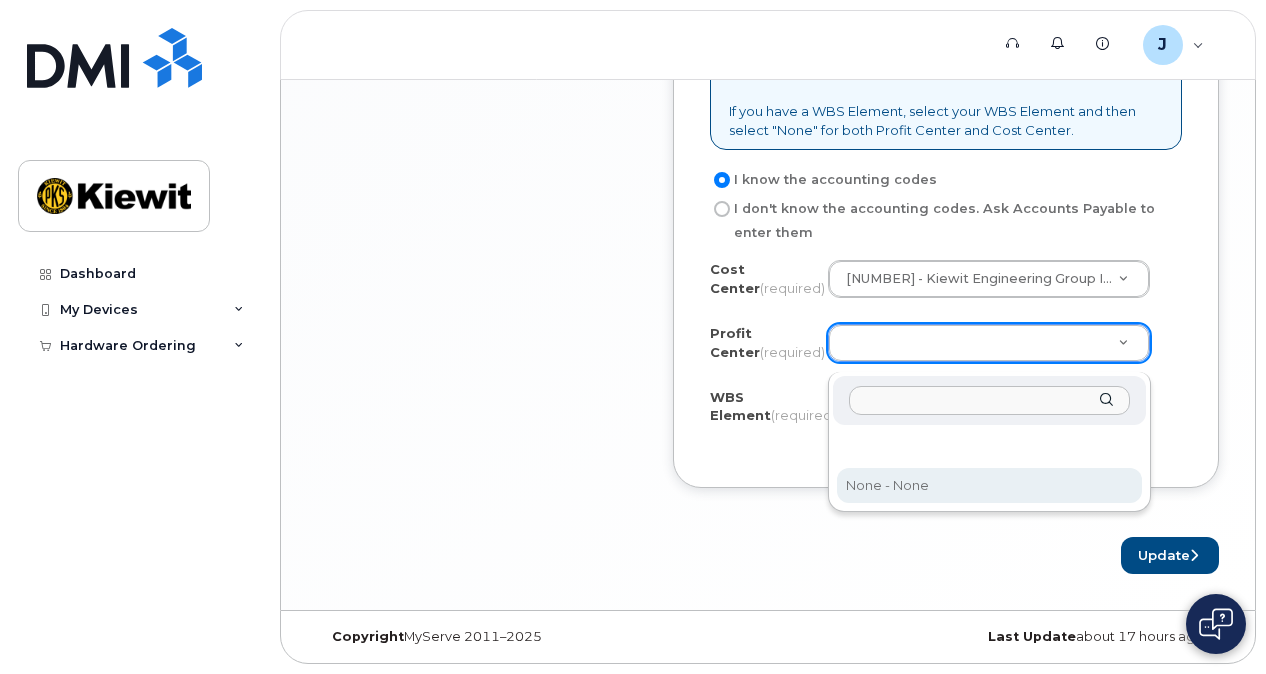 select on "None" 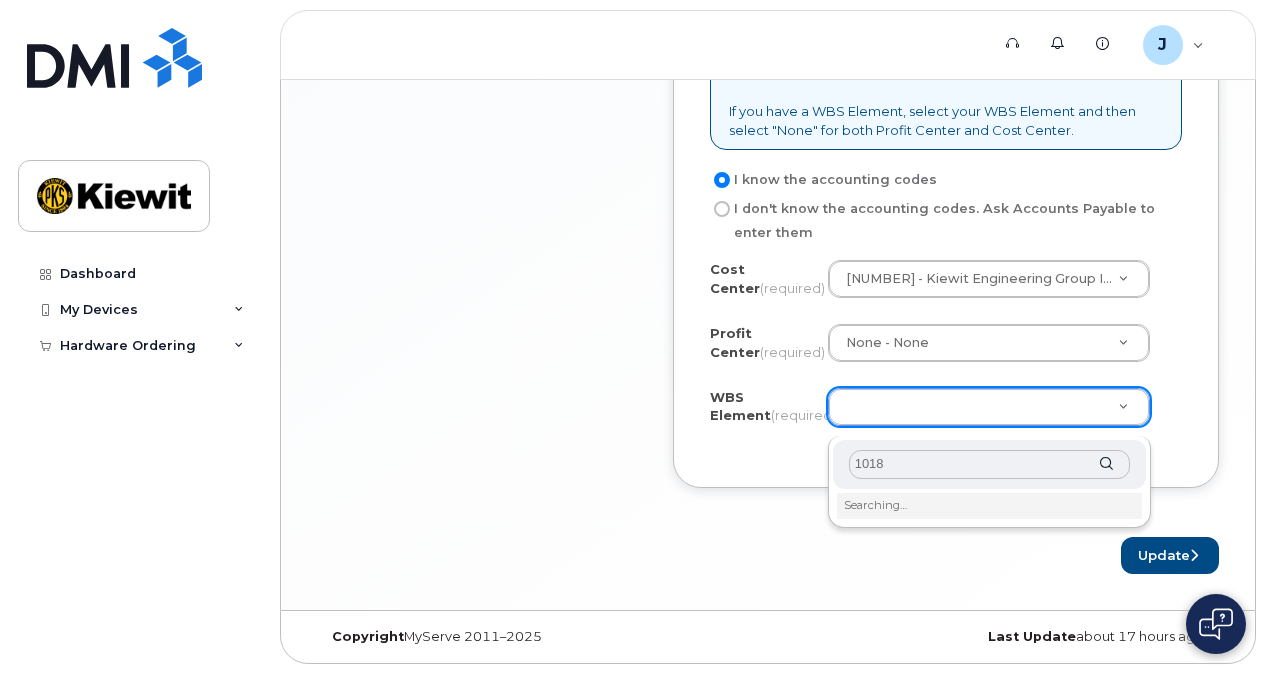 type on "1018" 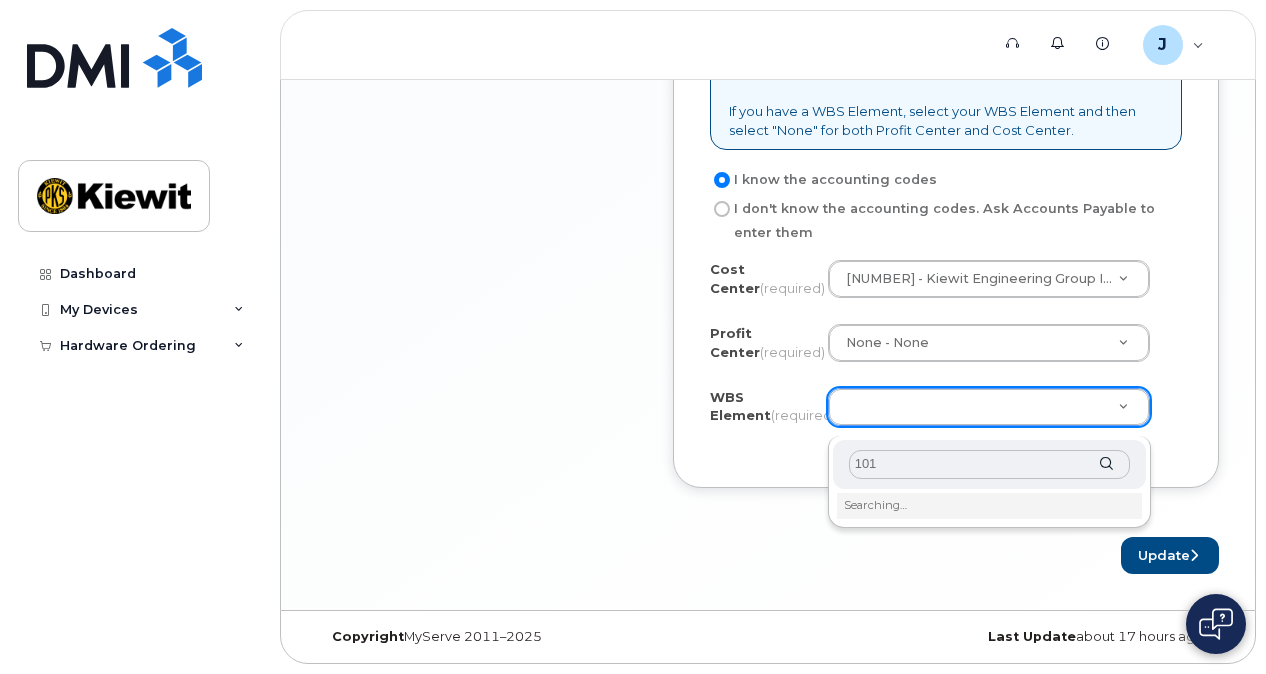type on "1018" 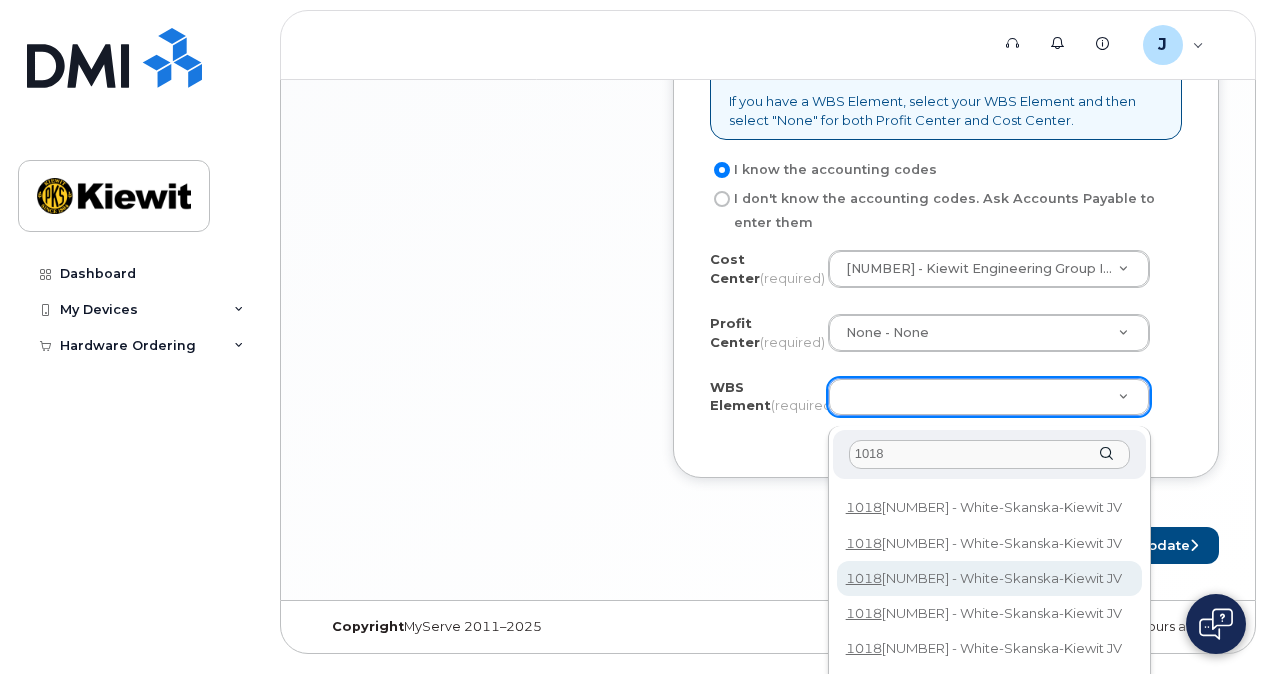 scroll, scrollTop: 0, scrollLeft: 0, axis: both 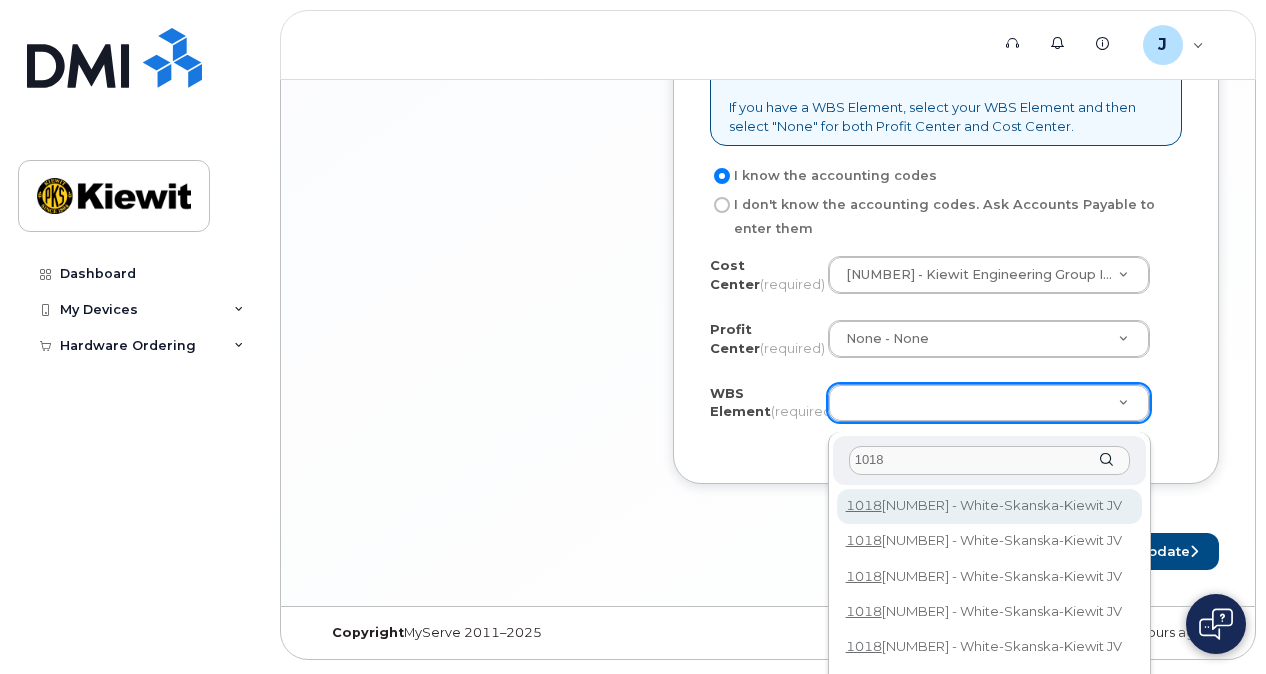 type on "101831.1000" 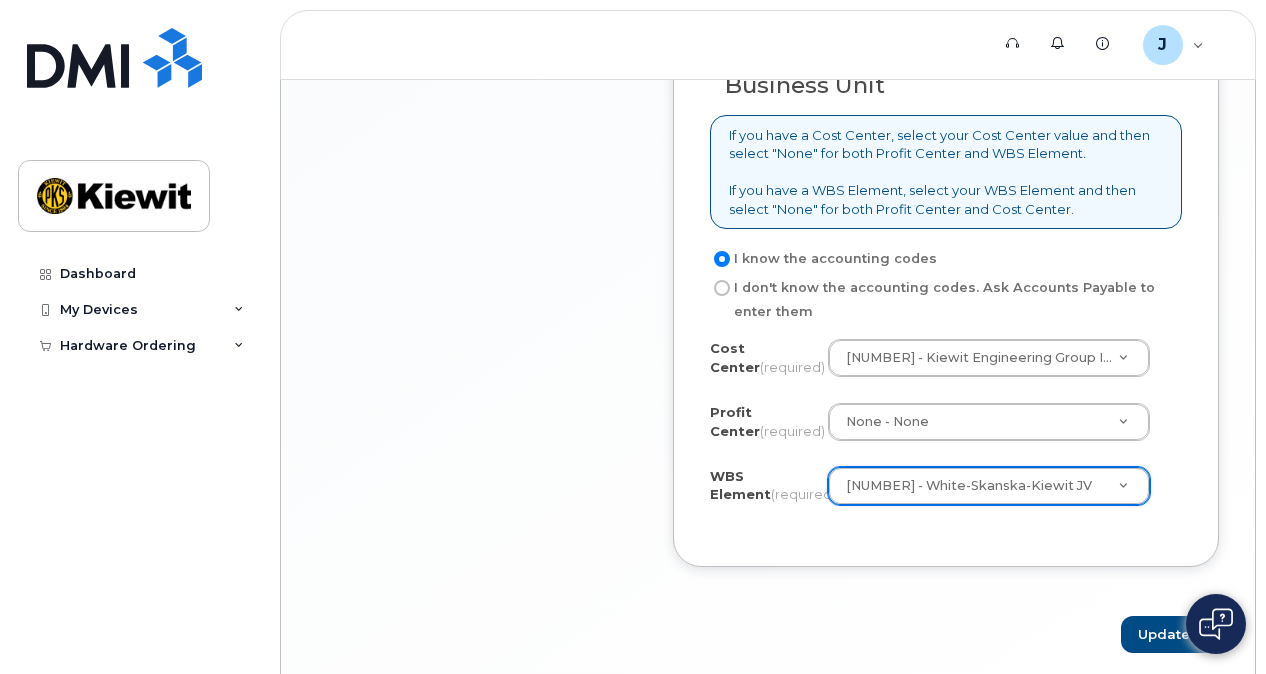 scroll, scrollTop: 1713, scrollLeft: 0, axis: vertical 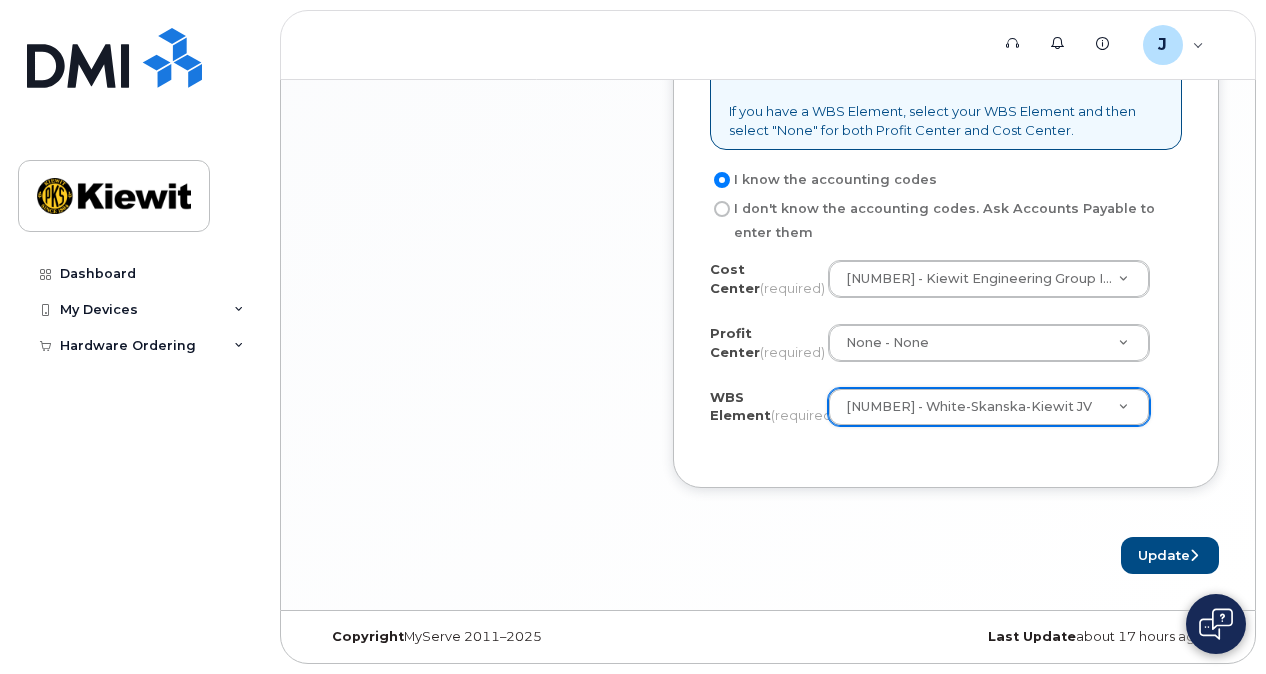 click on "Item #1
in process
$499.99
New Activation
Jacob Gibbs
Tablet iPad A16 (2025)
(black)
$499.99 - Full Retail (128GB)
more details
Request
New Activation
Employee
Jacob Gibbs
Email
JACOB.GIBBS@KIEWIT.COM
Carrier Base
AT&T Wireless
Requested Device
Tablet iPad A16 (2025)
Term Details
Full Retail (128GB)
Accounting Codes
…
Estimated Device Cost
$499.99
Estimated Shipping Charge
$0.00
Estimated Total
(Device & Accessories)
$499.99
Shipping Address
85 Stokes King Rd, Greenville, MS, 38701, USA, Attention: Mike Berry
collapse
Order Information
$524.99
Created By
Jacob.Gibbs
Created On
August  5, 2025
Requested By
Jacob Gibbs
Shipping Address
85 Stokes King Rd, Greenville, MS, 38701, USA
Attention
Mike Berry" 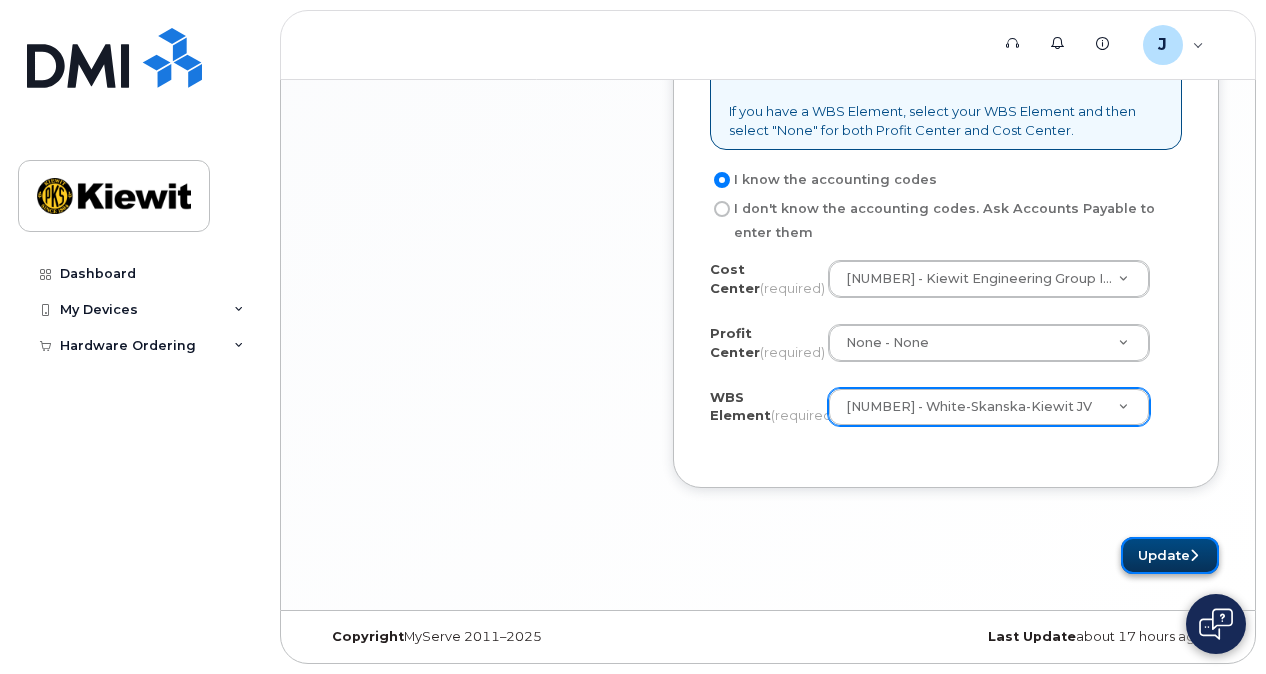 click on "Update" 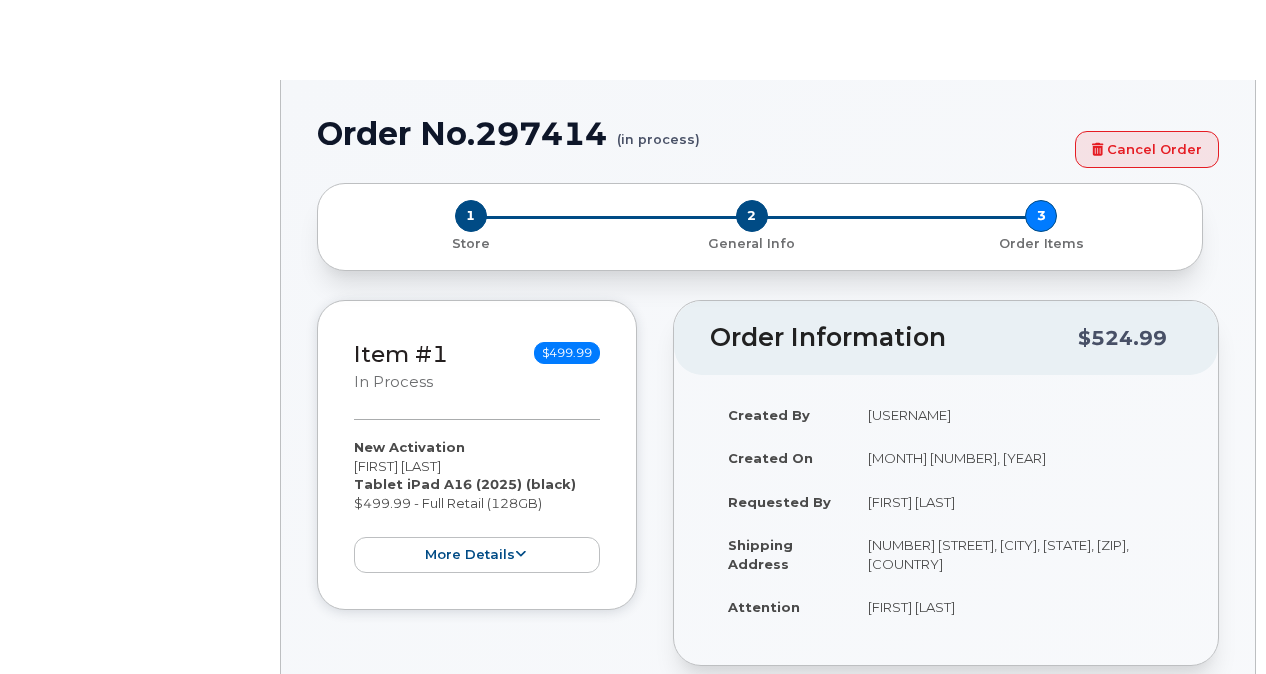 scroll, scrollTop: 0, scrollLeft: 0, axis: both 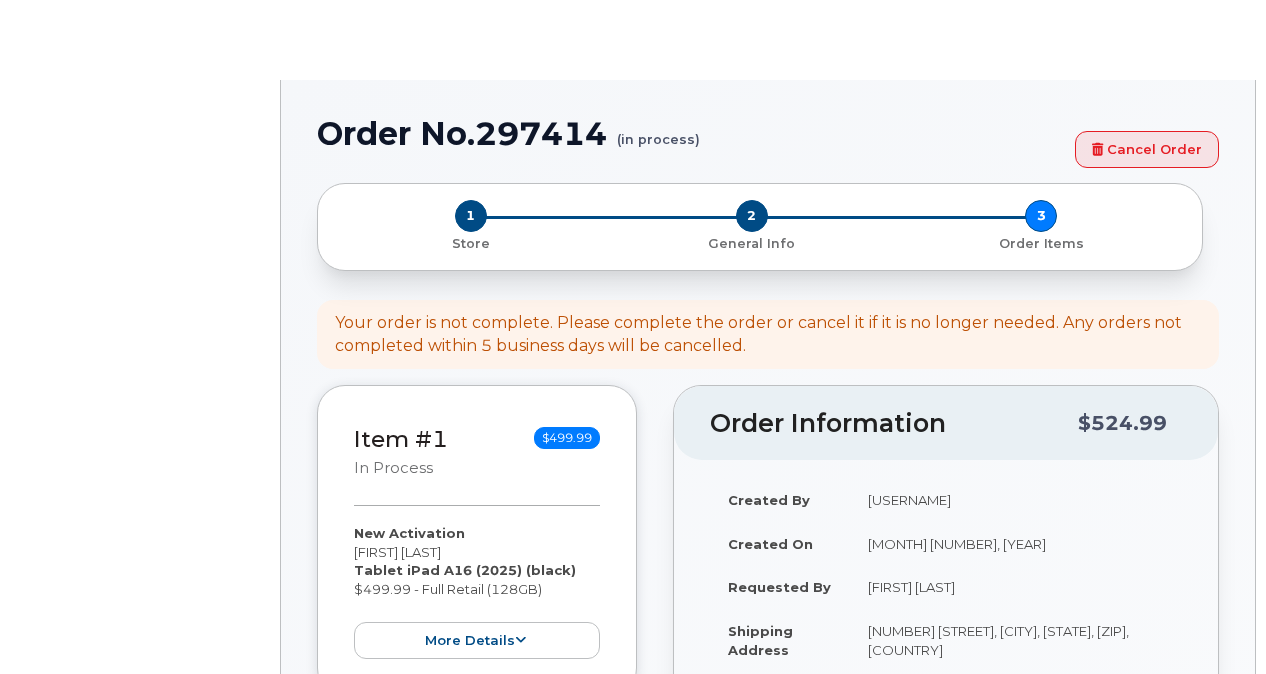 type on "2314439" 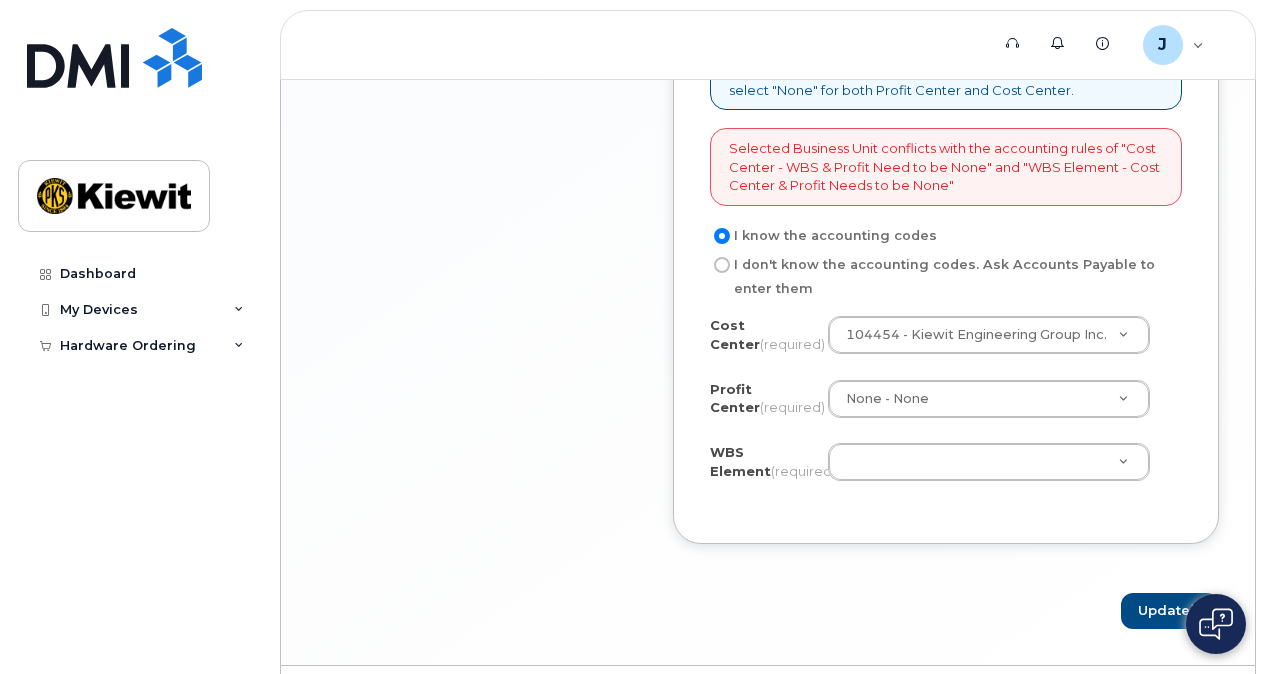 scroll, scrollTop: 1801, scrollLeft: 0, axis: vertical 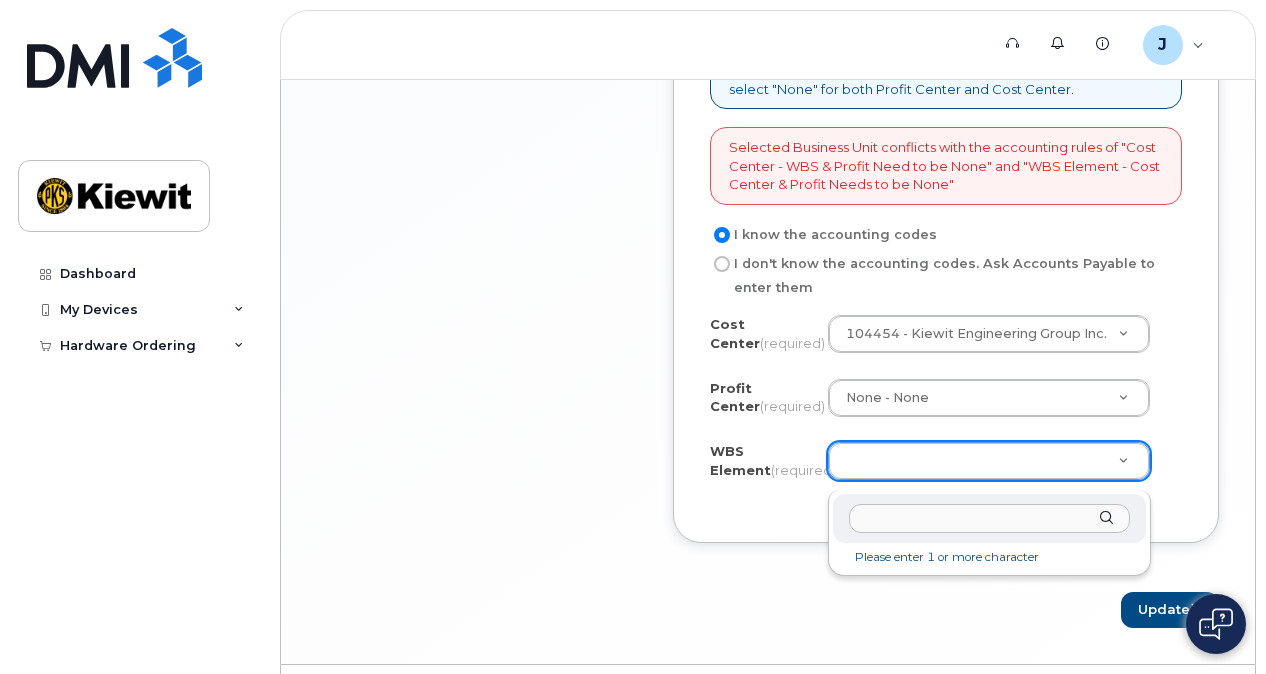 click on "Please enter 1 or more character" 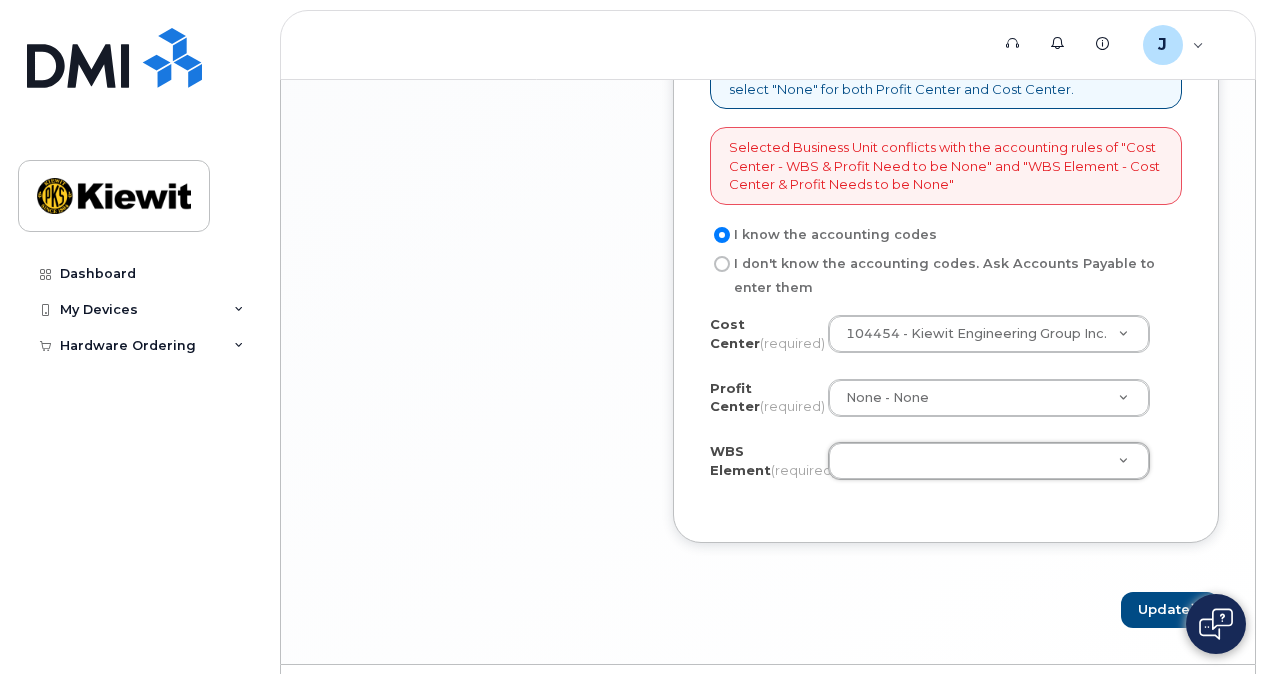 click on "WBS Element
(required)
101831.1000" 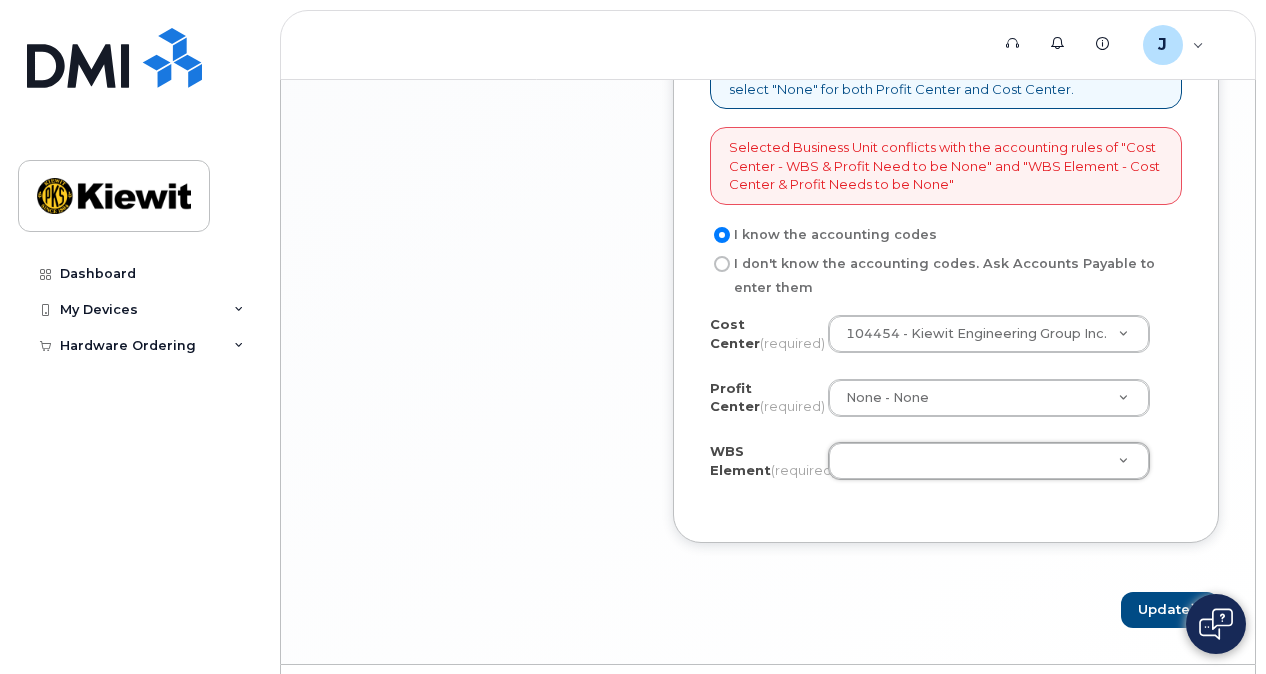click on "I don't know the accounting codes.
Ask Accounts Payable to enter them" 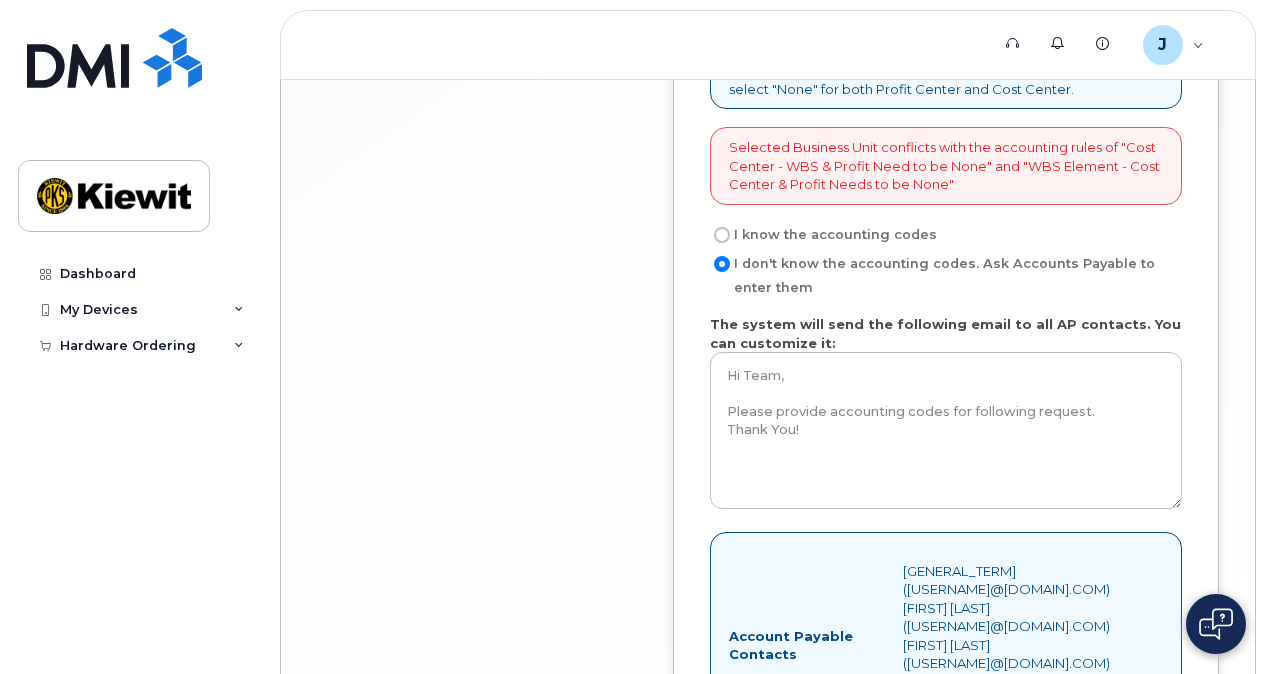 scroll, scrollTop: 2115, scrollLeft: 0, axis: vertical 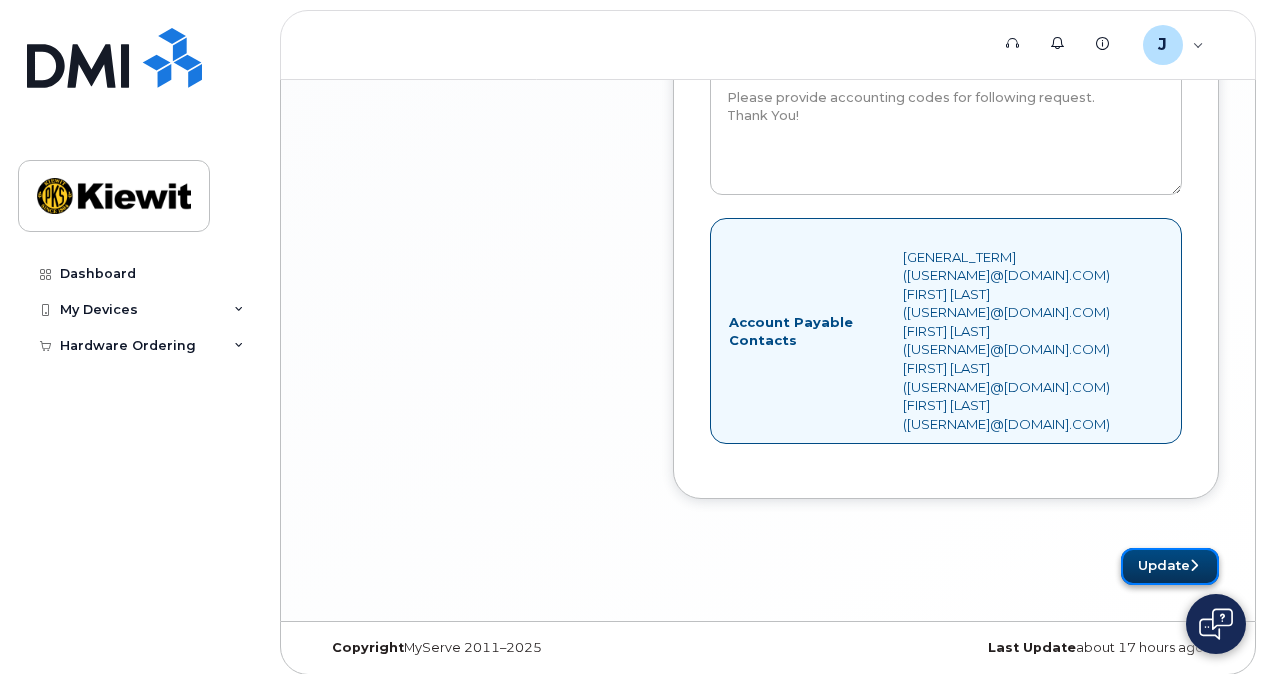 click on "Update" 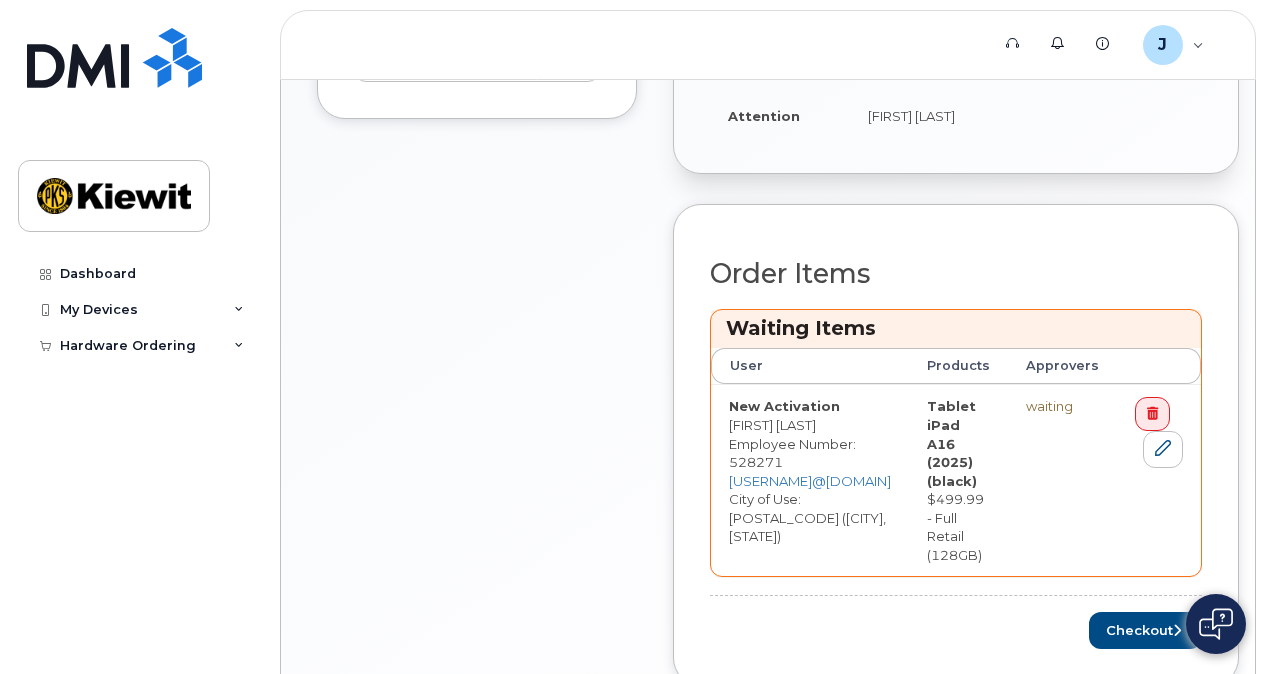 scroll, scrollTop: 789, scrollLeft: 0, axis: vertical 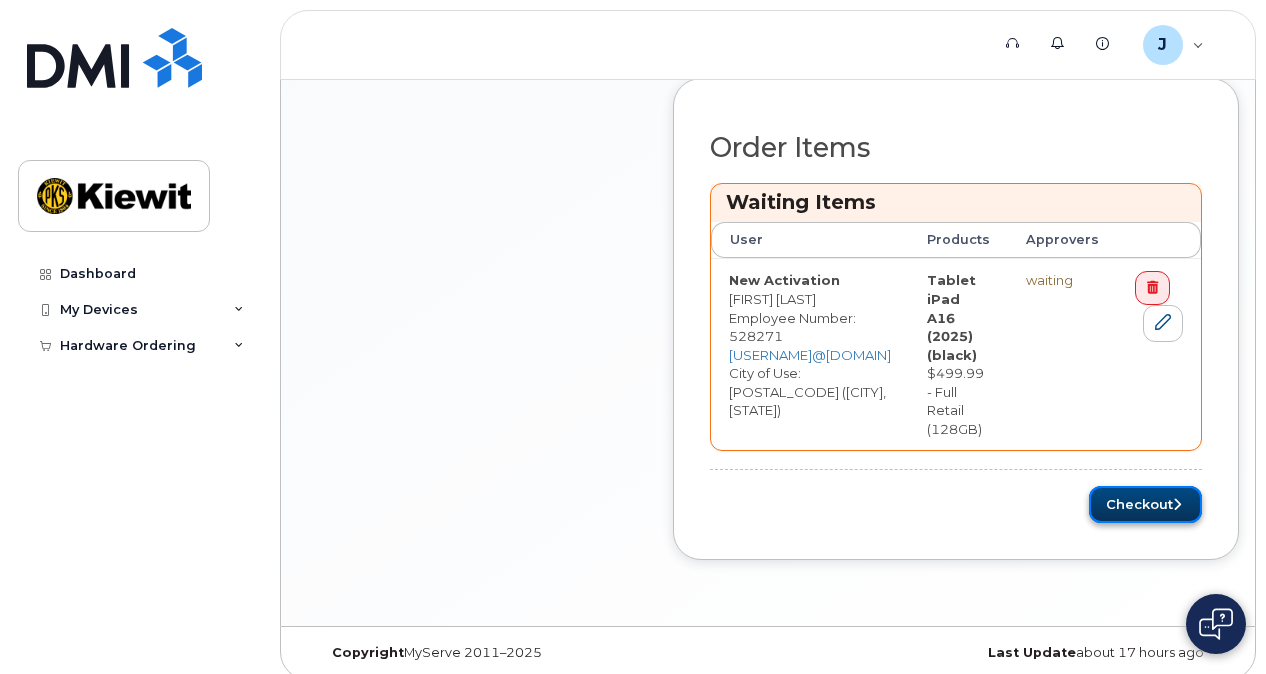 click on "Checkout" 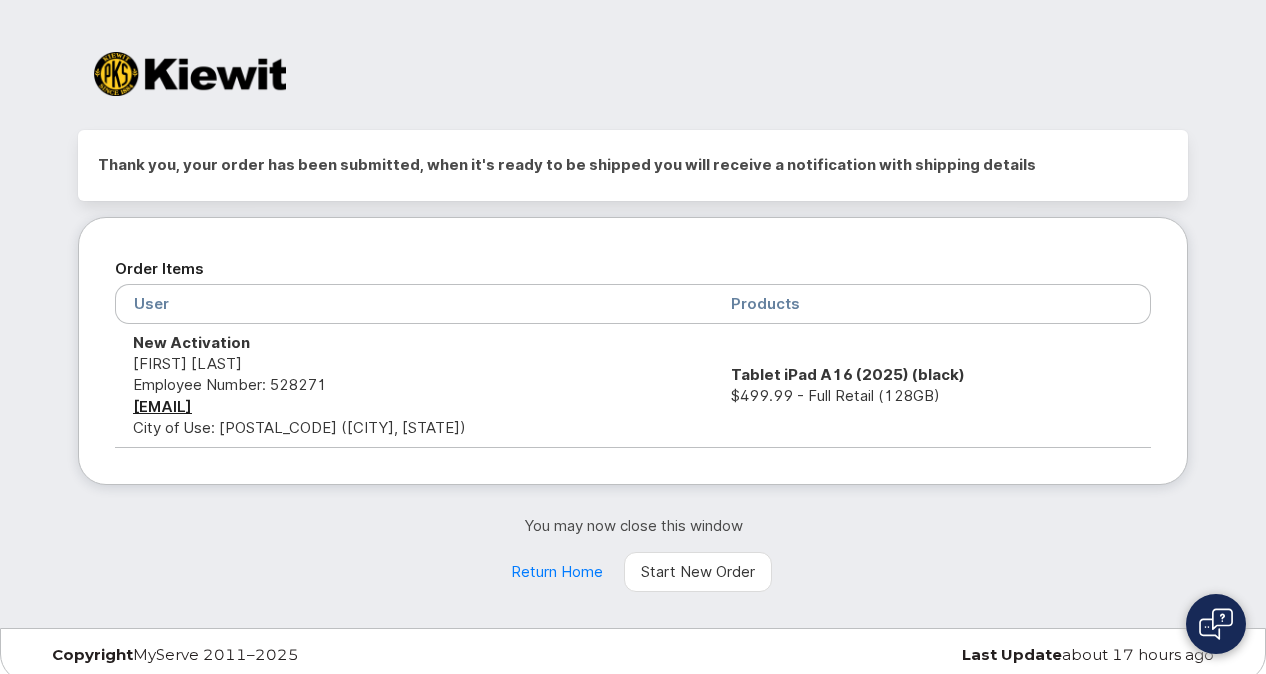 scroll, scrollTop: 4, scrollLeft: 0, axis: vertical 